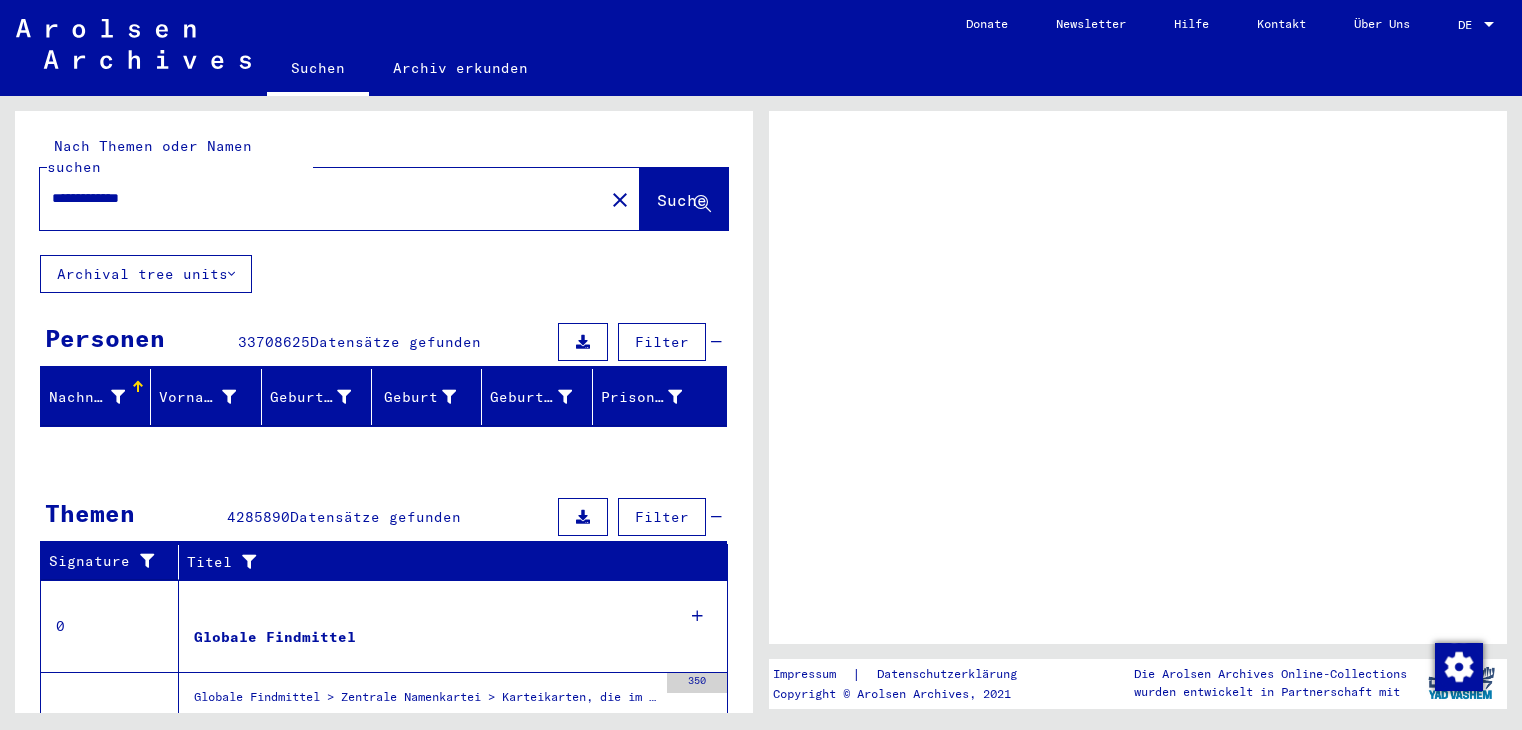 scroll, scrollTop: 0, scrollLeft: 0, axis: both 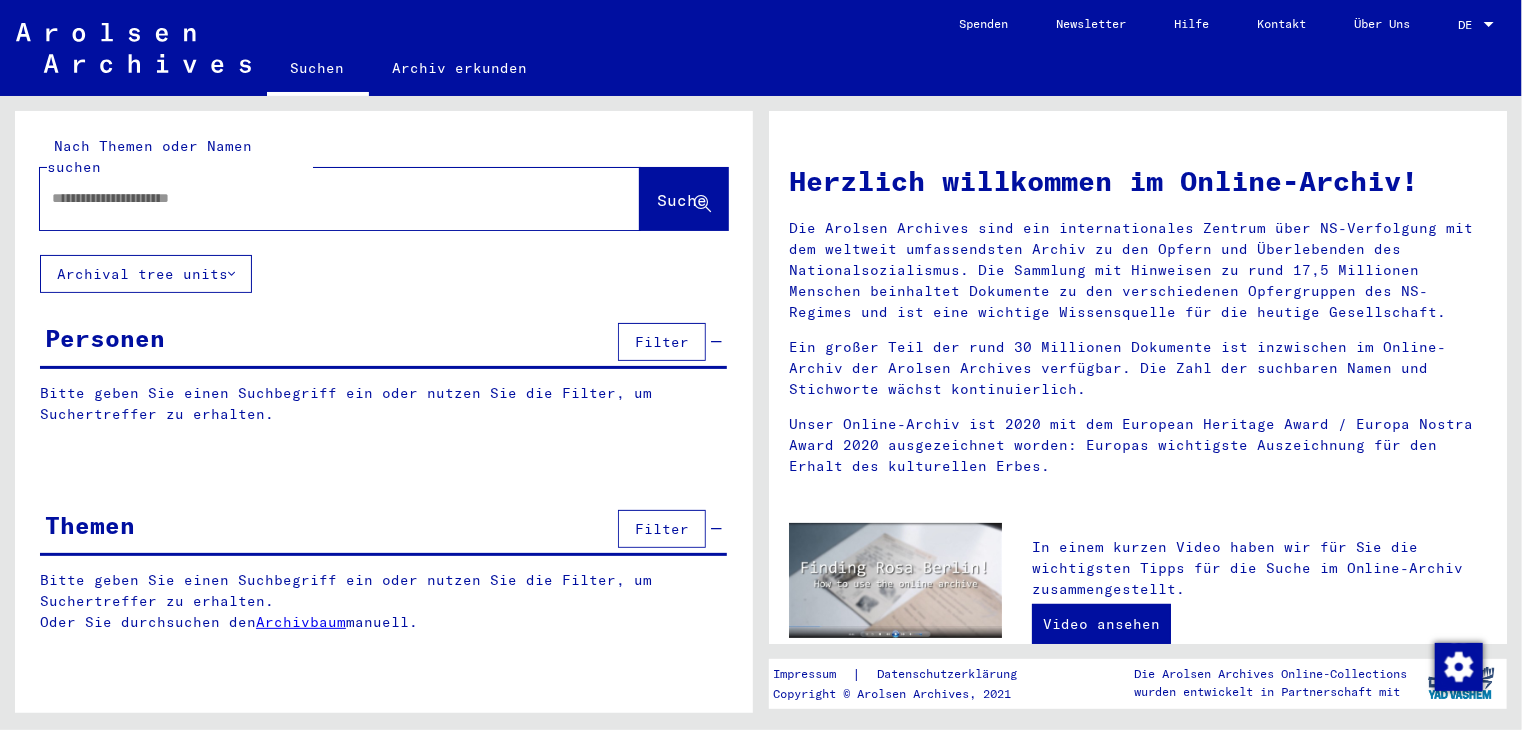 type on "**********" 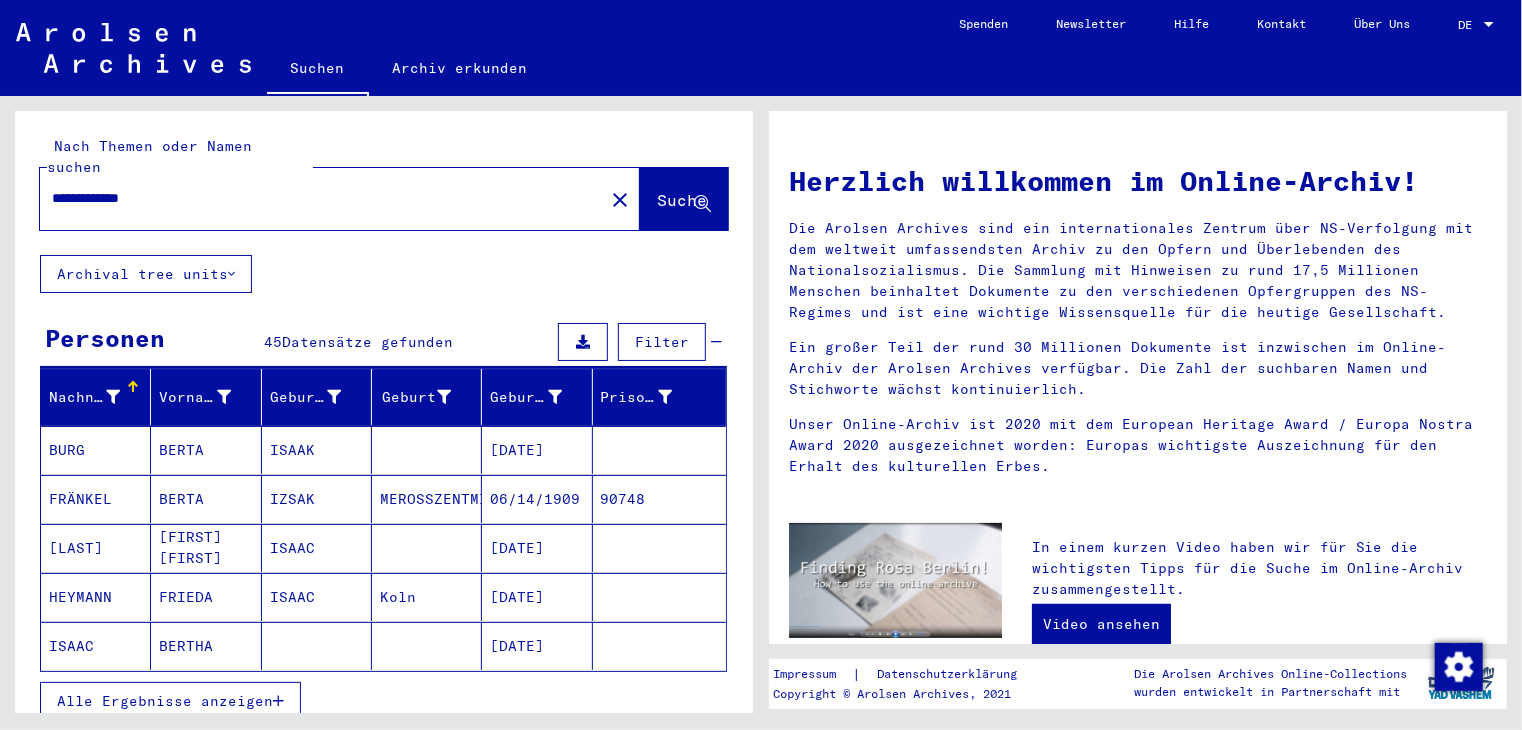 click on "FRIEDA" at bounding box center [206, 646] 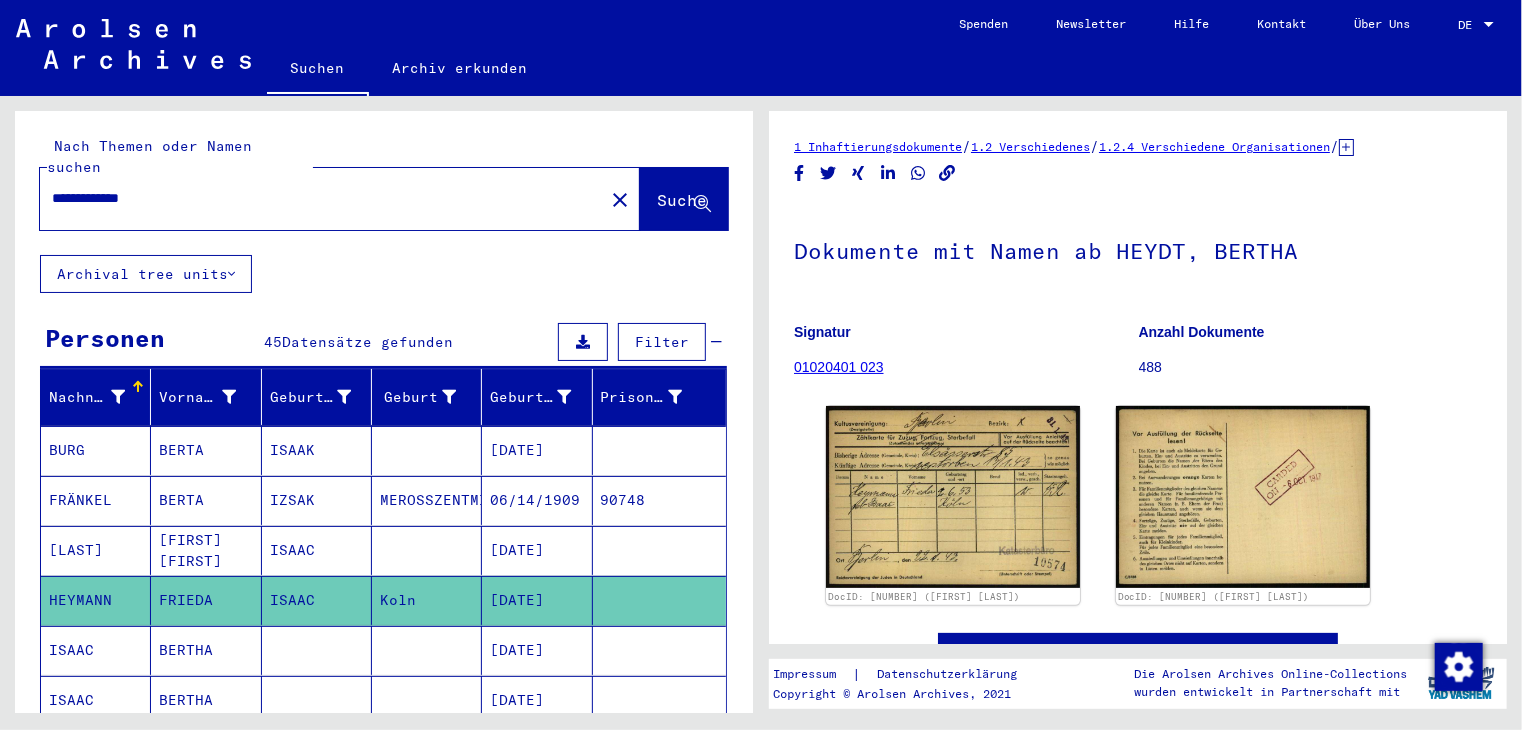 scroll, scrollTop: 0, scrollLeft: 0, axis: both 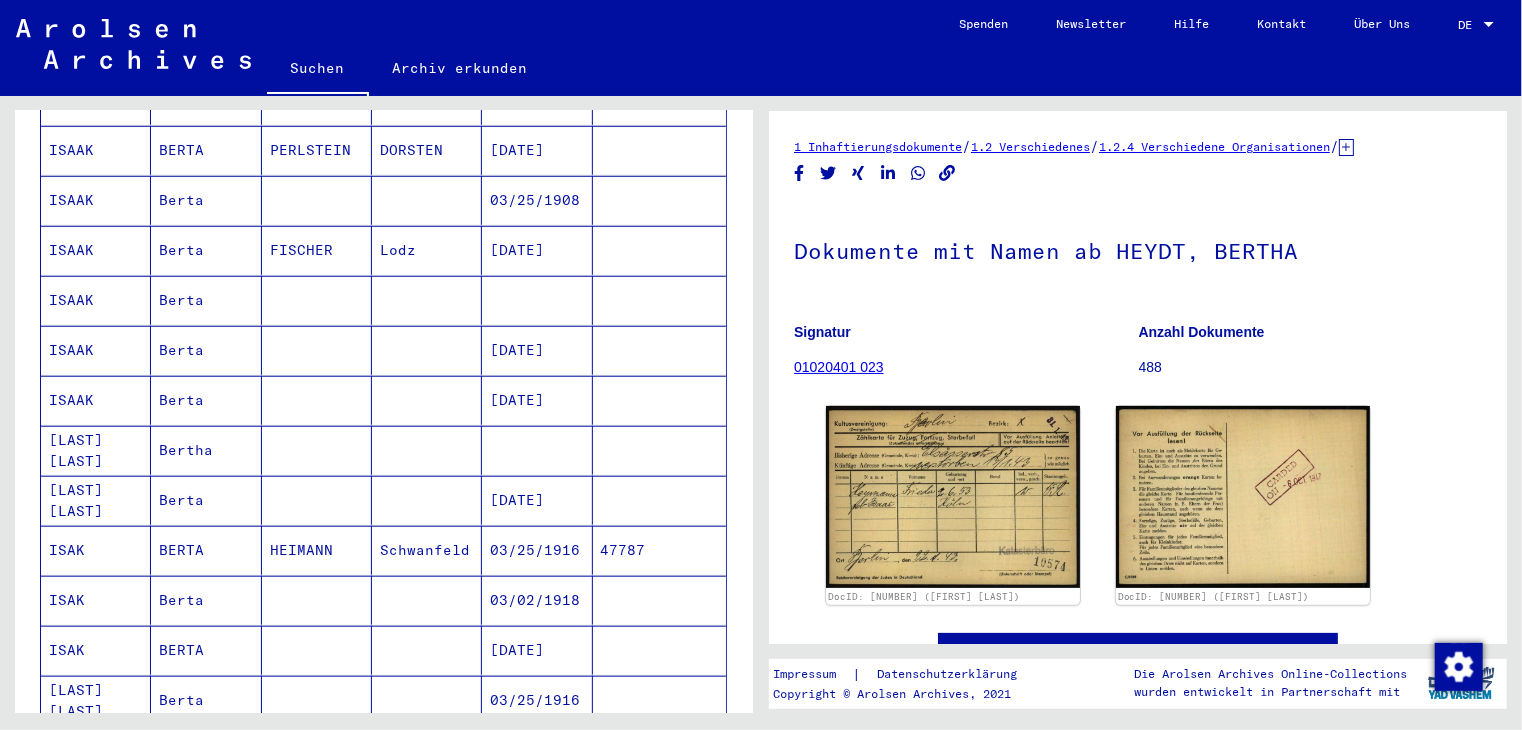 click on "03/25/1916" at bounding box center [537, 600] 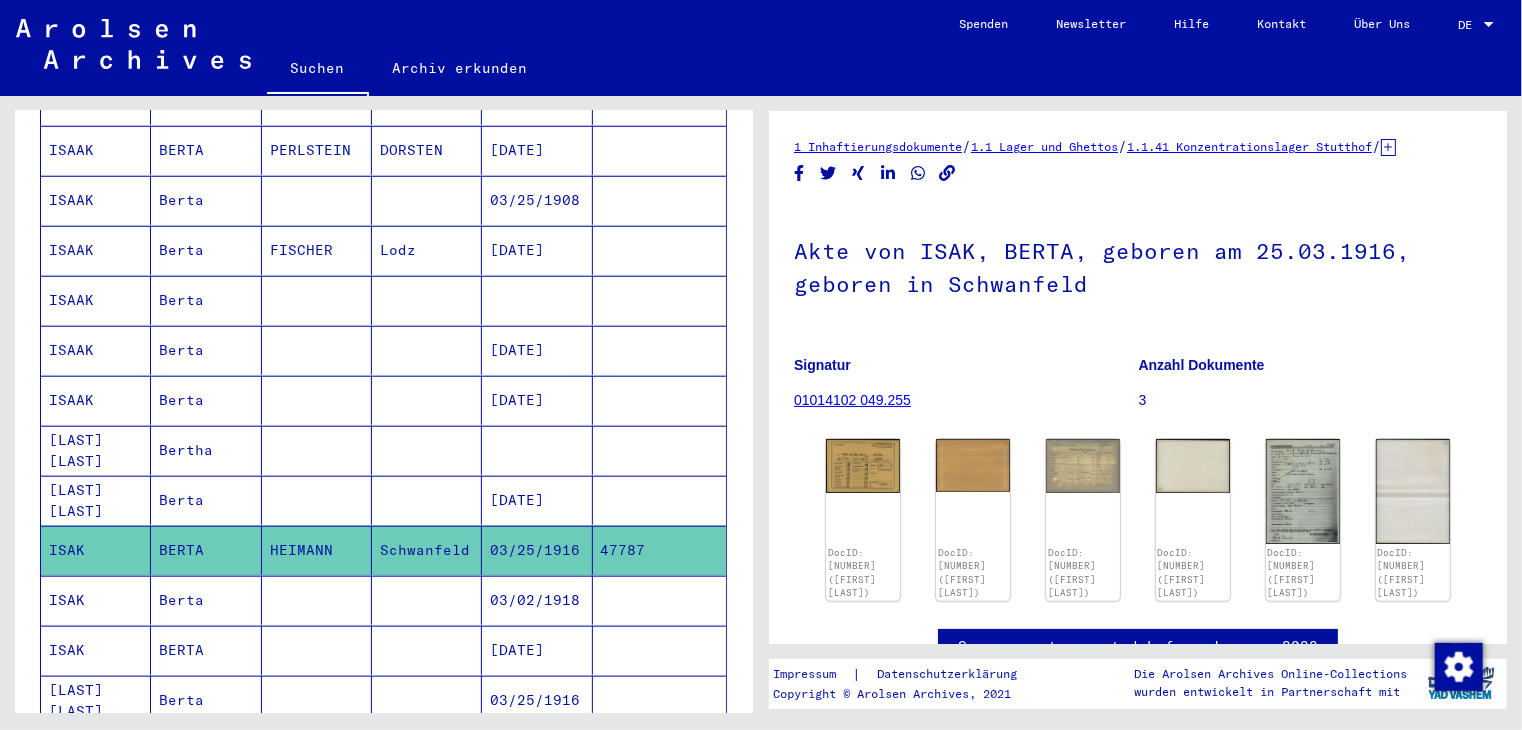 scroll, scrollTop: 0, scrollLeft: 0, axis: both 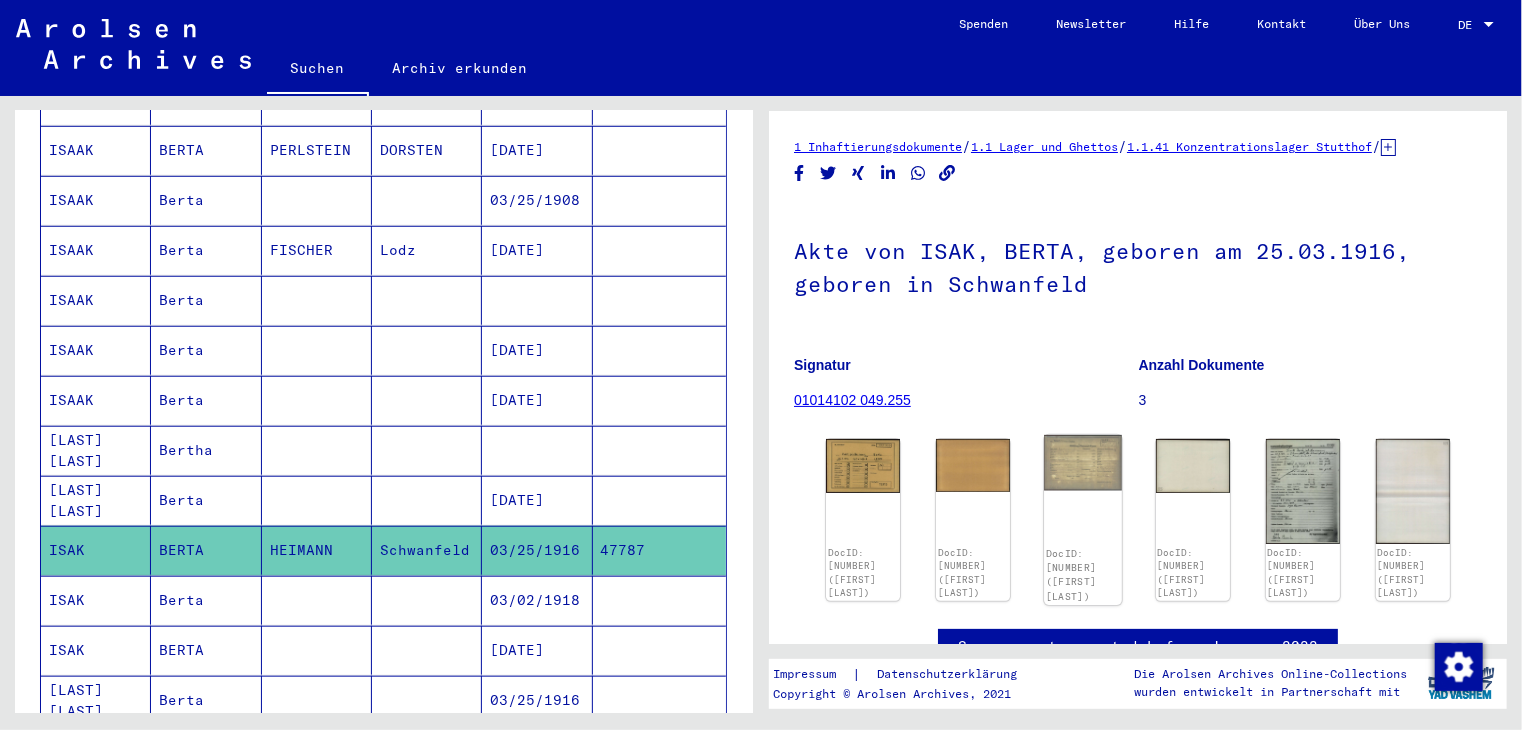 click 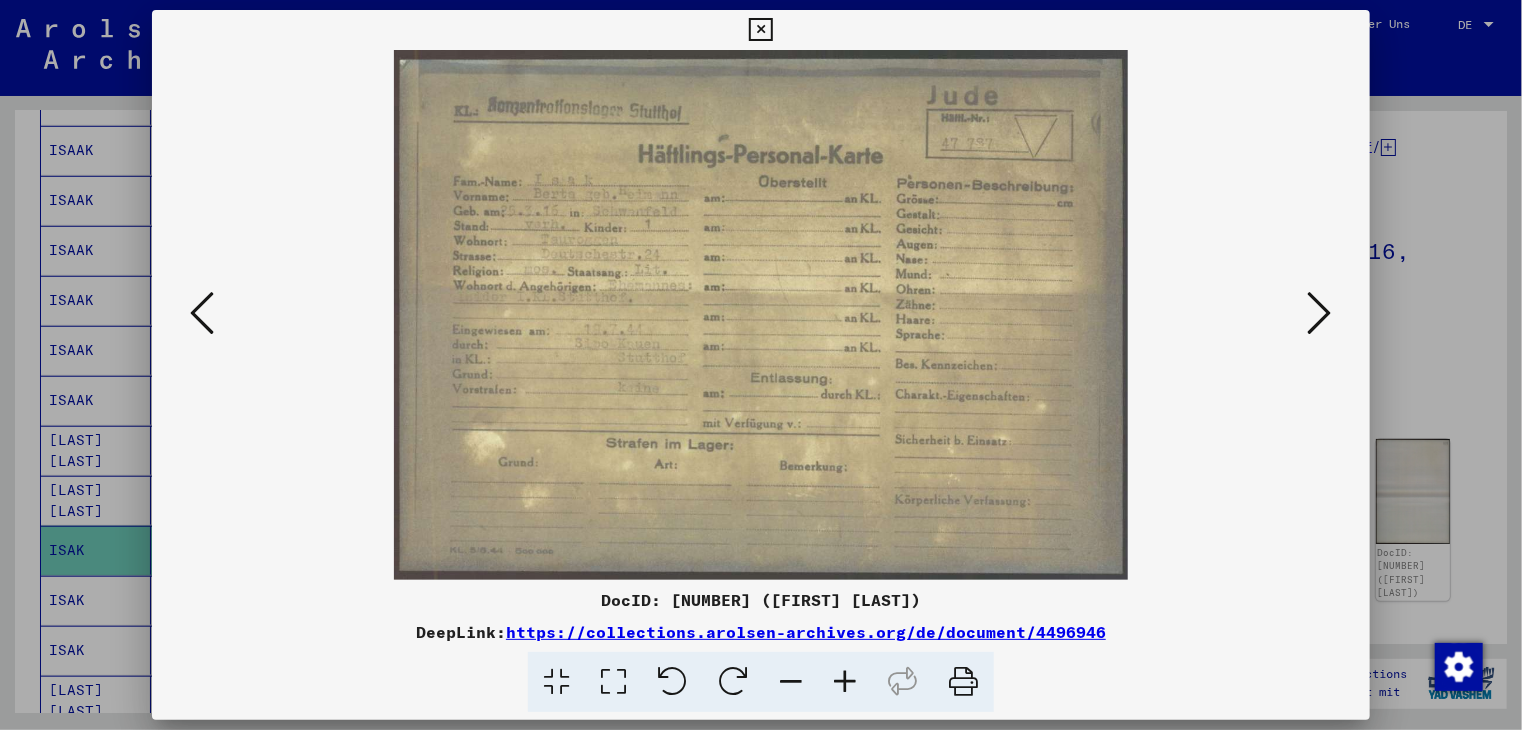 click at bounding box center [1320, 314] 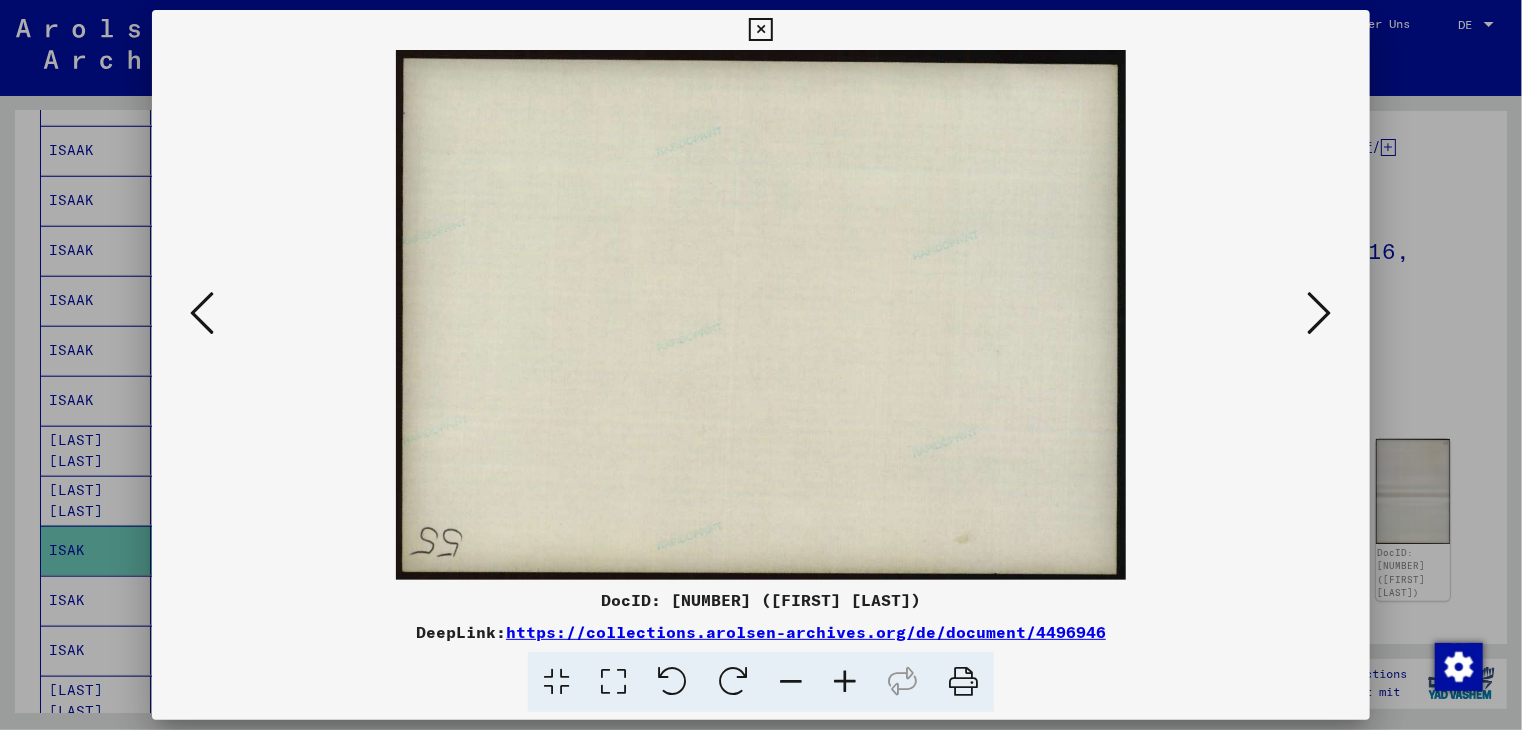 click at bounding box center [1320, 313] 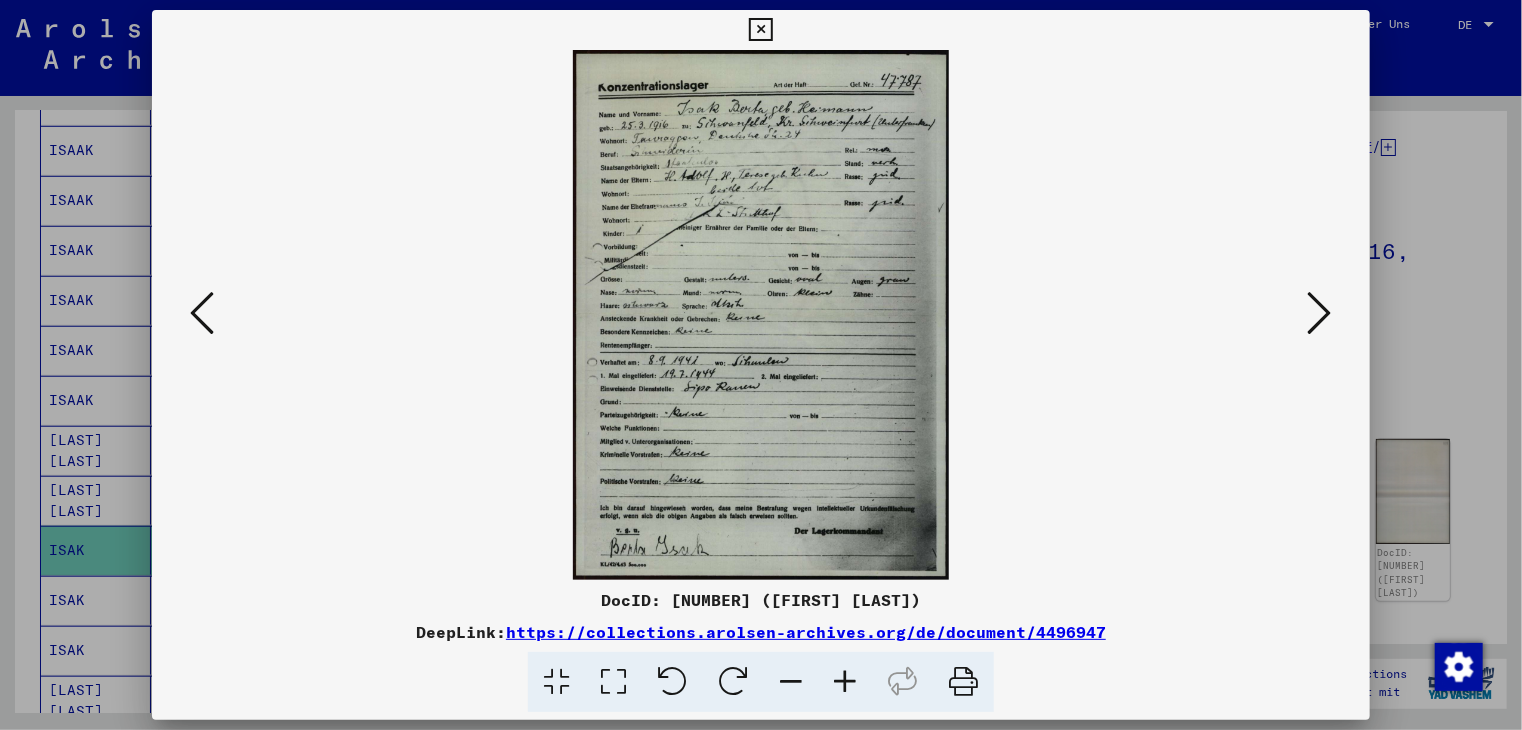 click at bounding box center (845, 682) 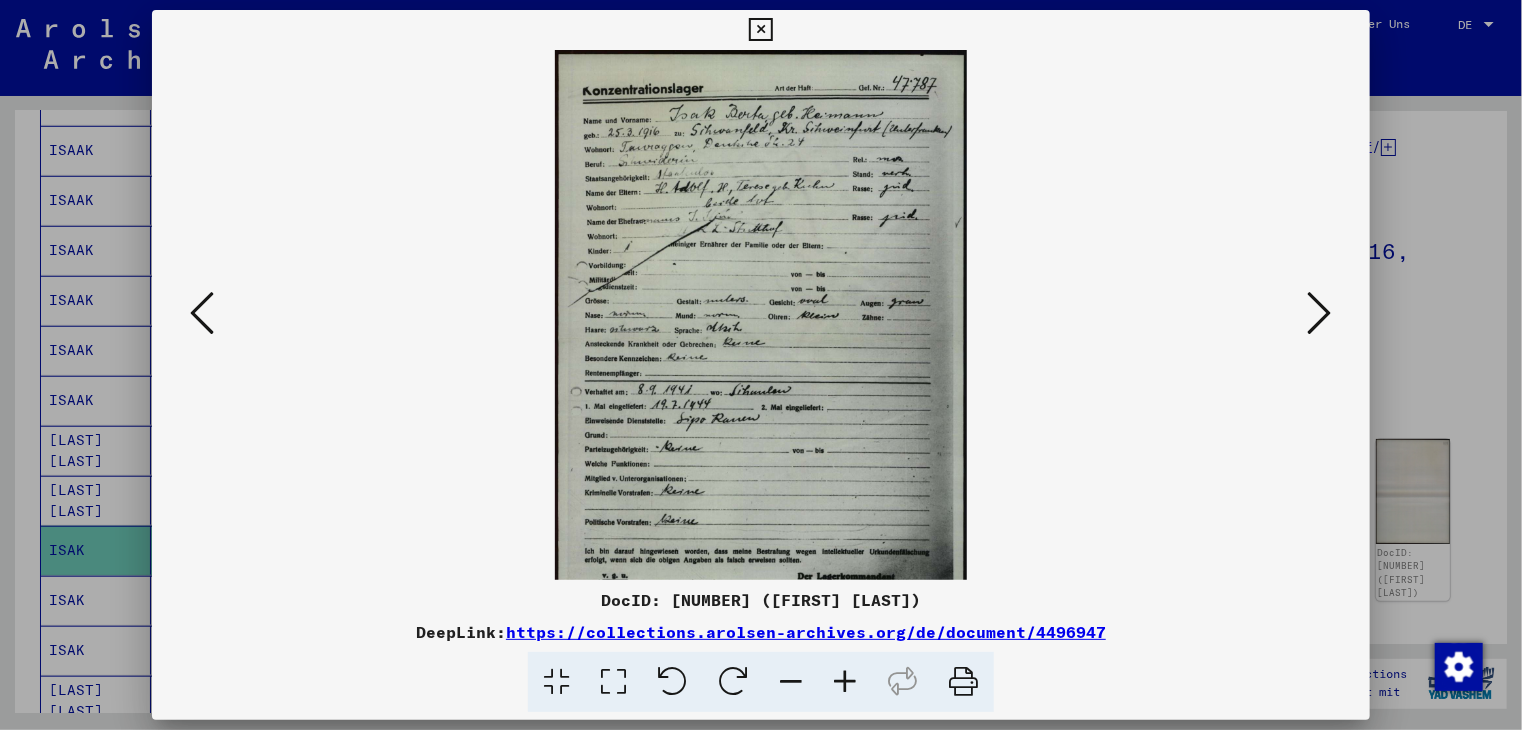drag, startPoint x: 836, startPoint y: 679, endPoint x: 828, endPoint y: 650, distance: 30.083218 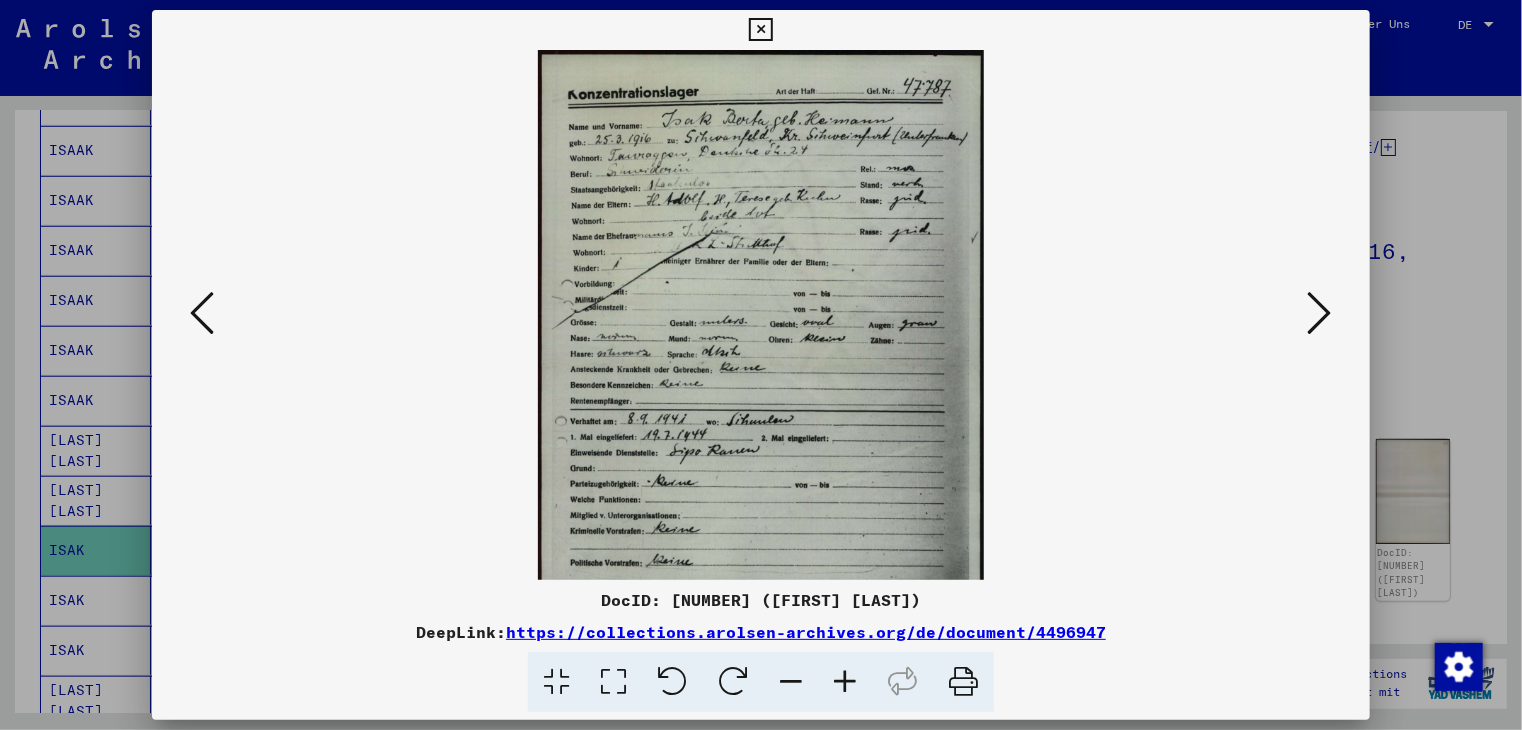 click on "DeepLink:  https://collections.arolsen-archives.org/de/document/4496947" at bounding box center [761, 632] 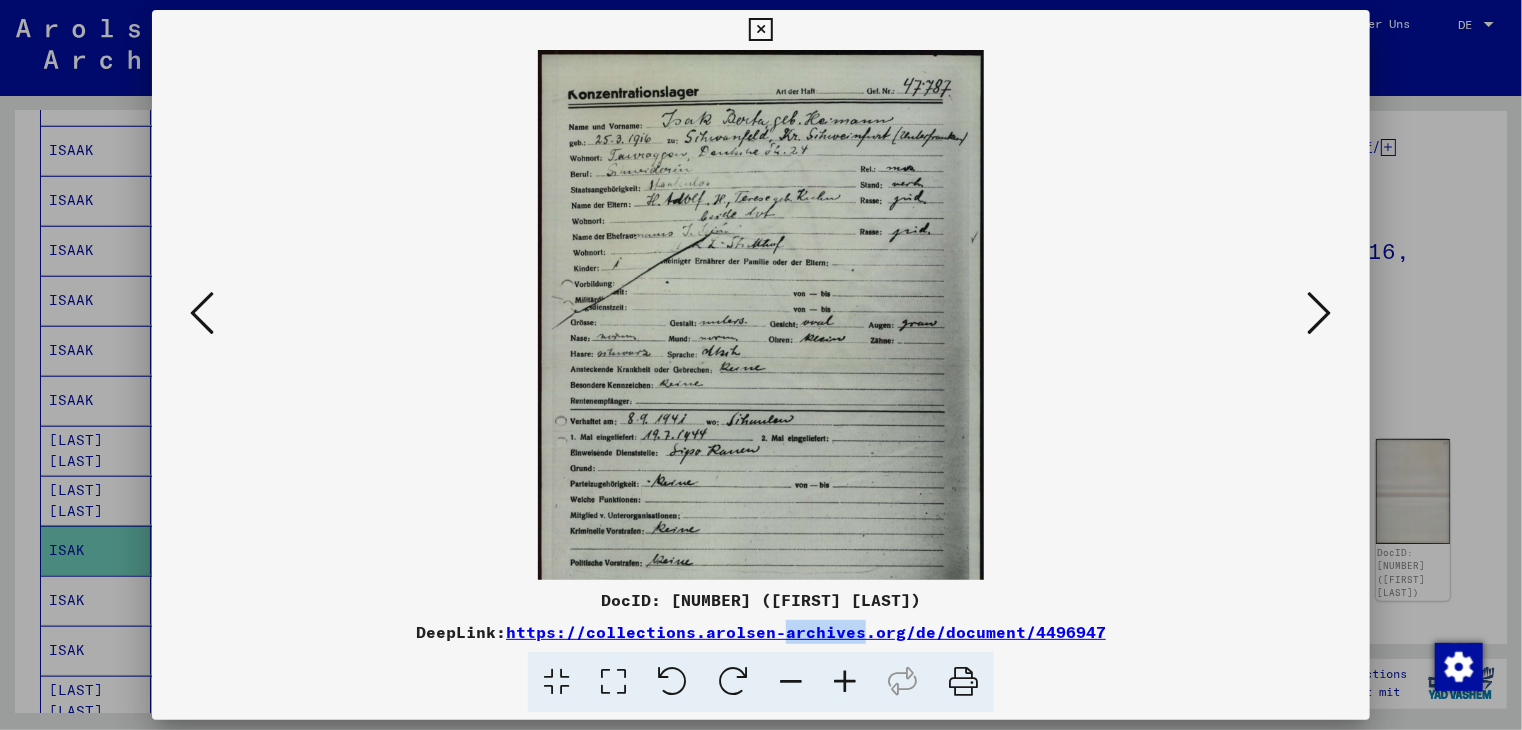 click on "DeepLink:  https://collections.arolsen-archives.org/de/document/4496947" at bounding box center [761, 632] 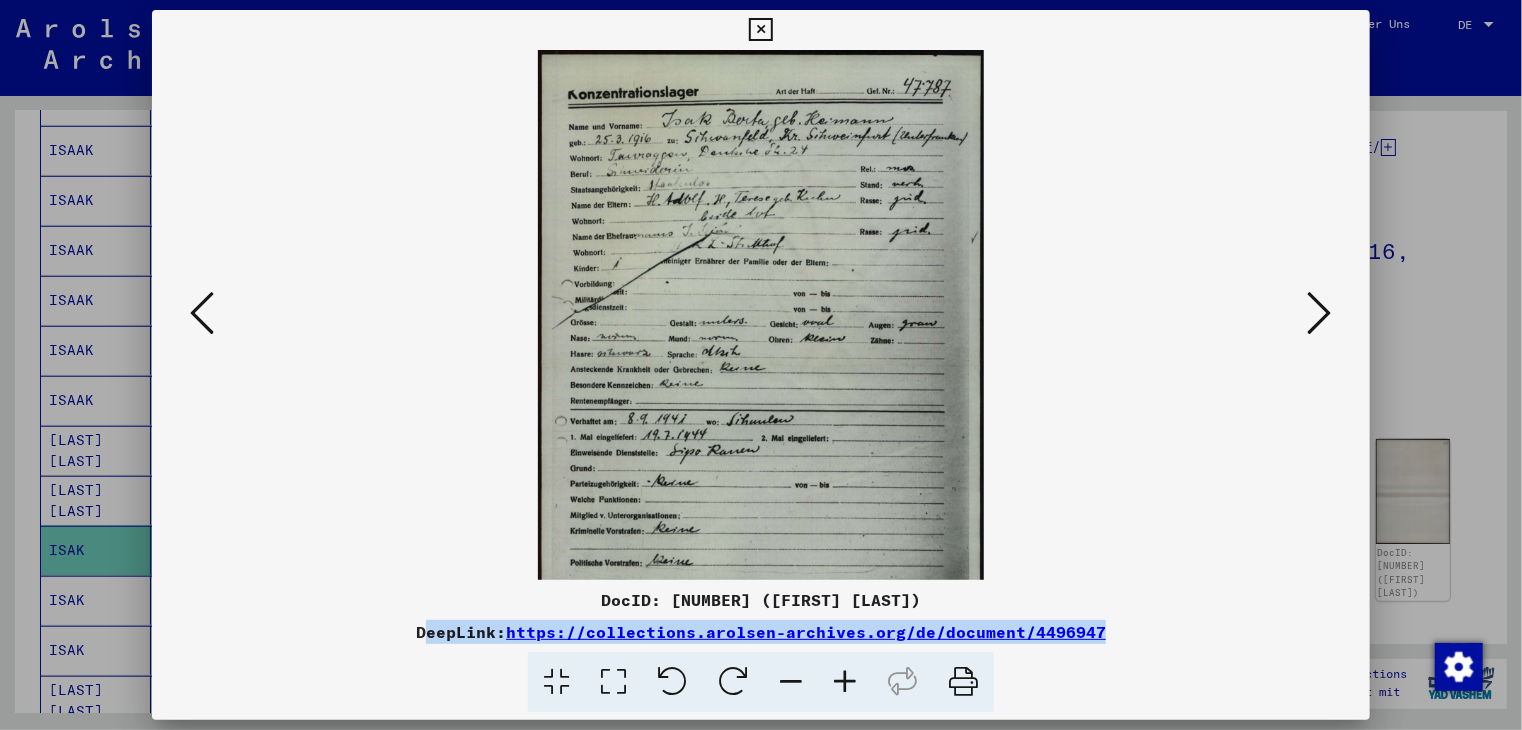 click on "DeepLink:  https://collections.arolsen-archives.org/de/document/4496947" at bounding box center [761, 632] 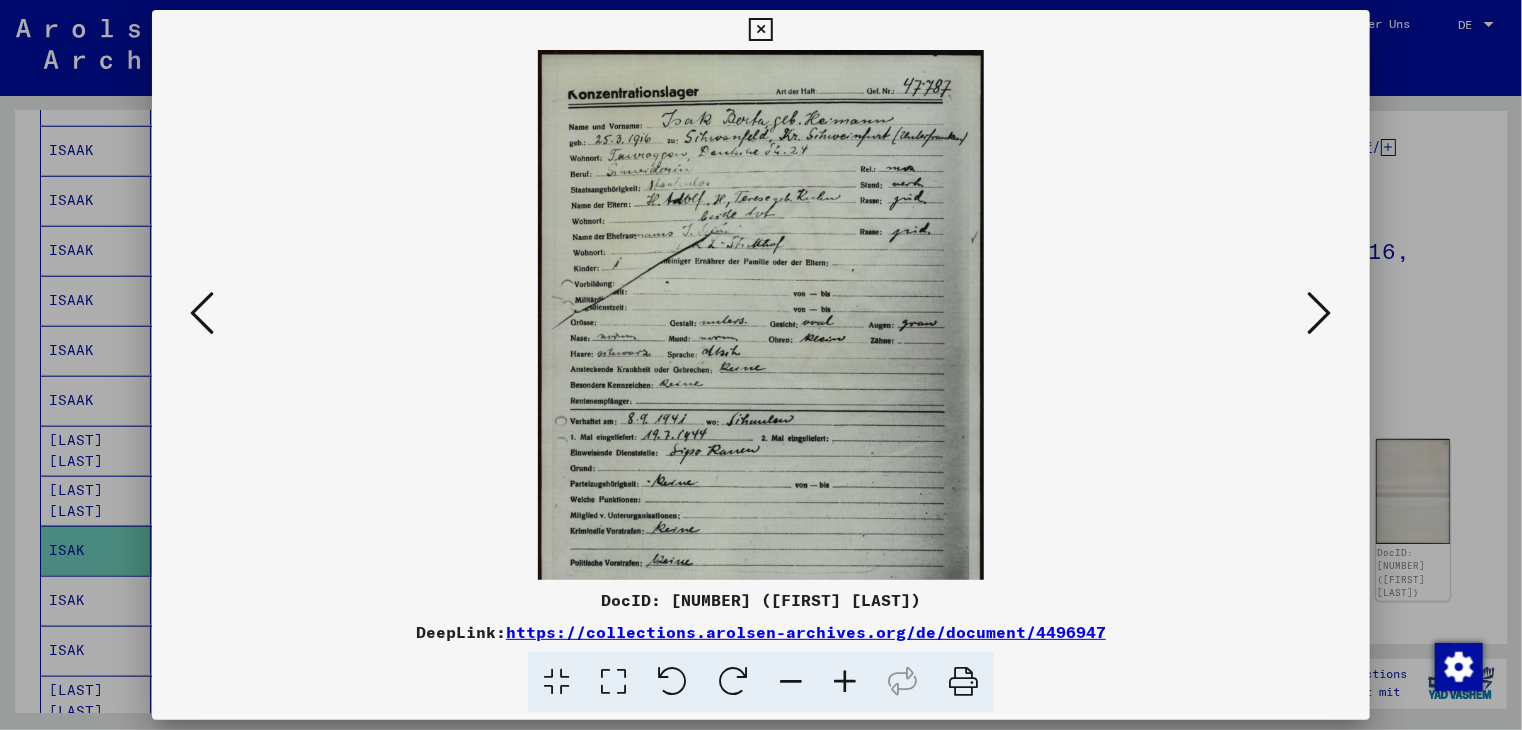 click at bounding box center (845, 682) 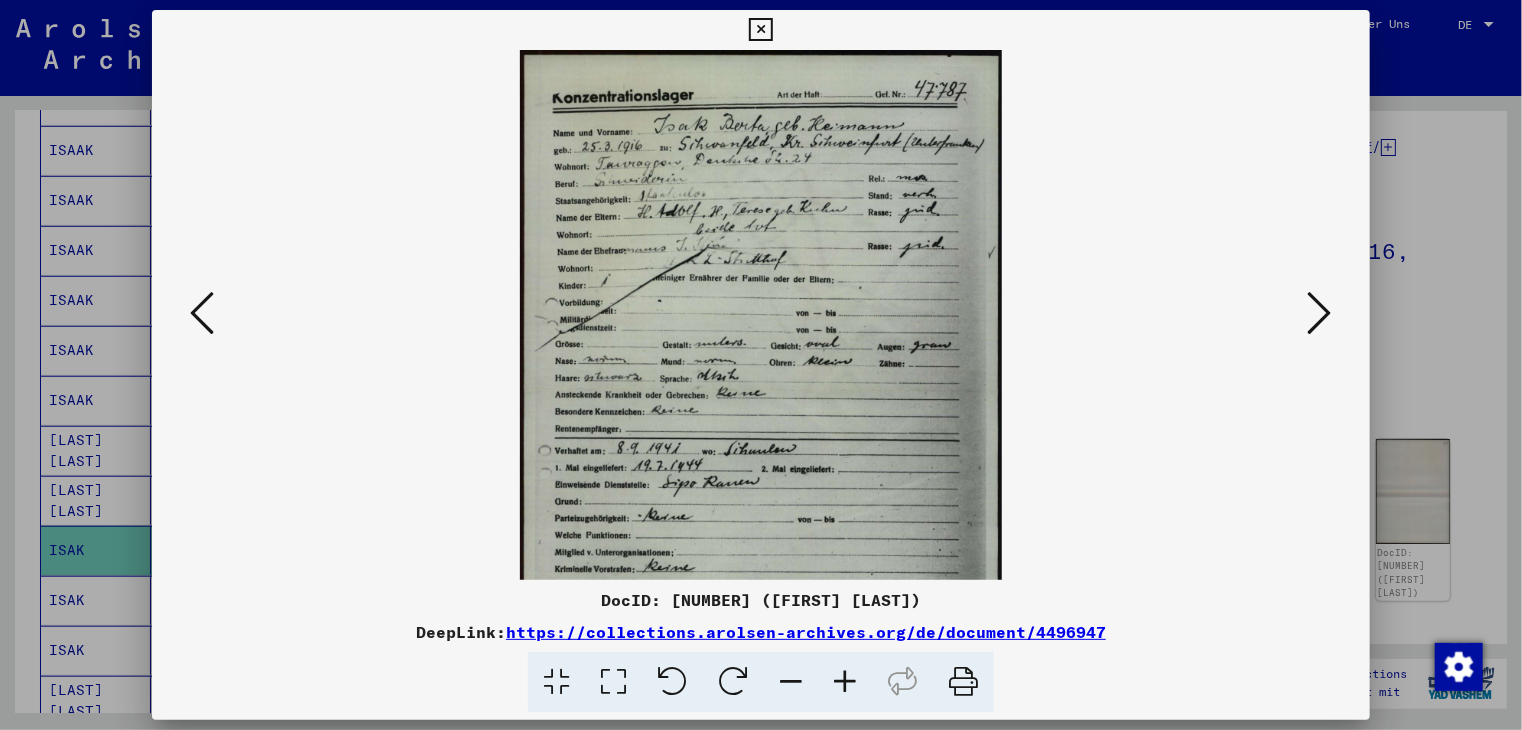 click at bounding box center [845, 682] 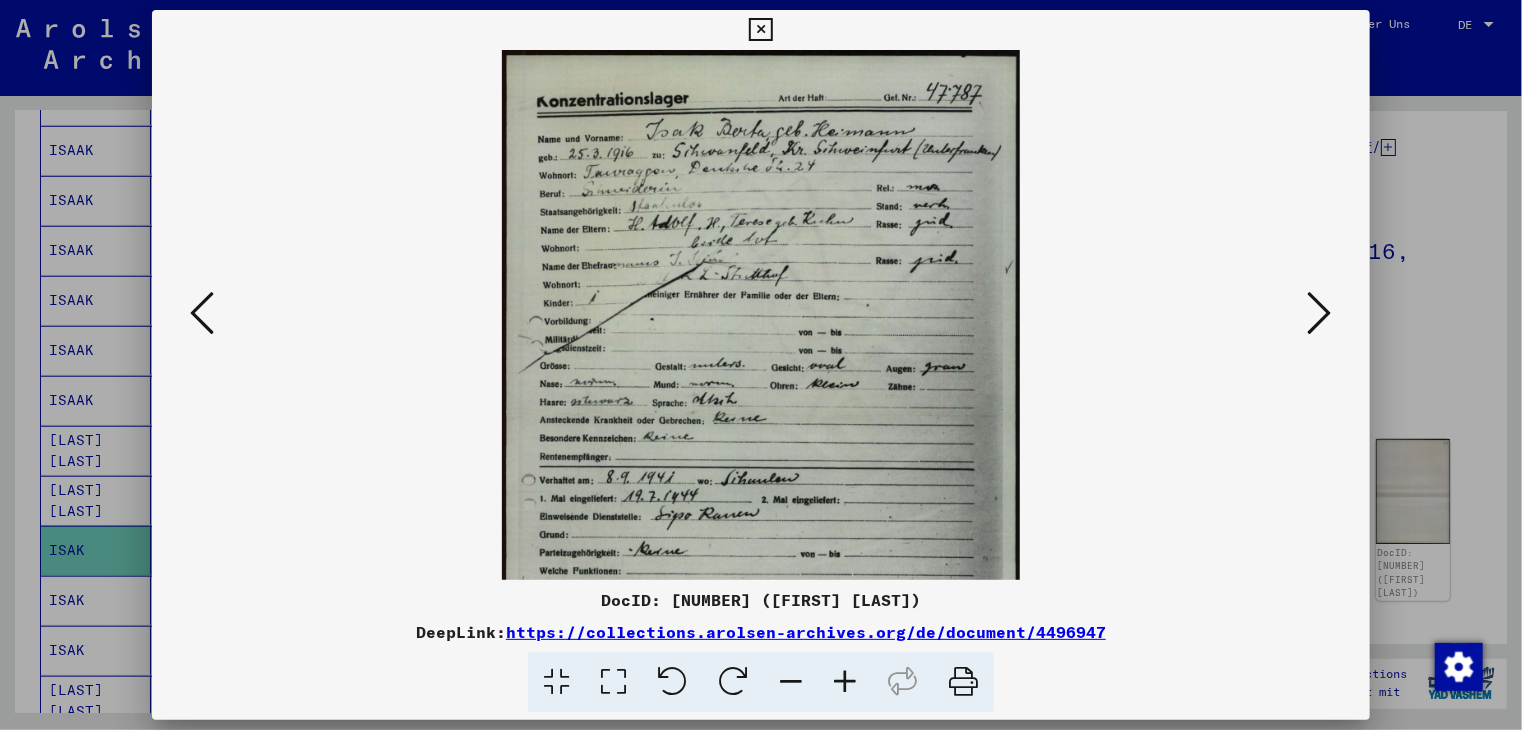 click at bounding box center (845, 682) 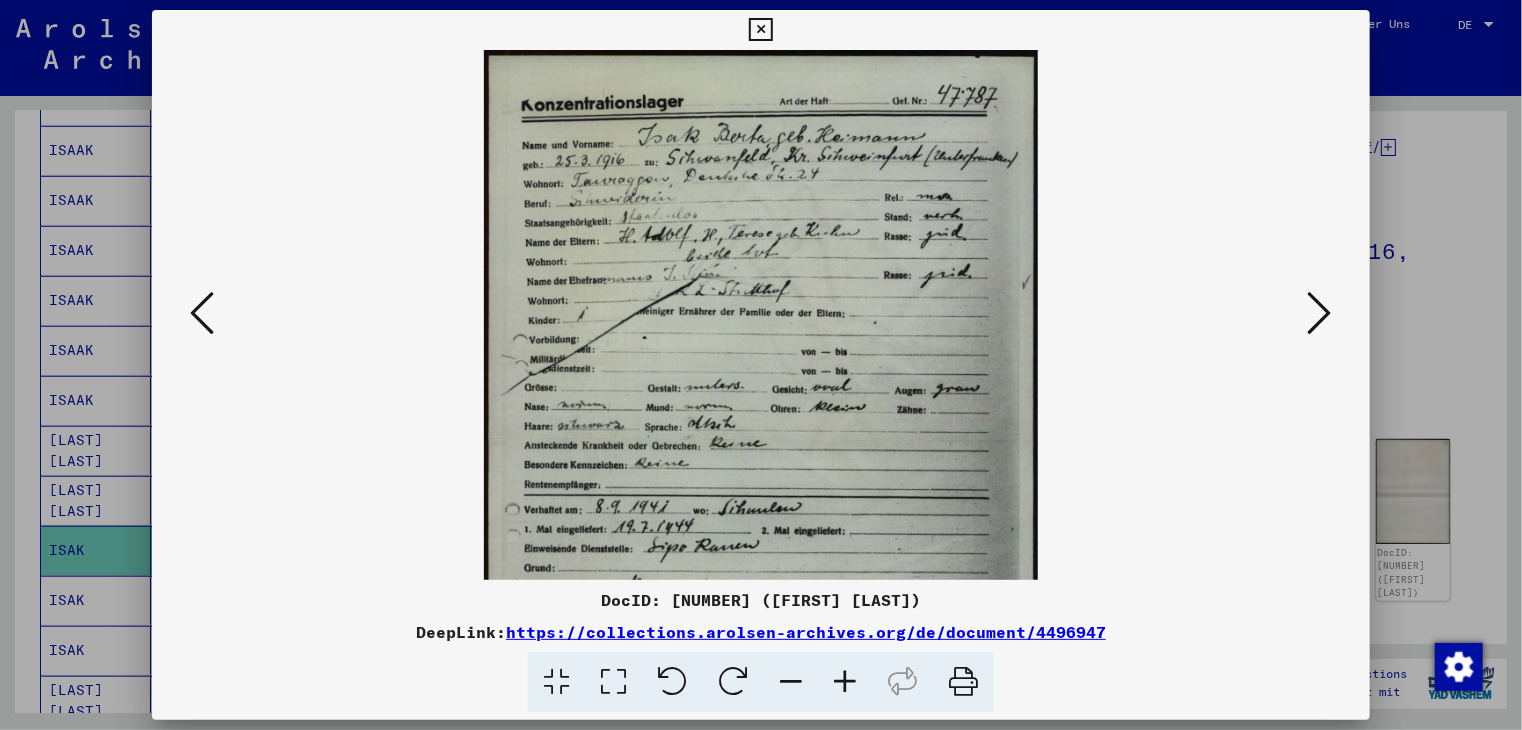 click at bounding box center (845, 682) 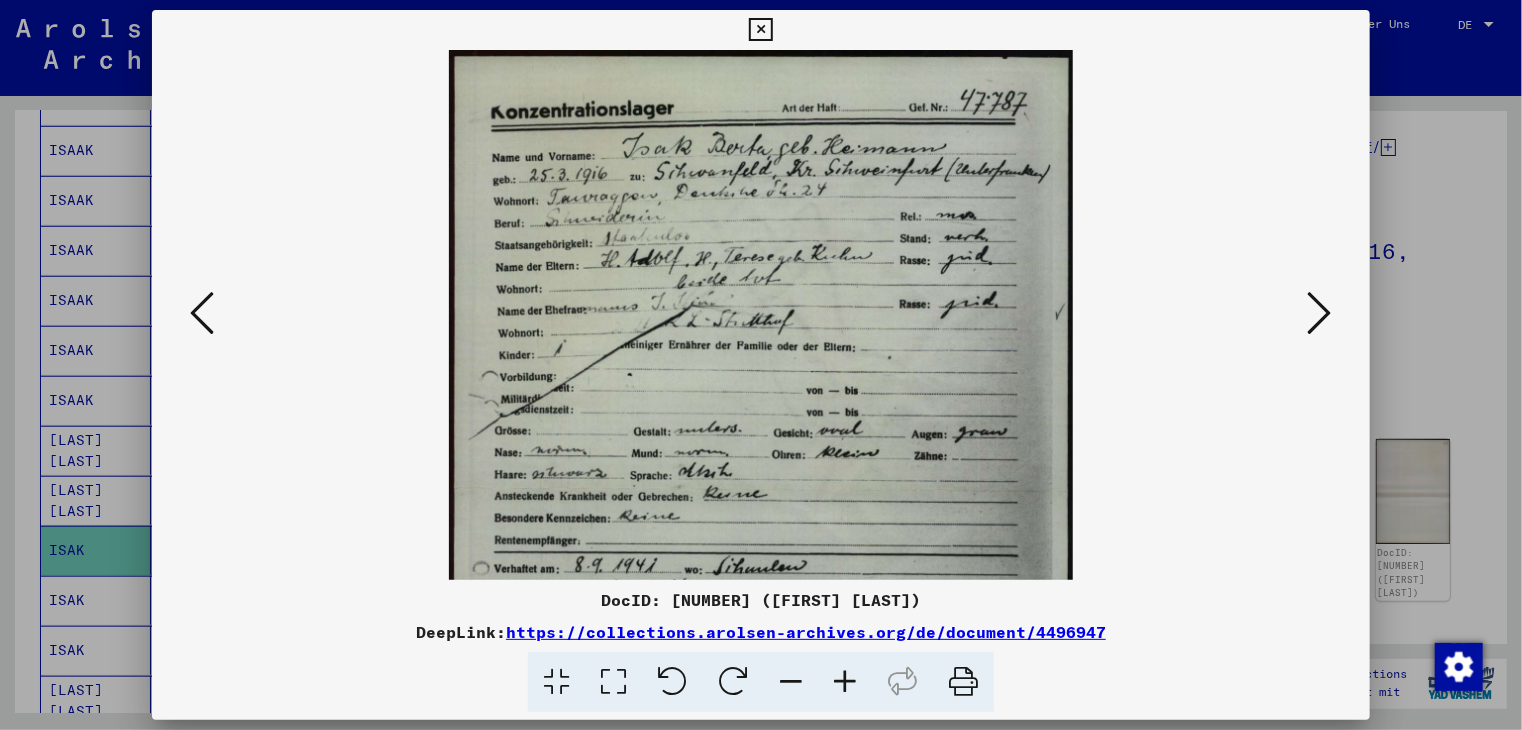click at bounding box center [845, 682] 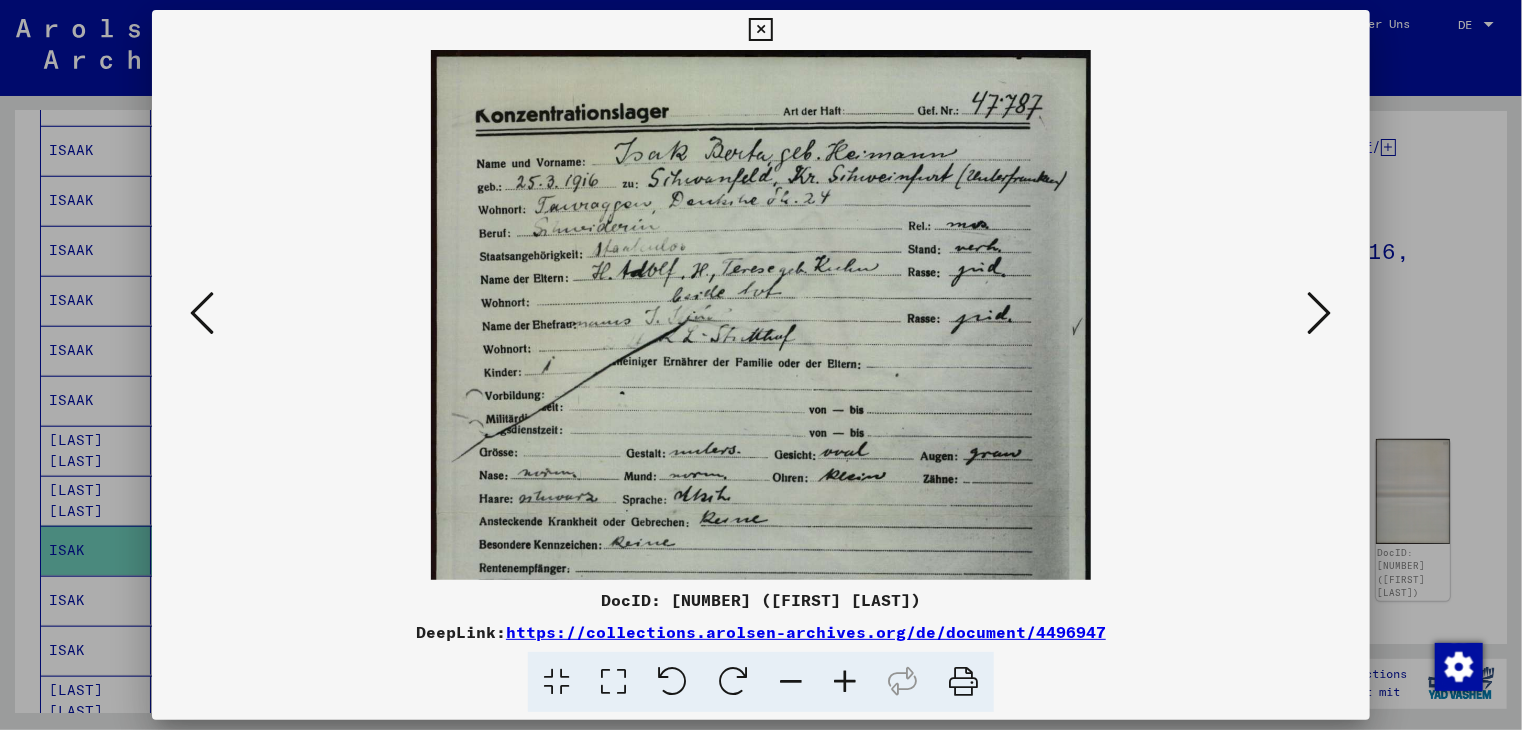 click at bounding box center (845, 682) 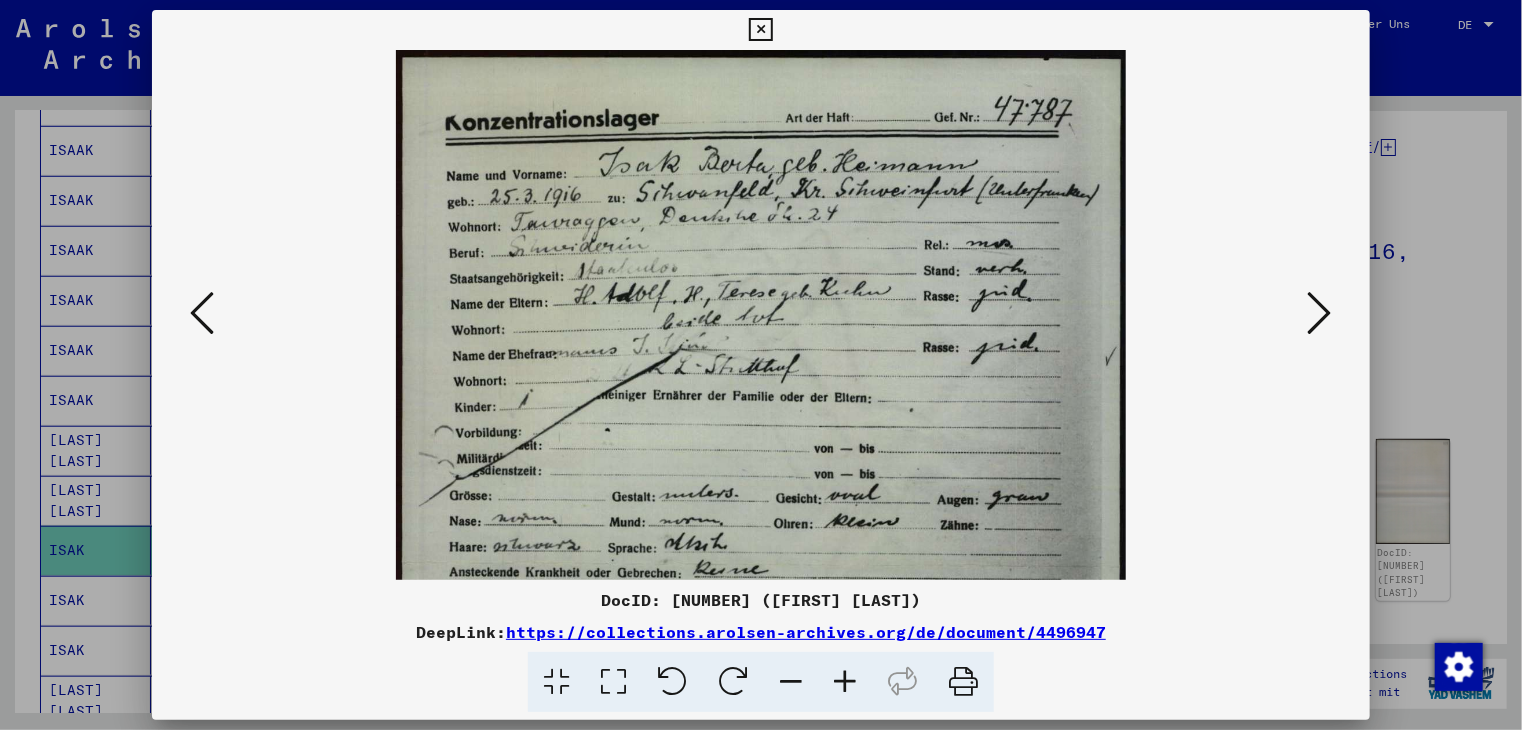 click at bounding box center [845, 682] 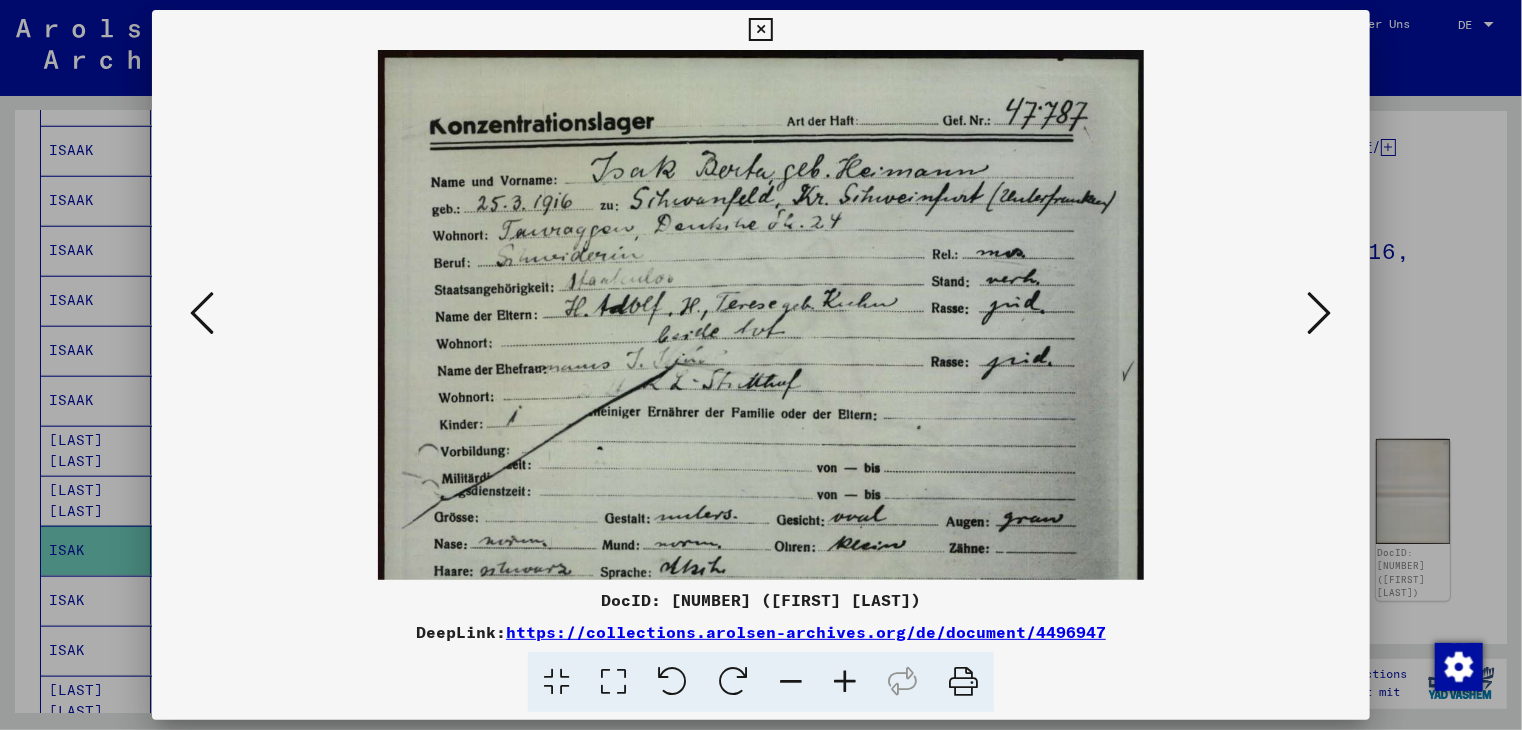 click at bounding box center (845, 682) 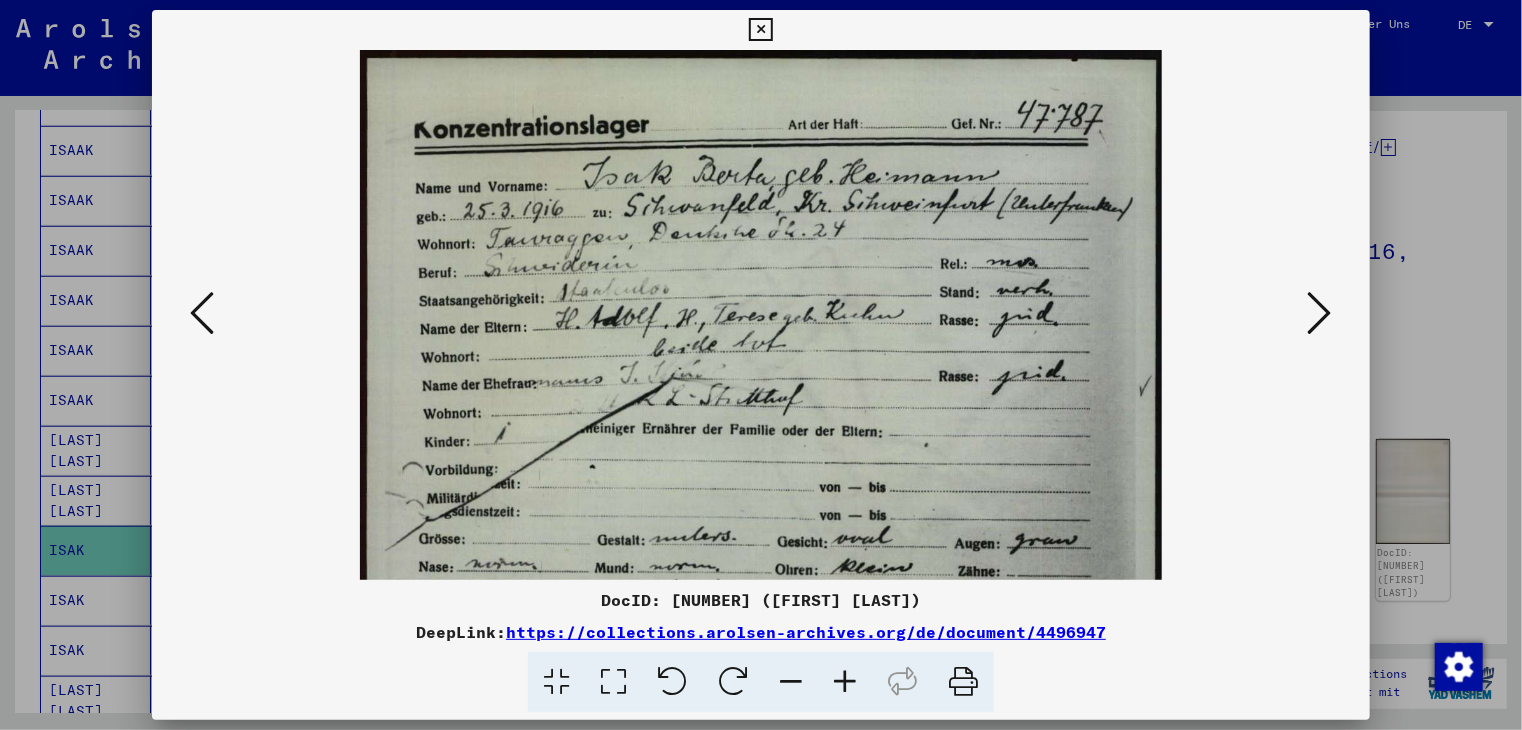 click at bounding box center (845, 682) 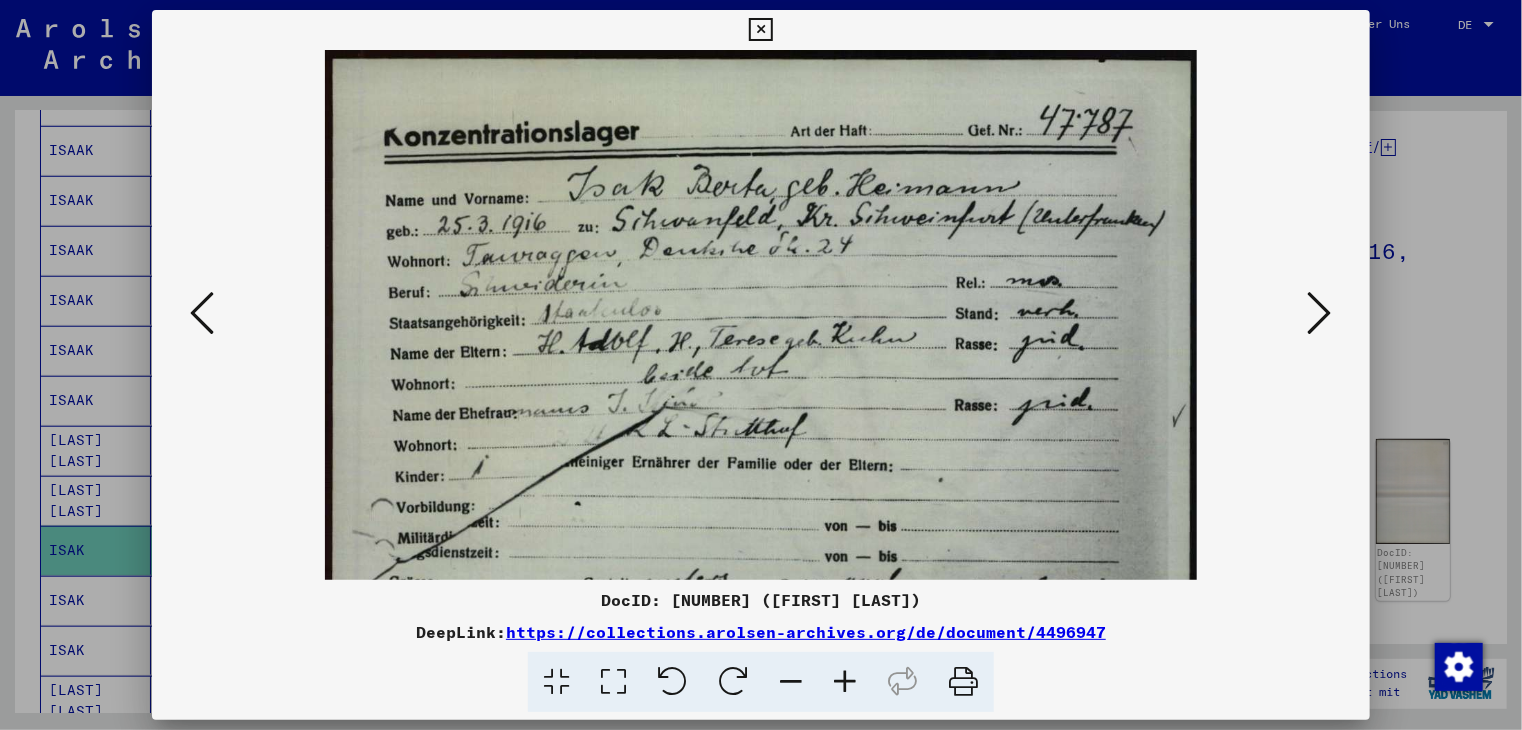 click at bounding box center (845, 682) 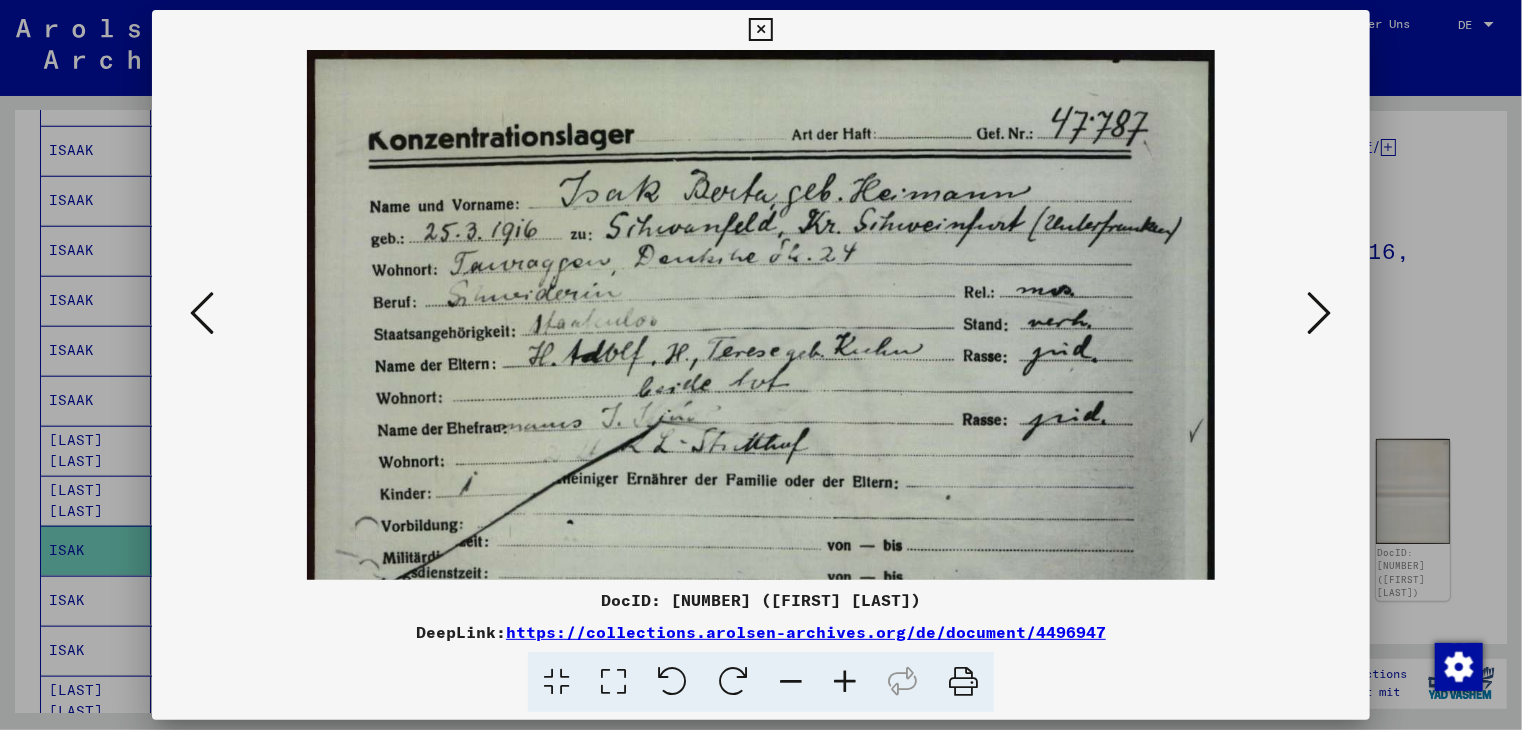 click at bounding box center [845, 682] 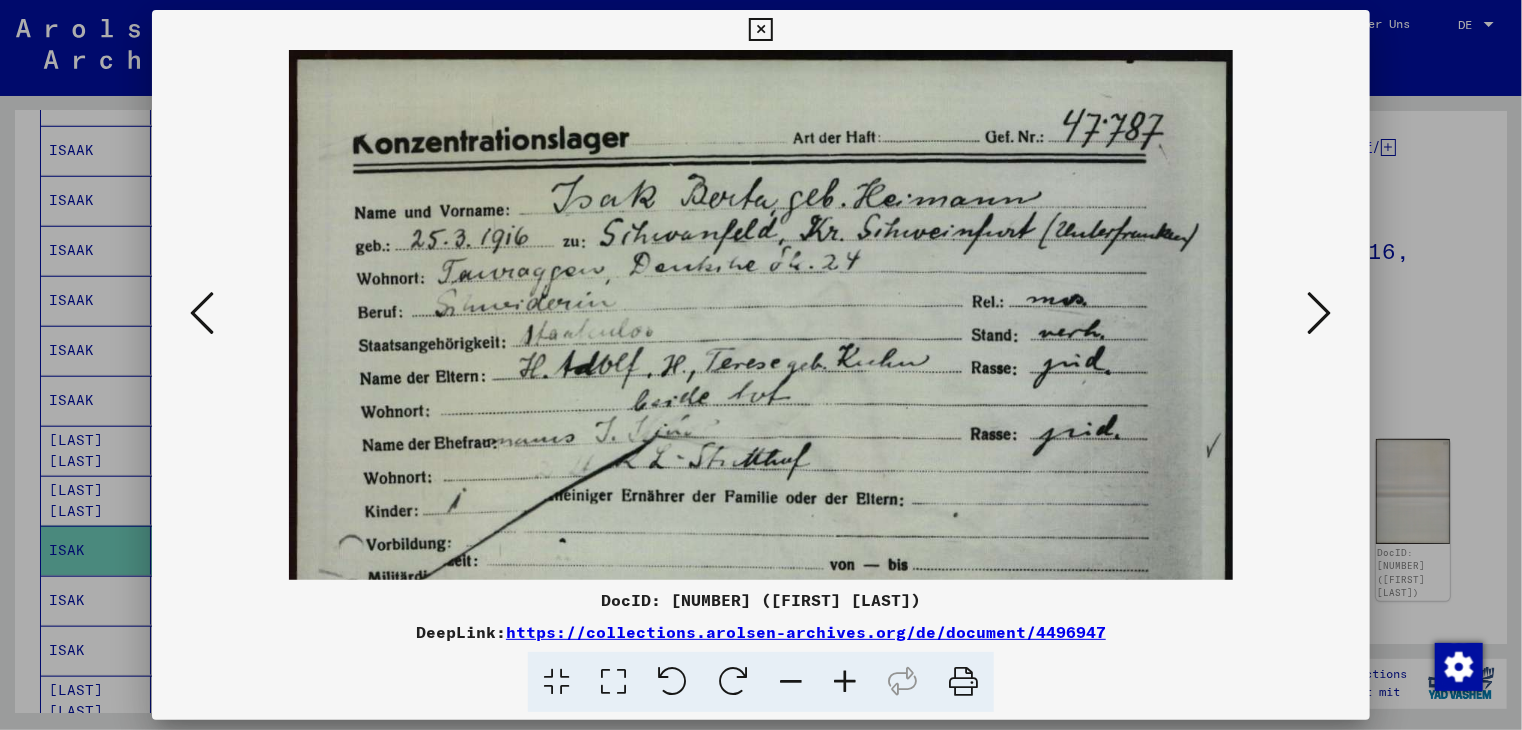 click at bounding box center [845, 682] 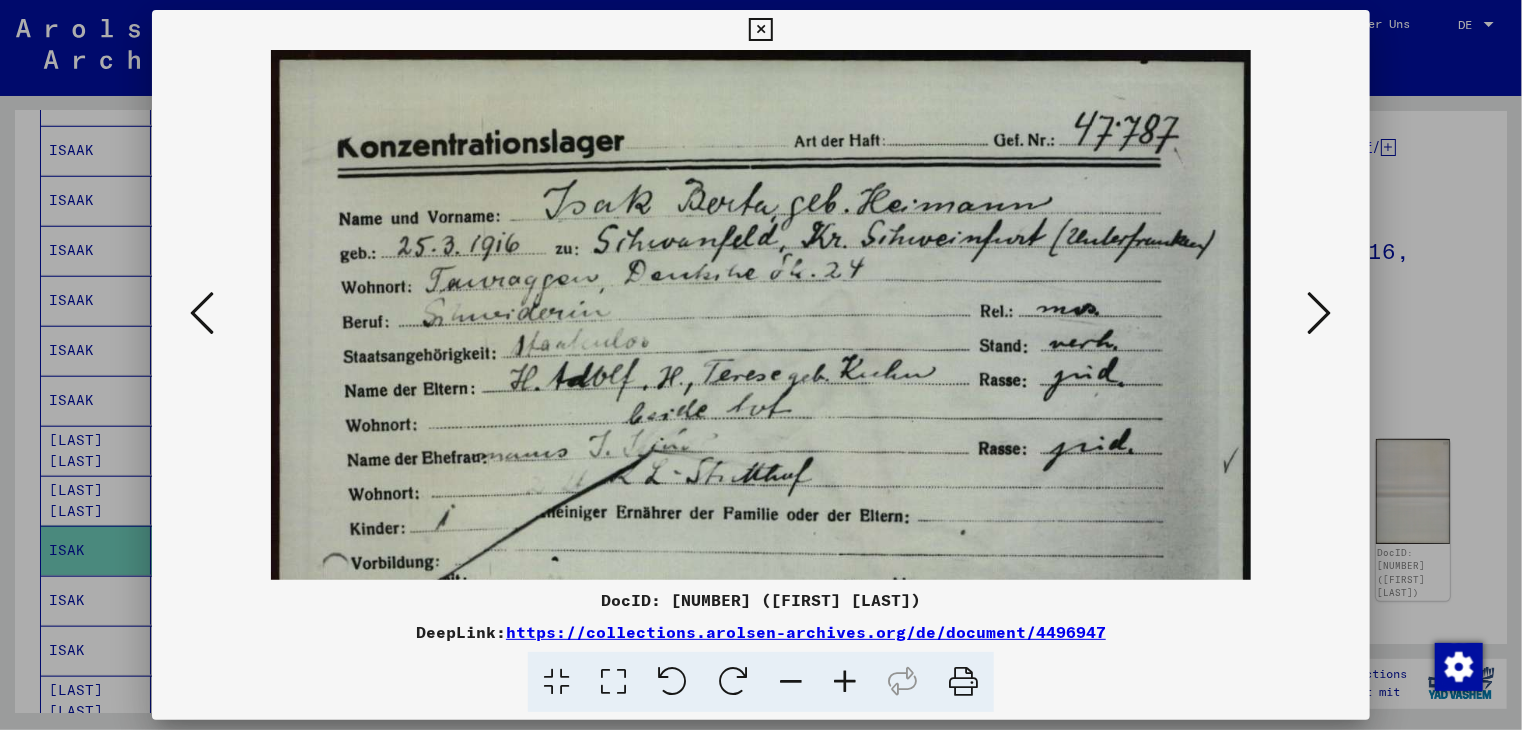 click at bounding box center (845, 682) 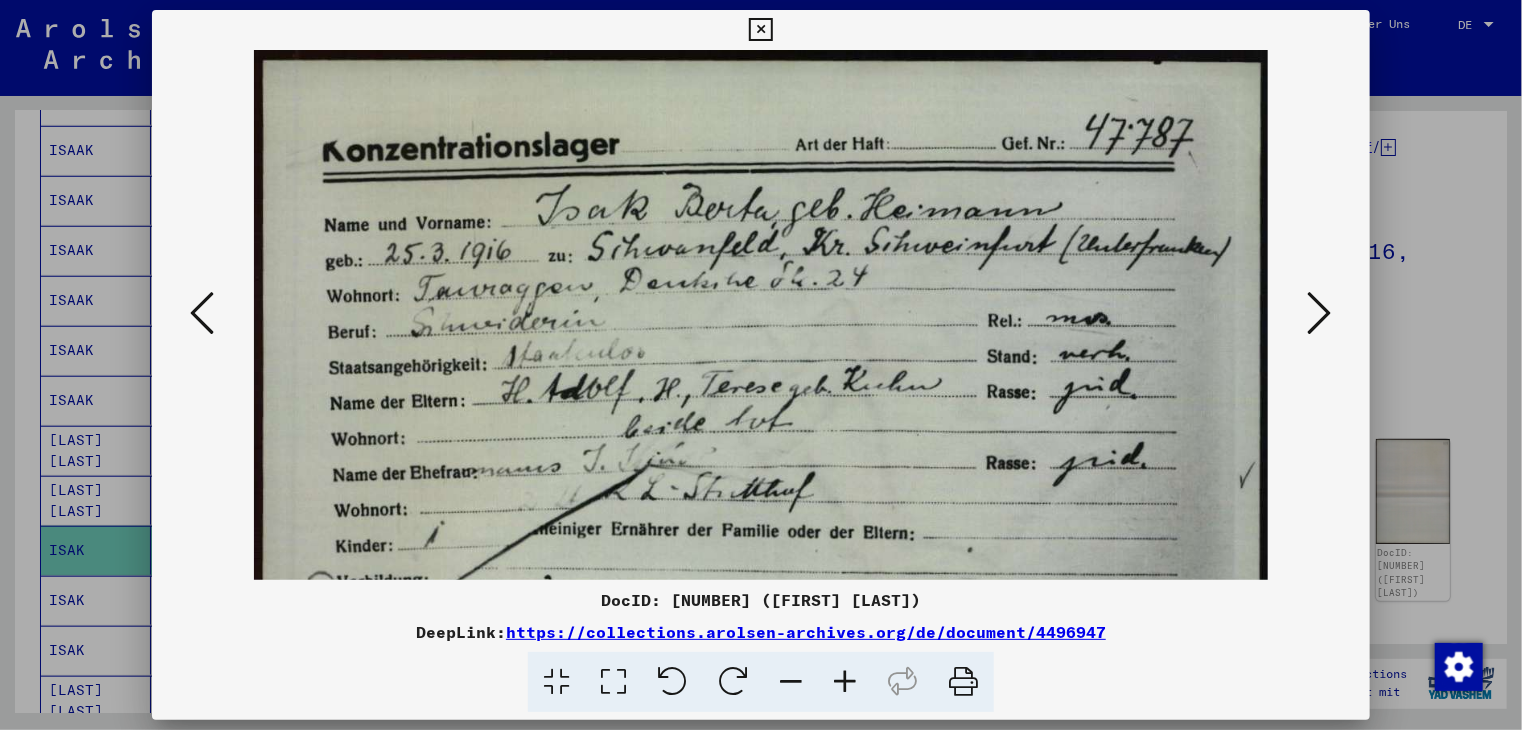 click at bounding box center (845, 682) 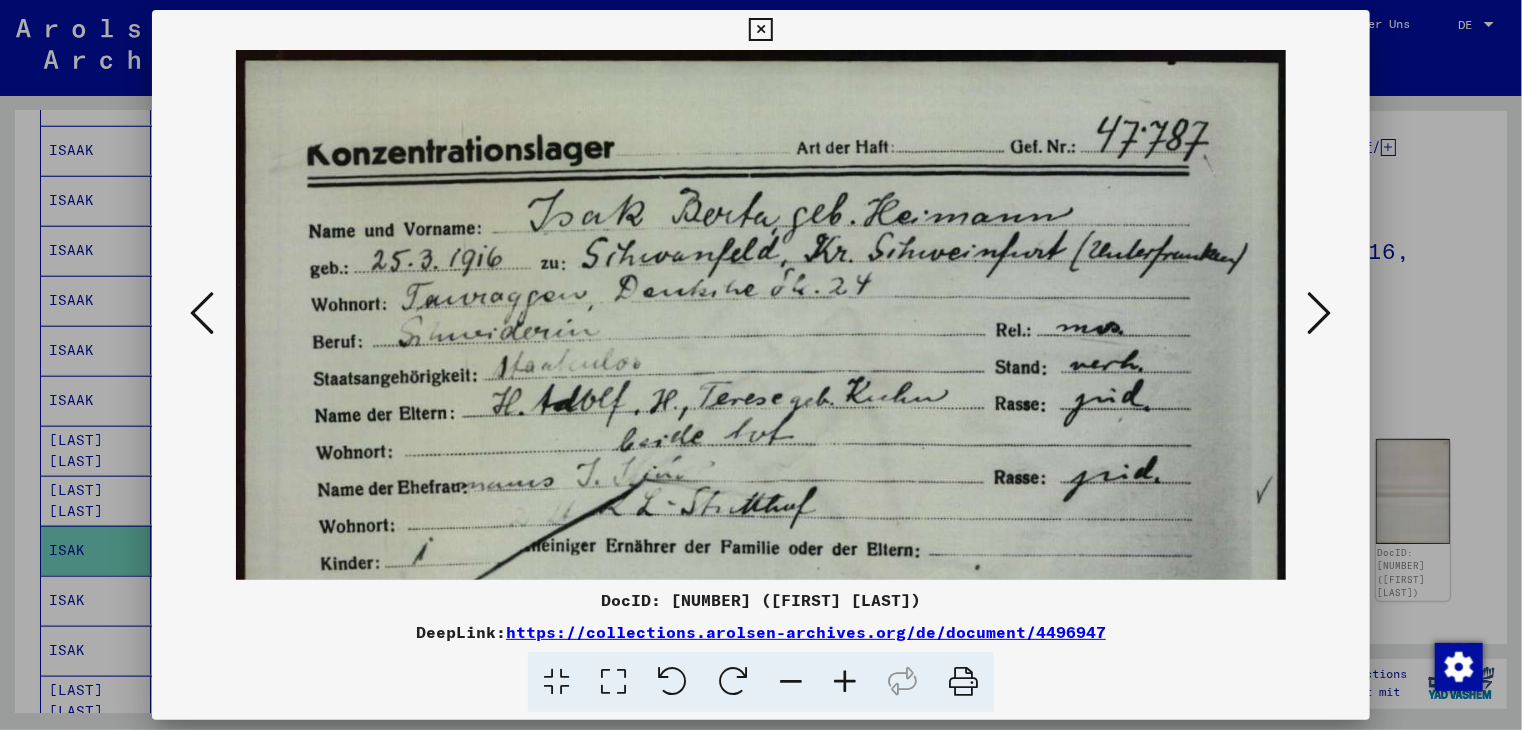 click at bounding box center [791, 682] 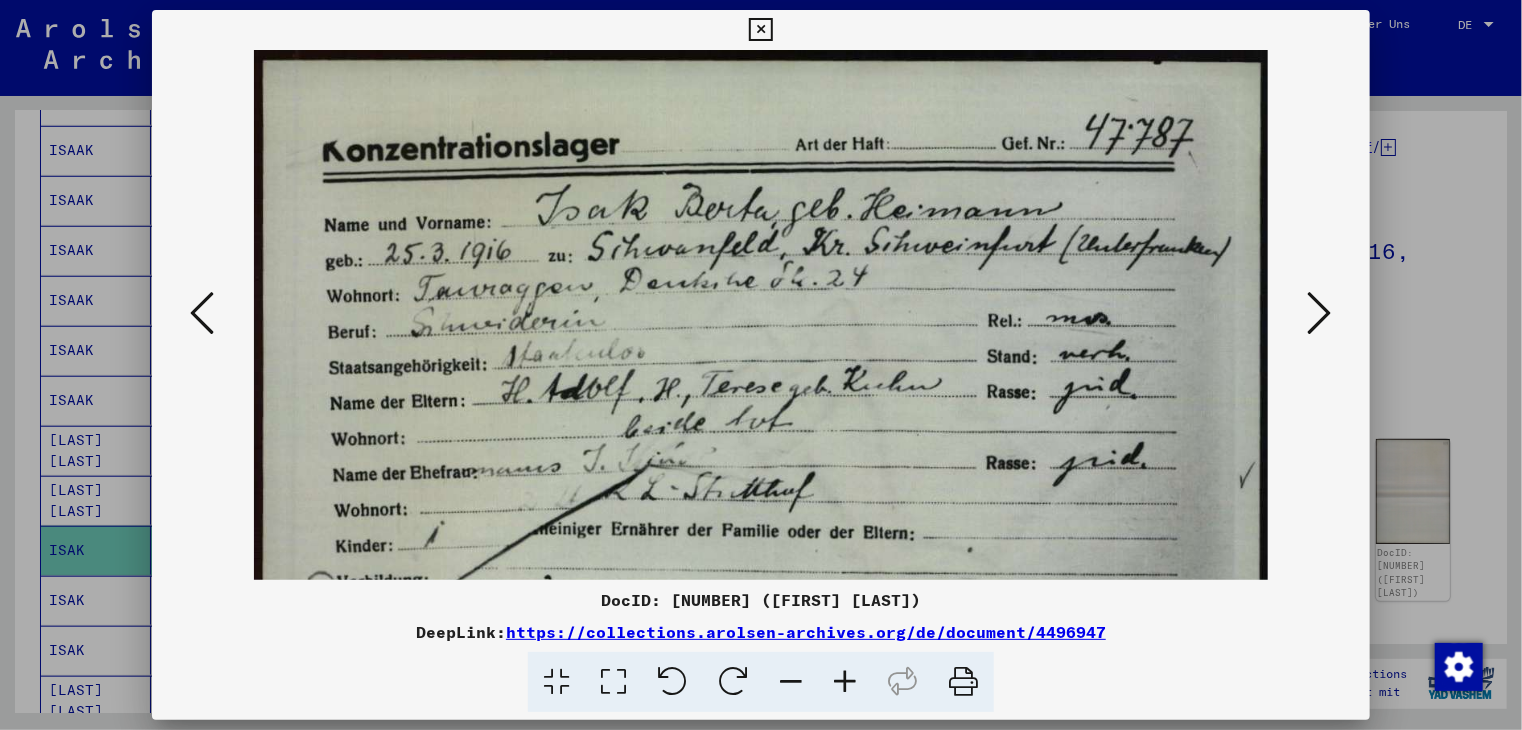 click at bounding box center (791, 682) 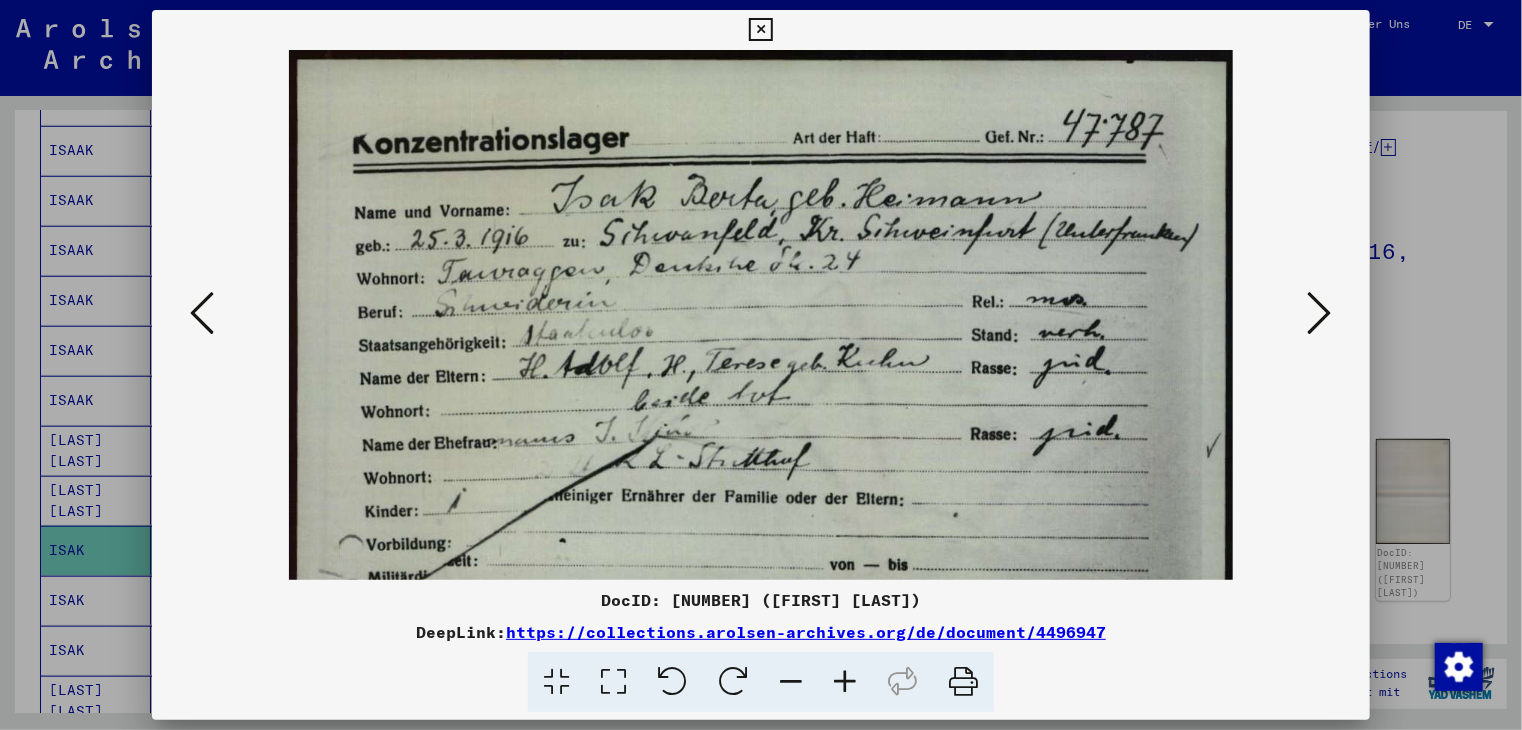 click at bounding box center (791, 682) 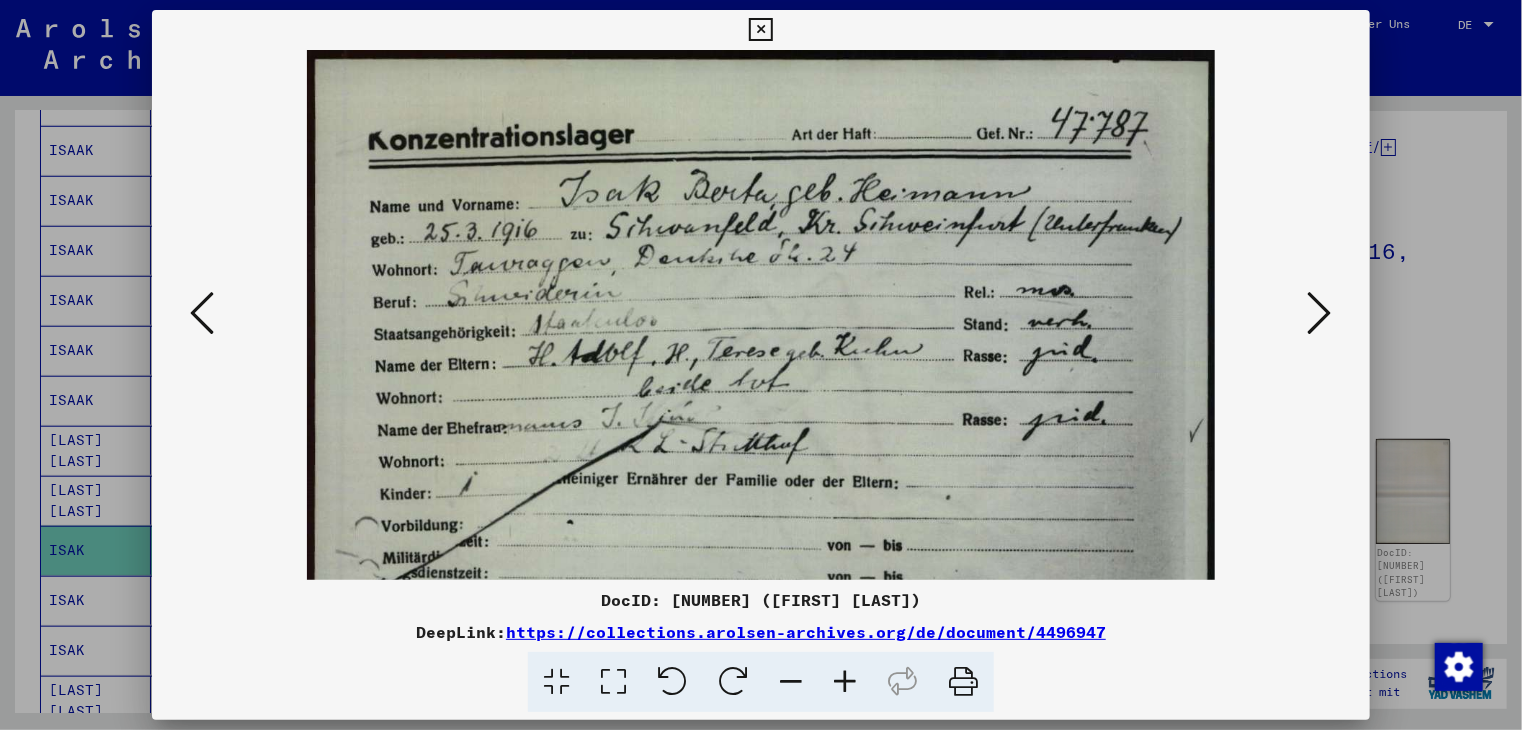 click at bounding box center [791, 682] 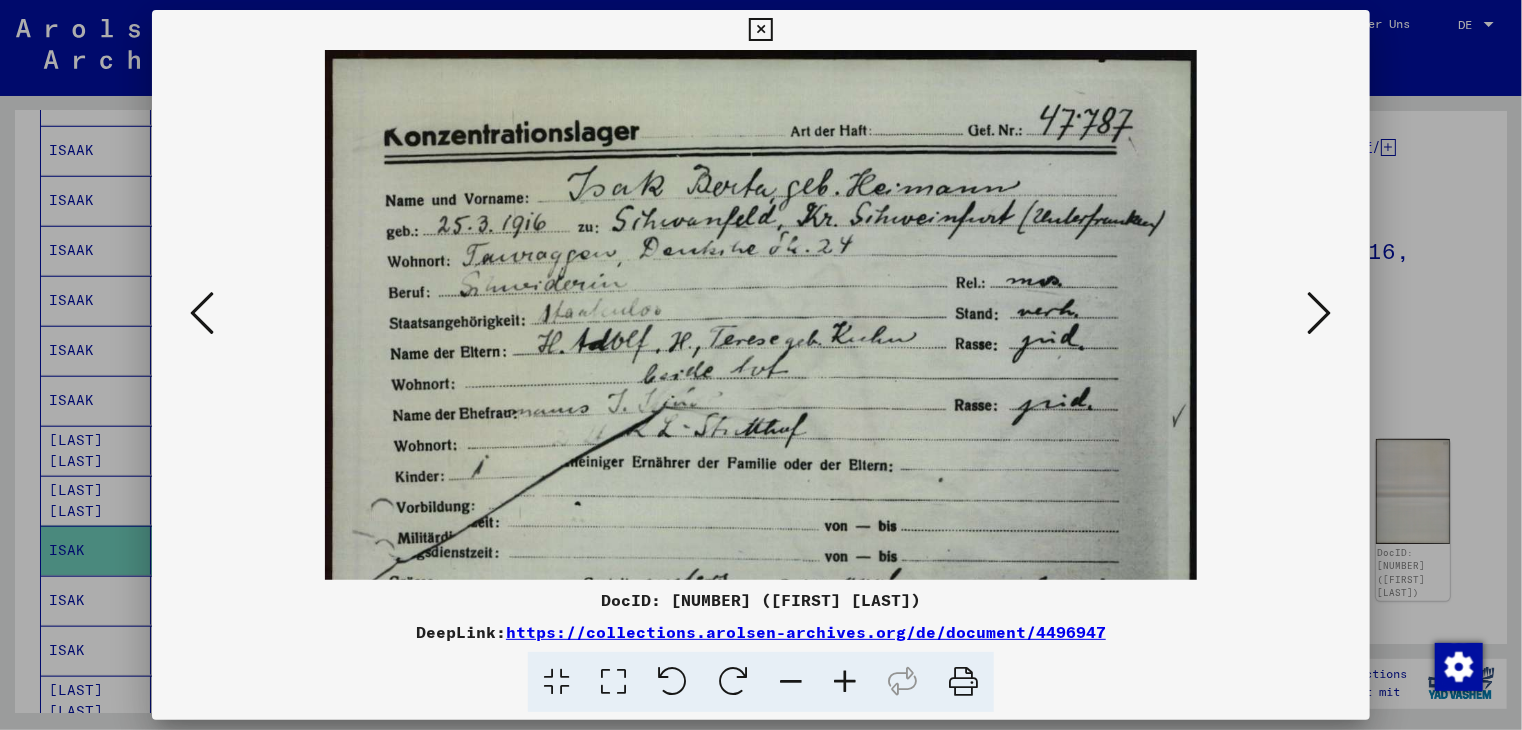click at bounding box center [791, 682] 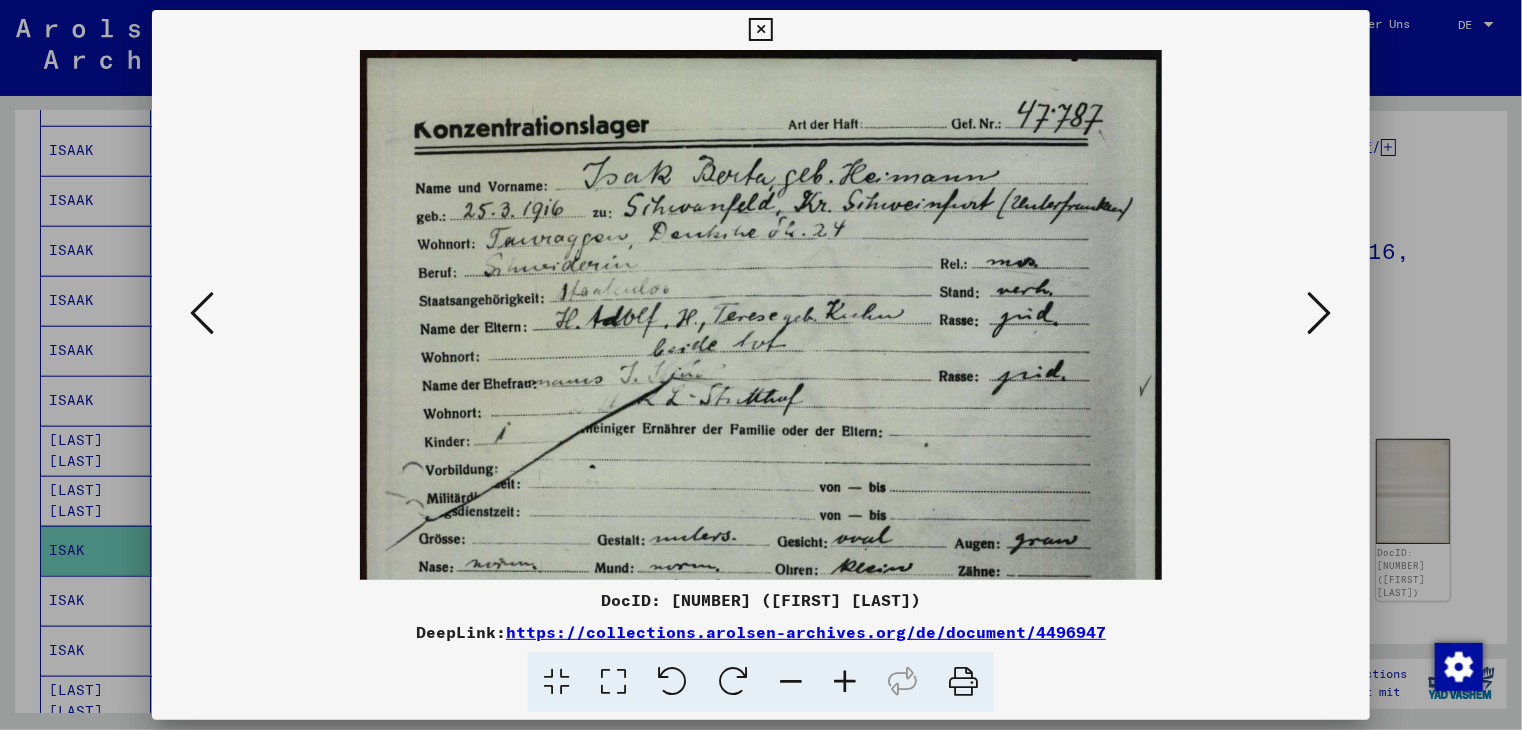 click at bounding box center (791, 682) 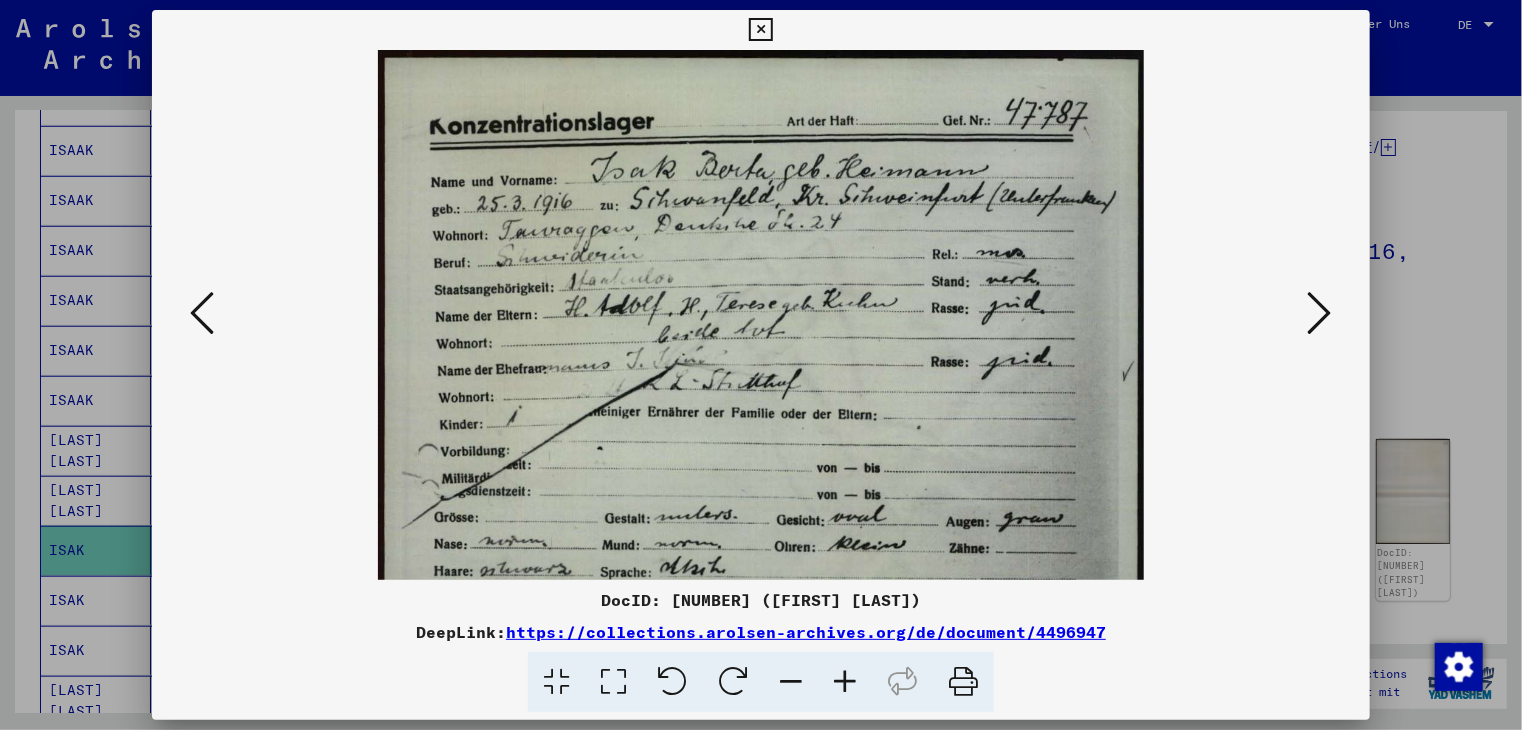 click at bounding box center [791, 682] 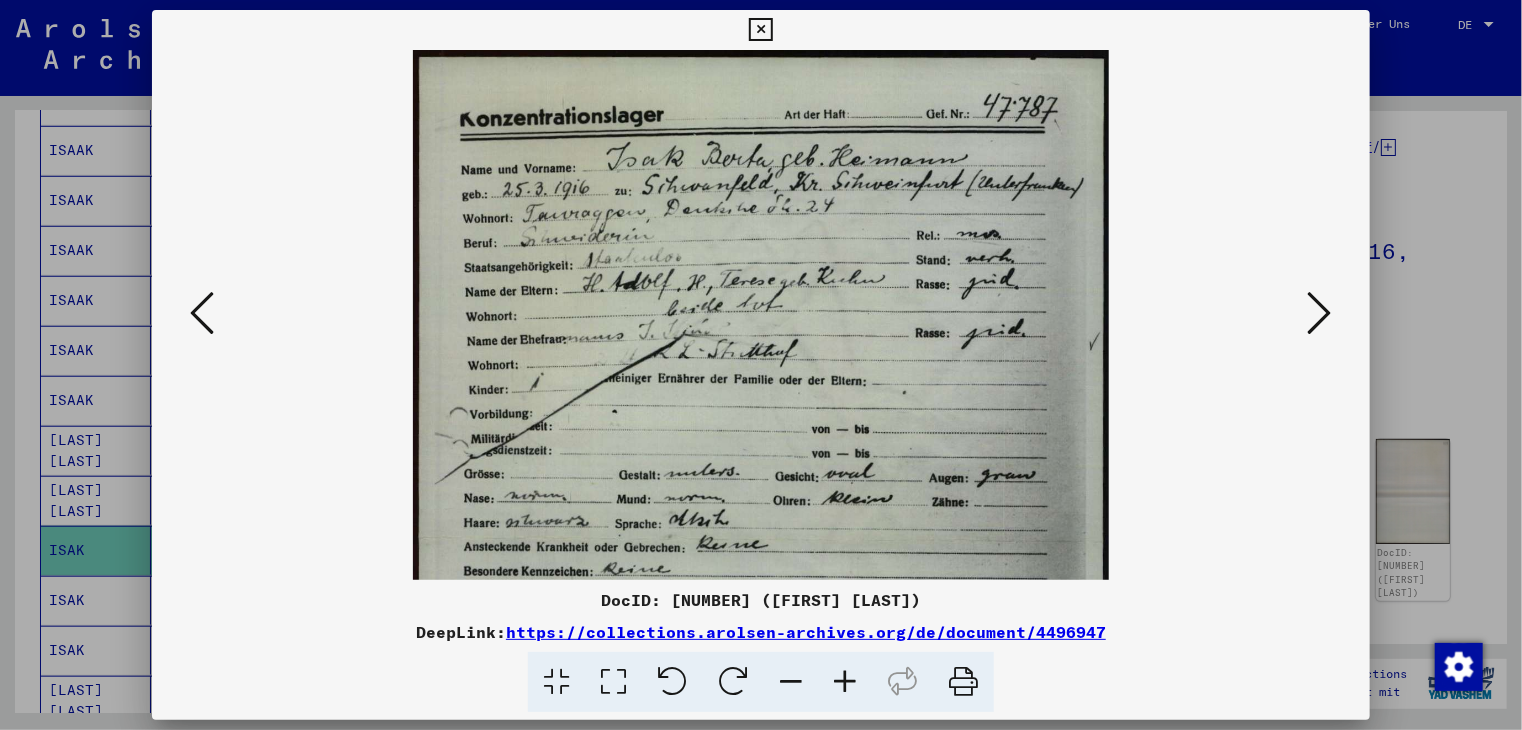 click at bounding box center [791, 682] 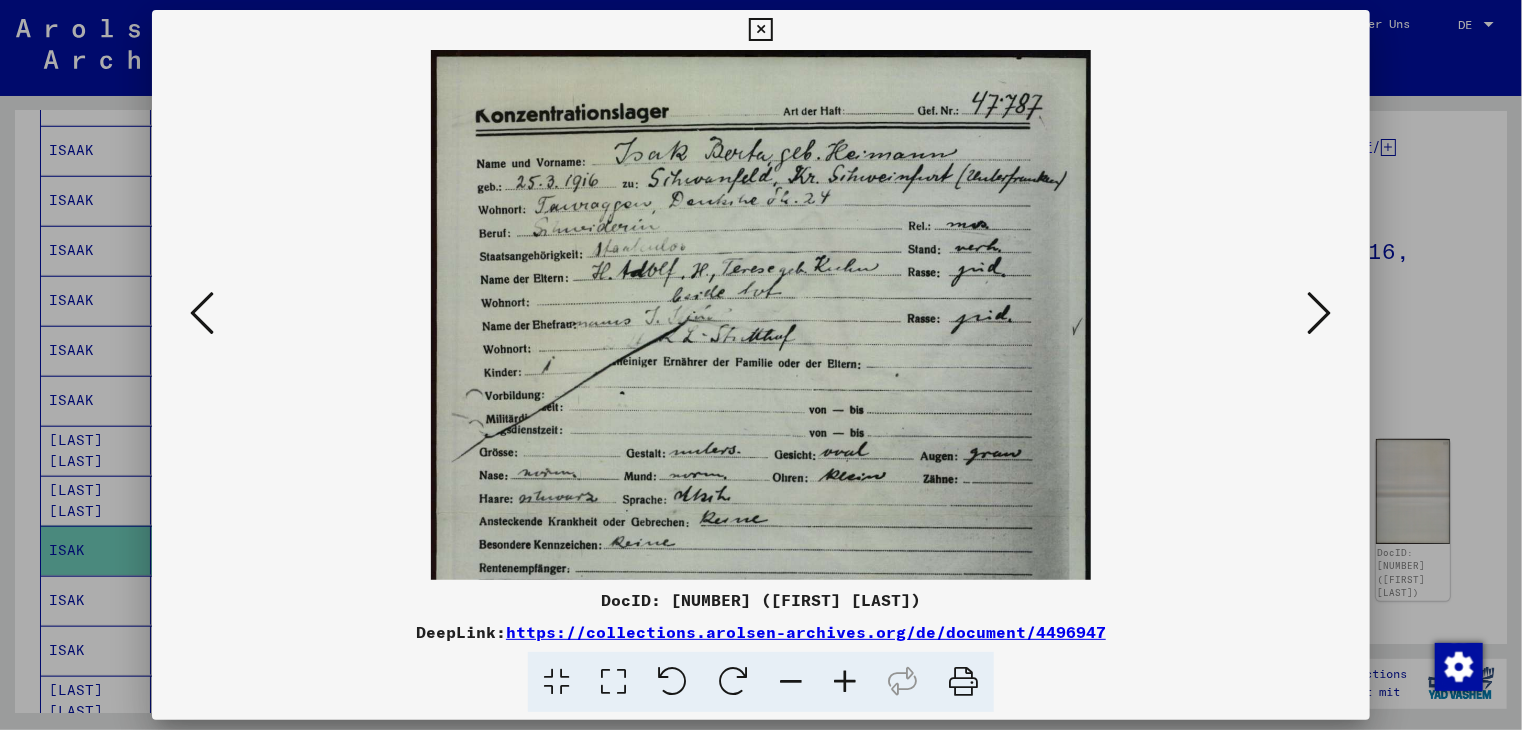 click at bounding box center [791, 682] 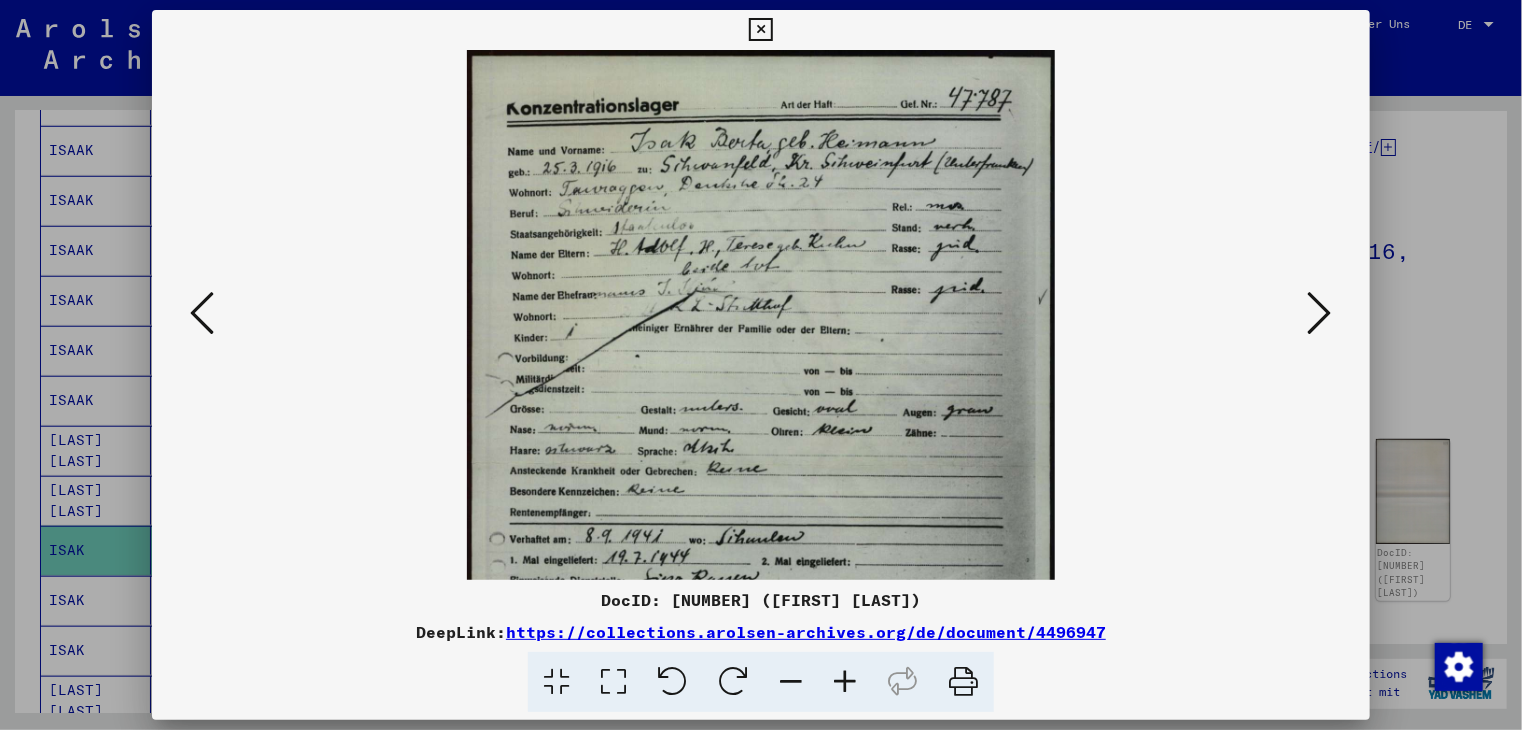 click at bounding box center (791, 682) 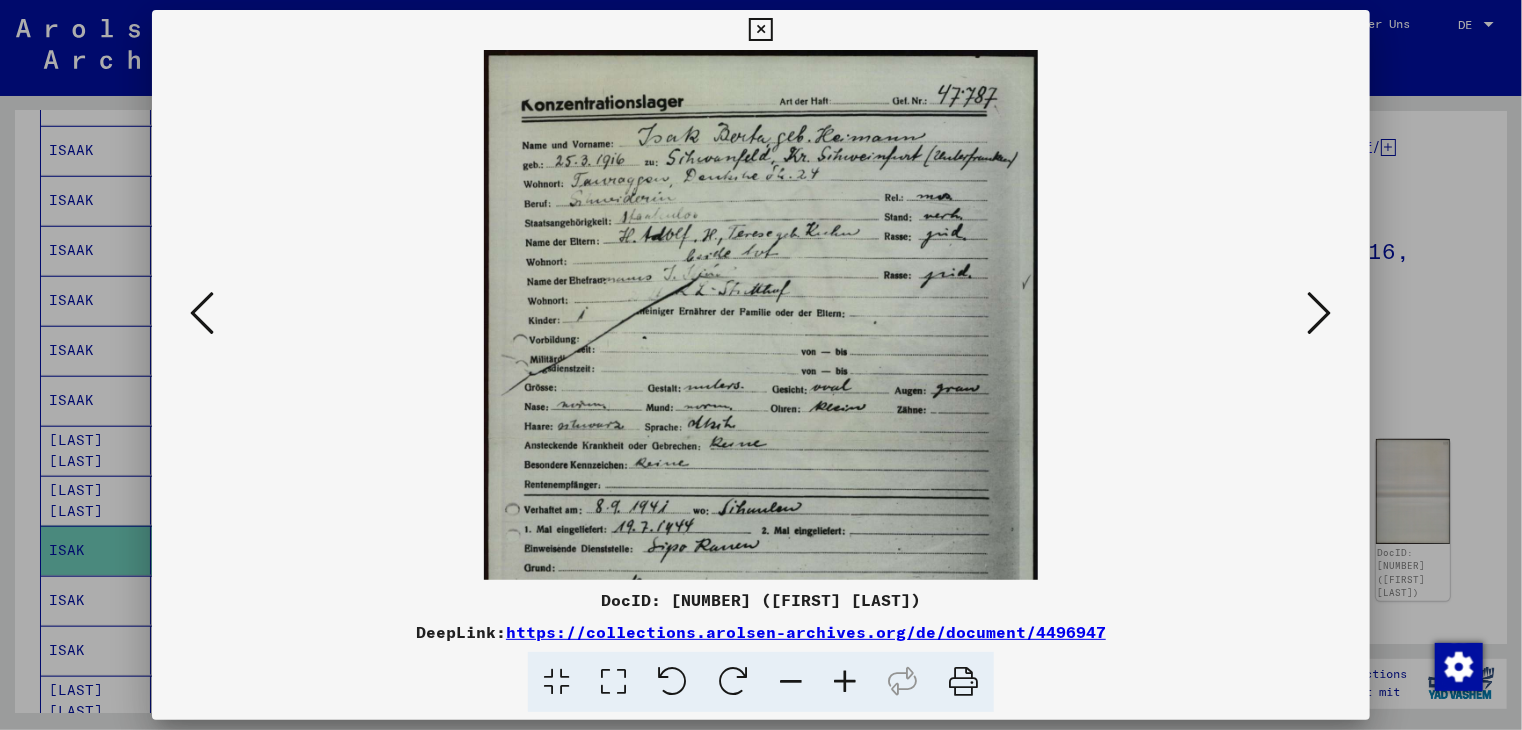 click at bounding box center [791, 682] 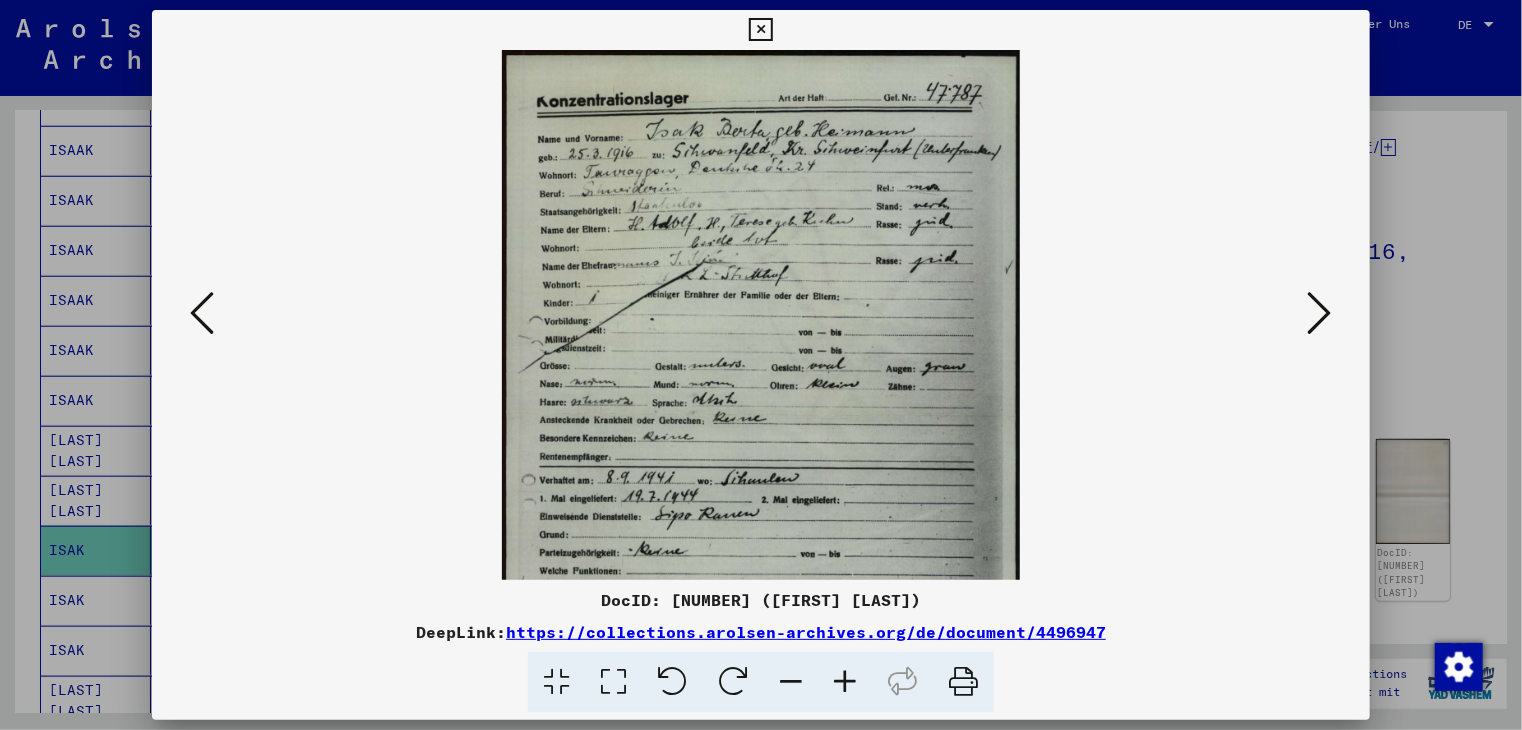 click at bounding box center [791, 682] 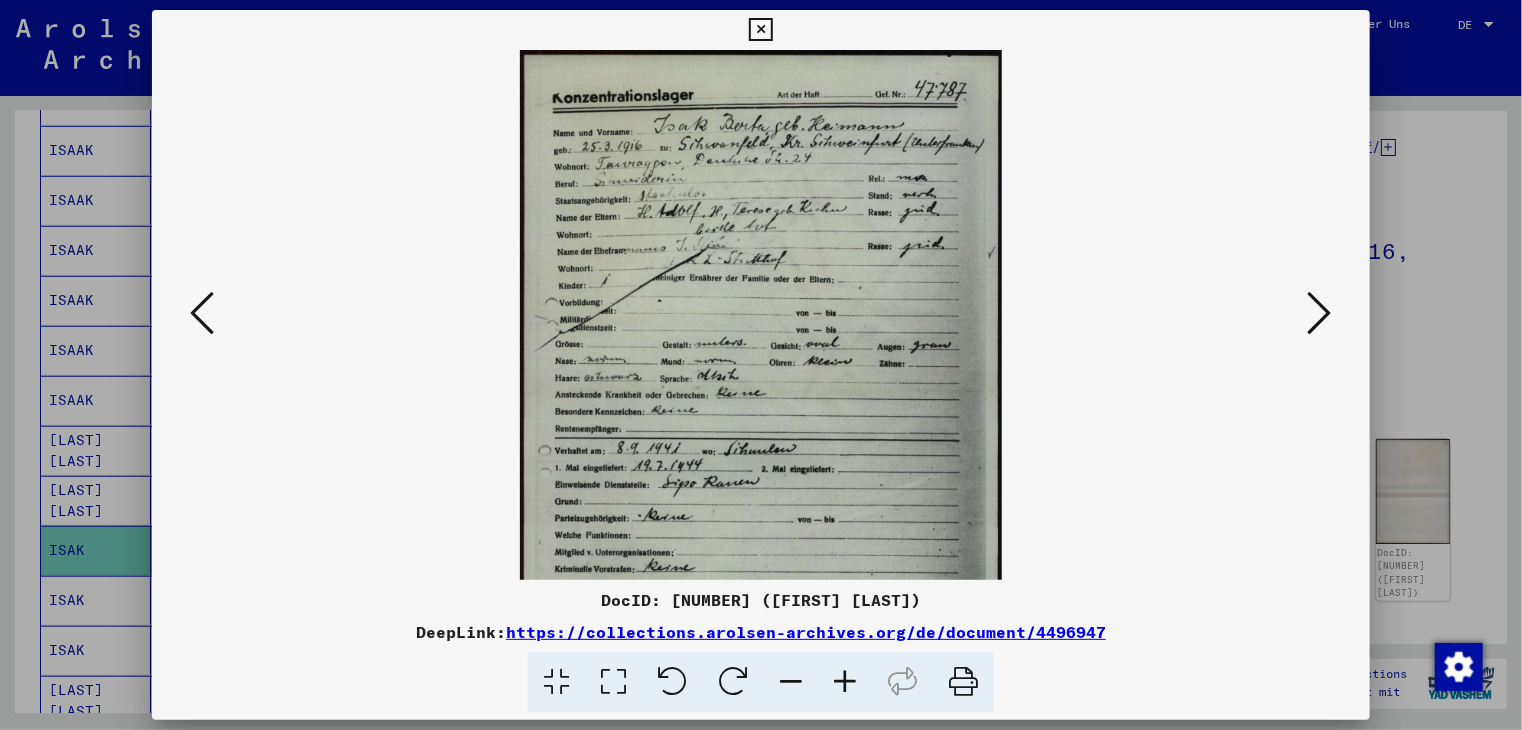 click at bounding box center (1320, 313) 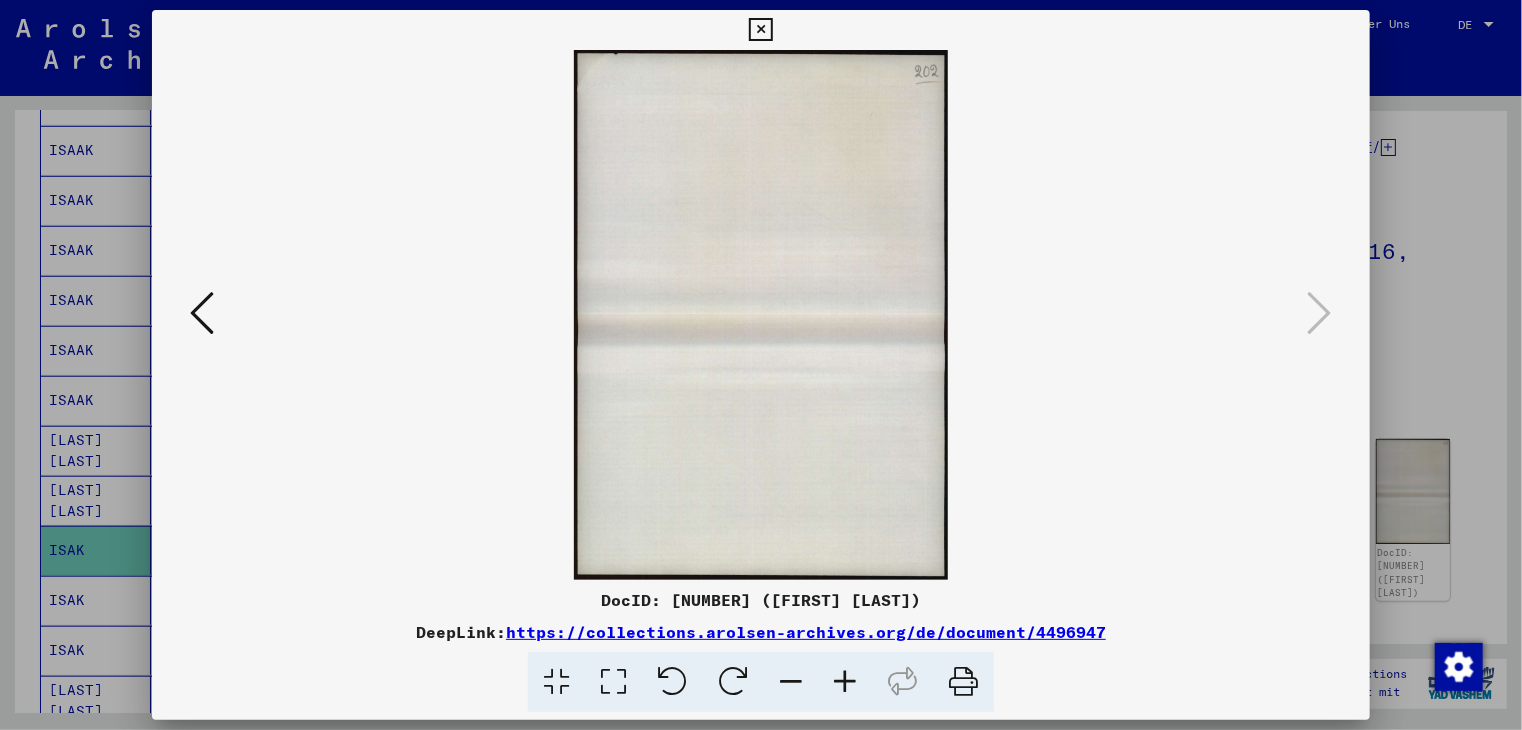 click at bounding box center [760, 30] 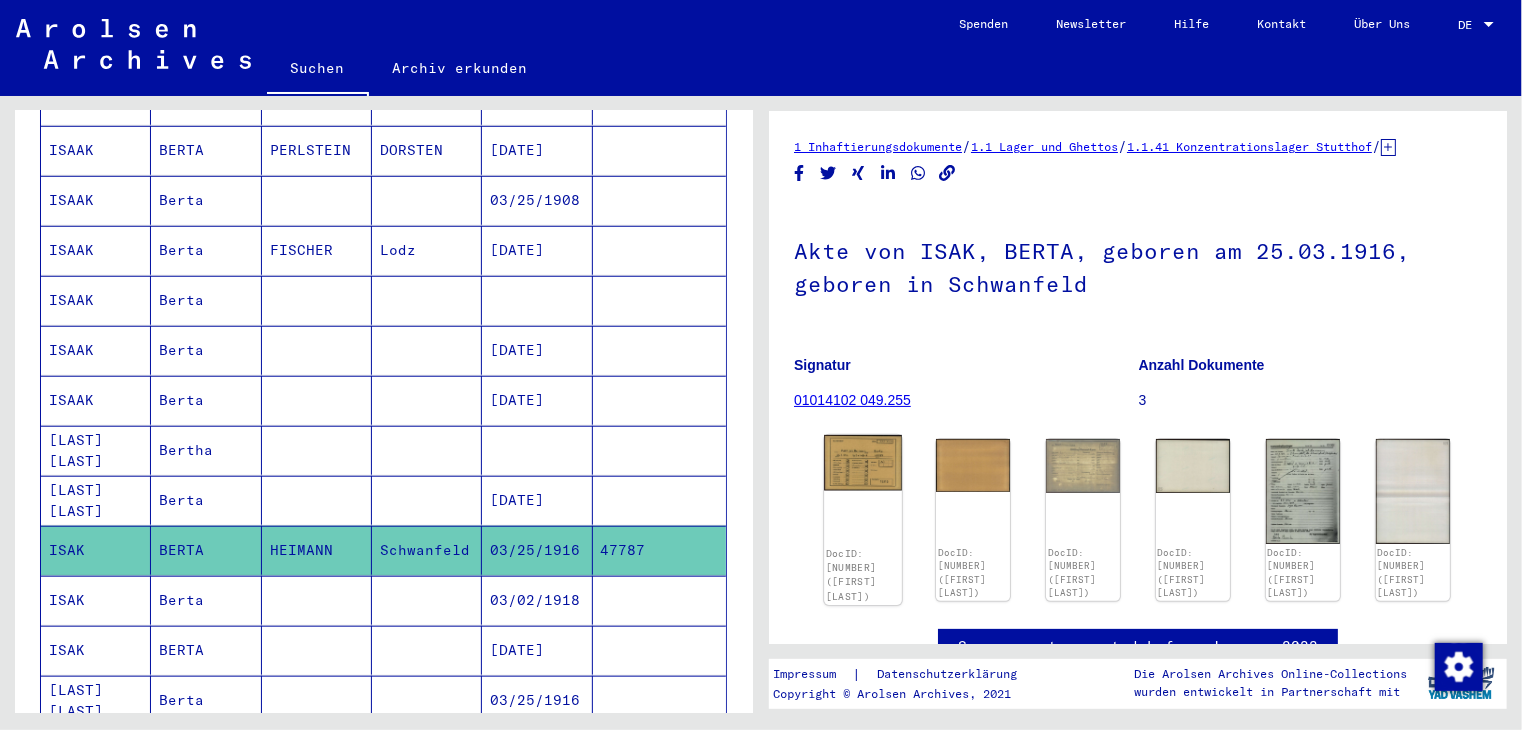 click on "DocID: [NUMBER] ([FIRST] [LAST])" 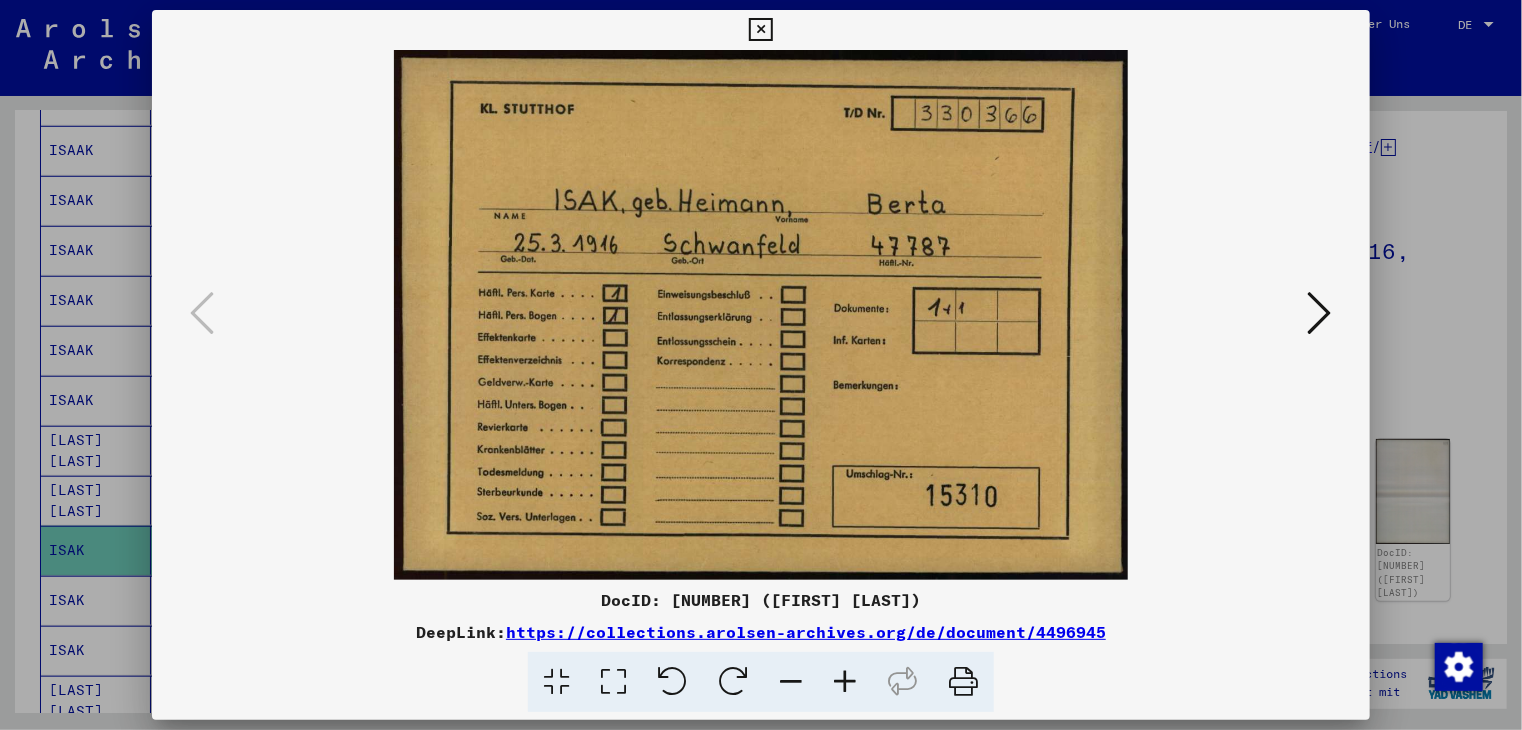 click at bounding box center (760, 30) 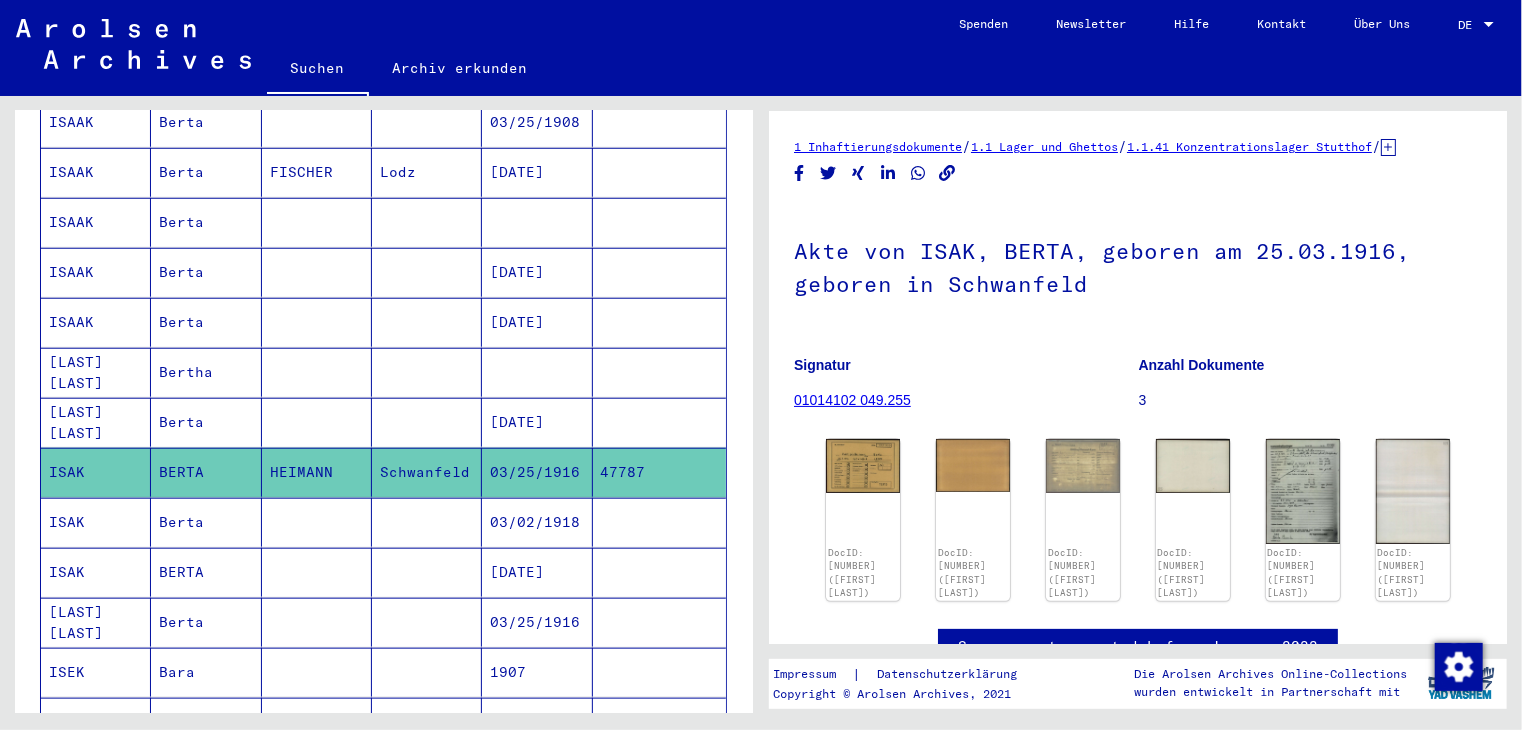 scroll, scrollTop: 900, scrollLeft: 0, axis: vertical 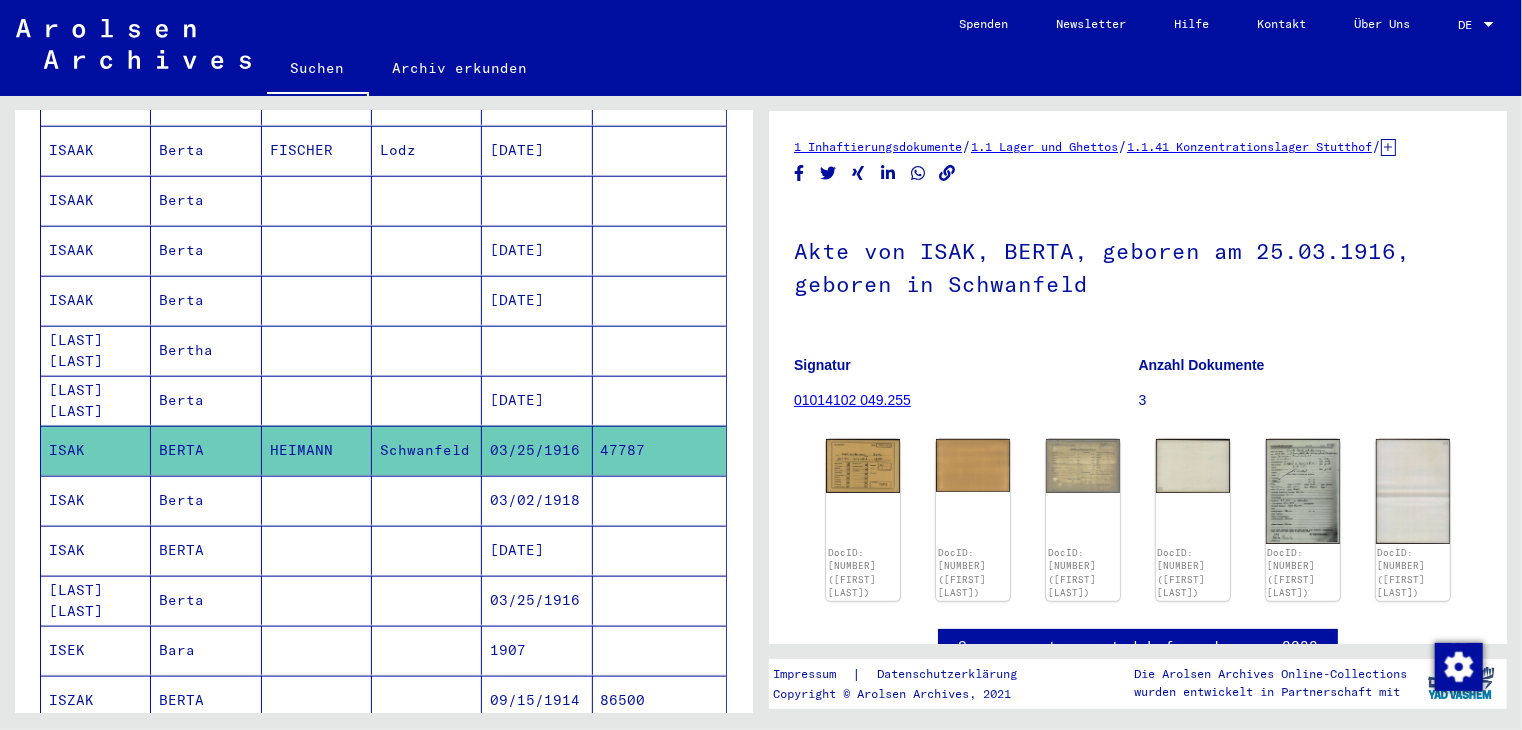 click on "1907" at bounding box center [537, 700] 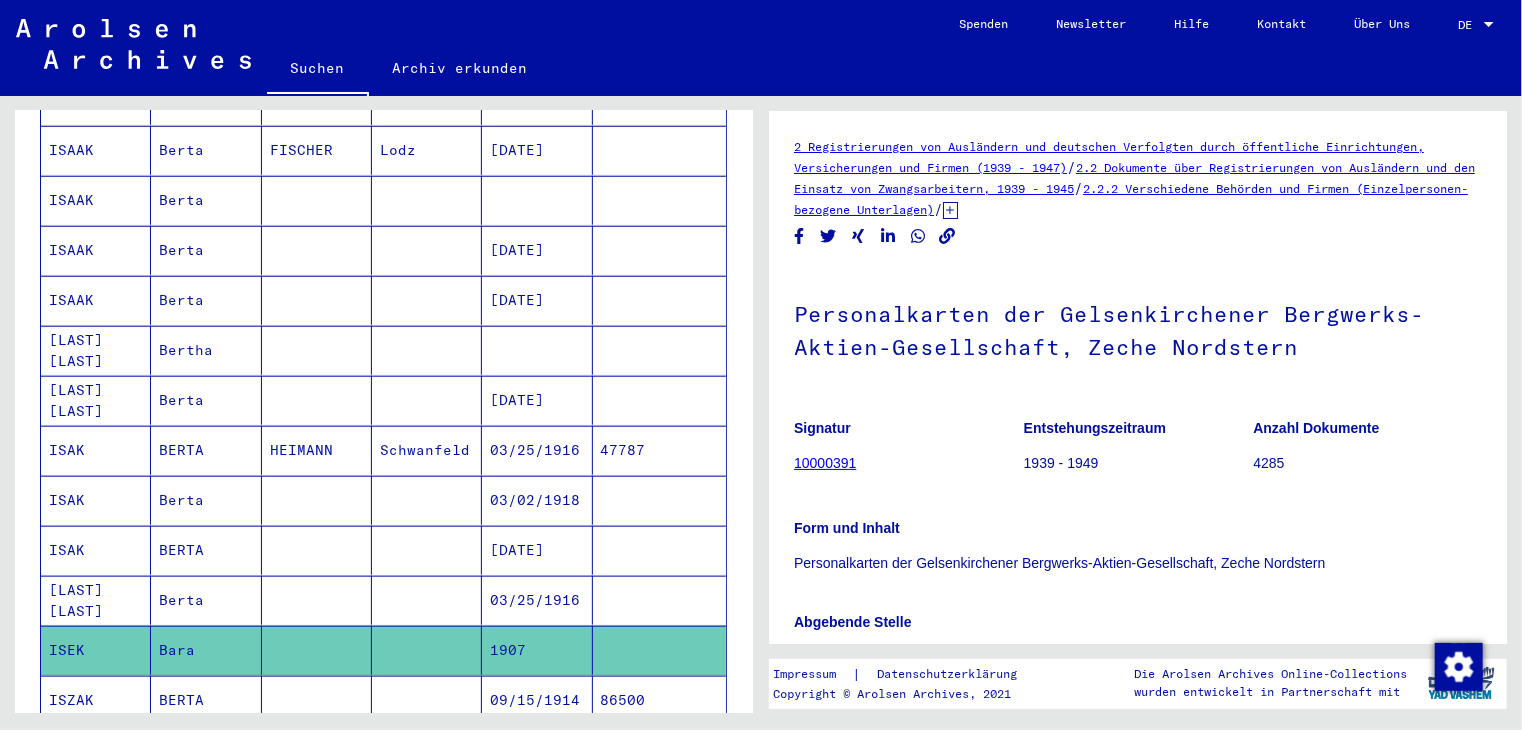 click on "03/25/1916" at bounding box center (537, 650) 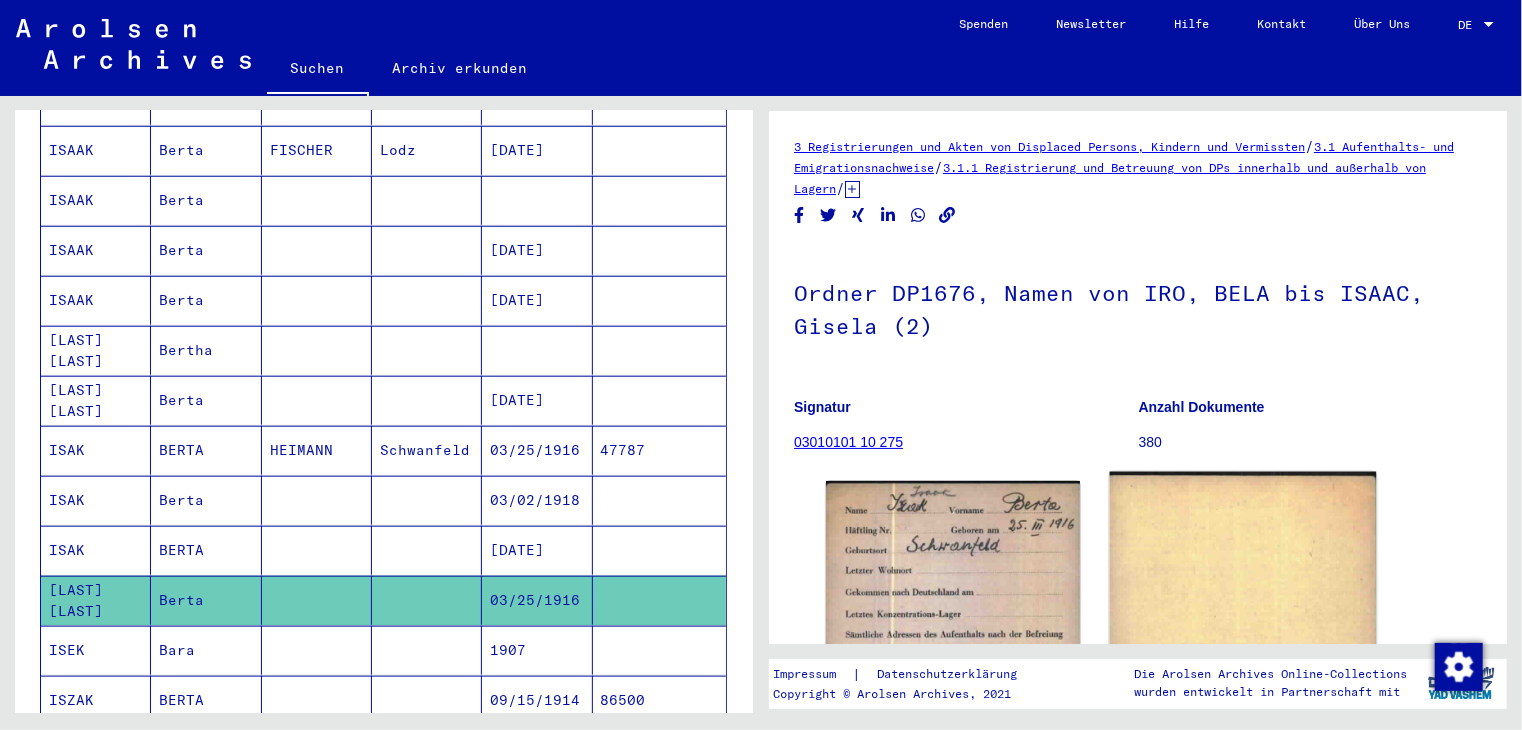 scroll, scrollTop: 0, scrollLeft: 0, axis: both 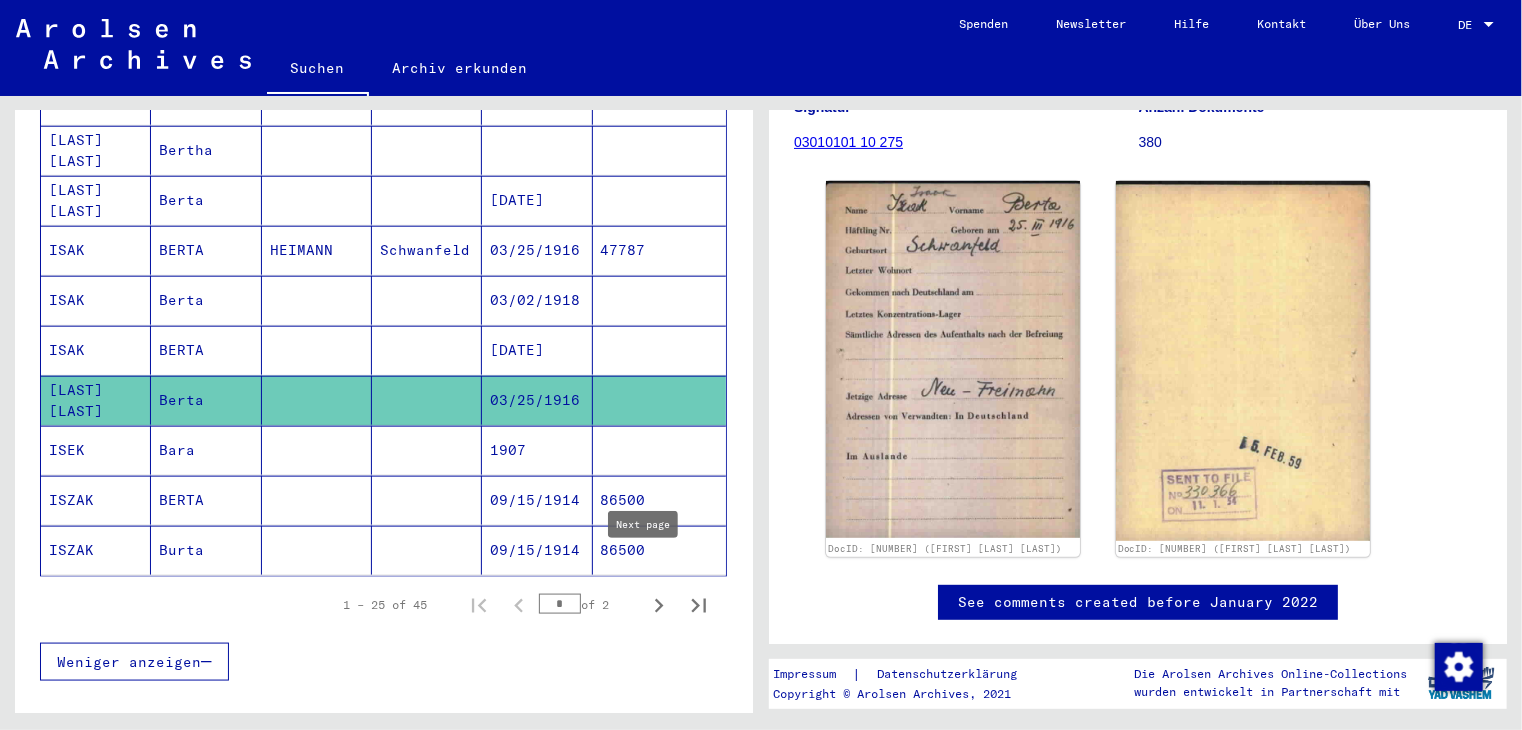 click 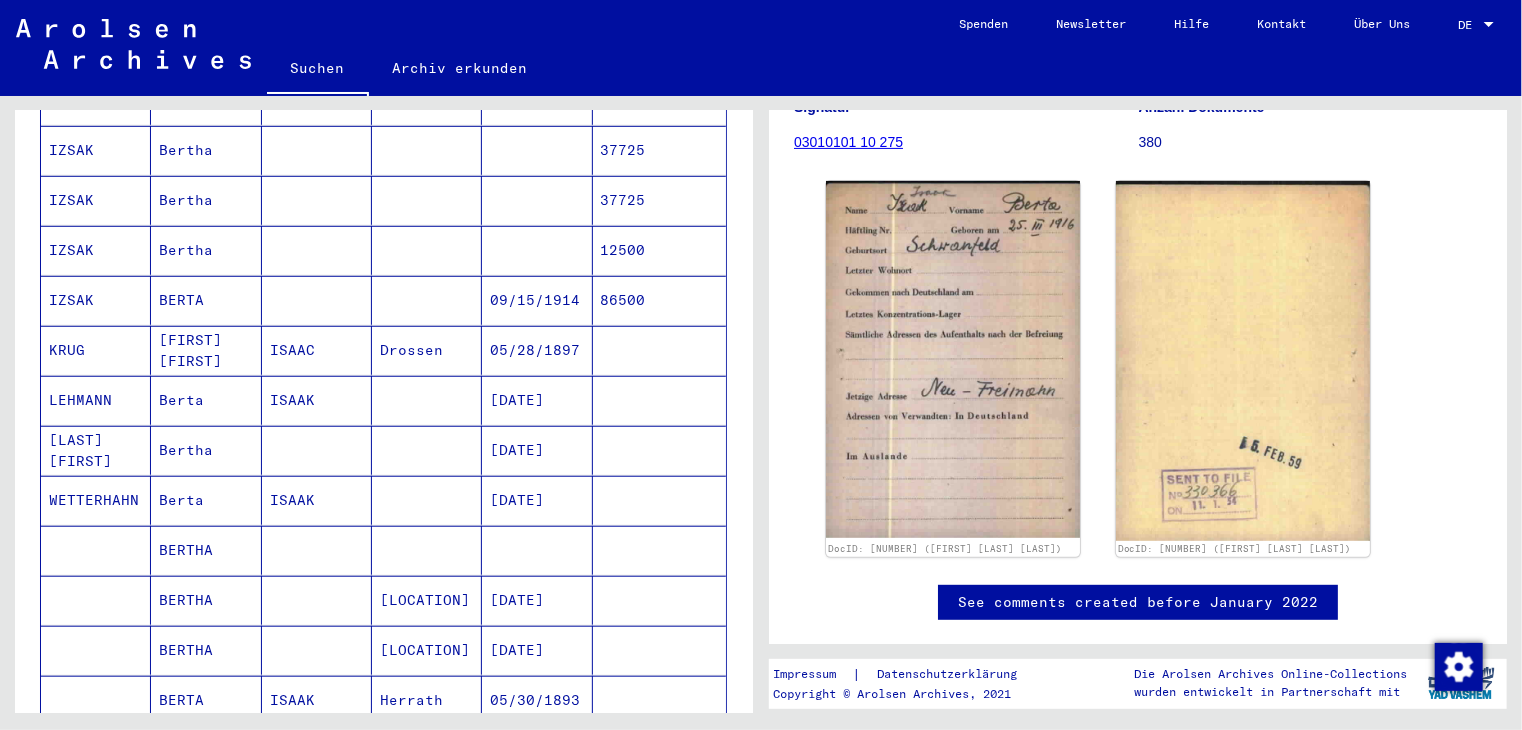 scroll, scrollTop: 1083, scrollLeft: 0, axis: vertical 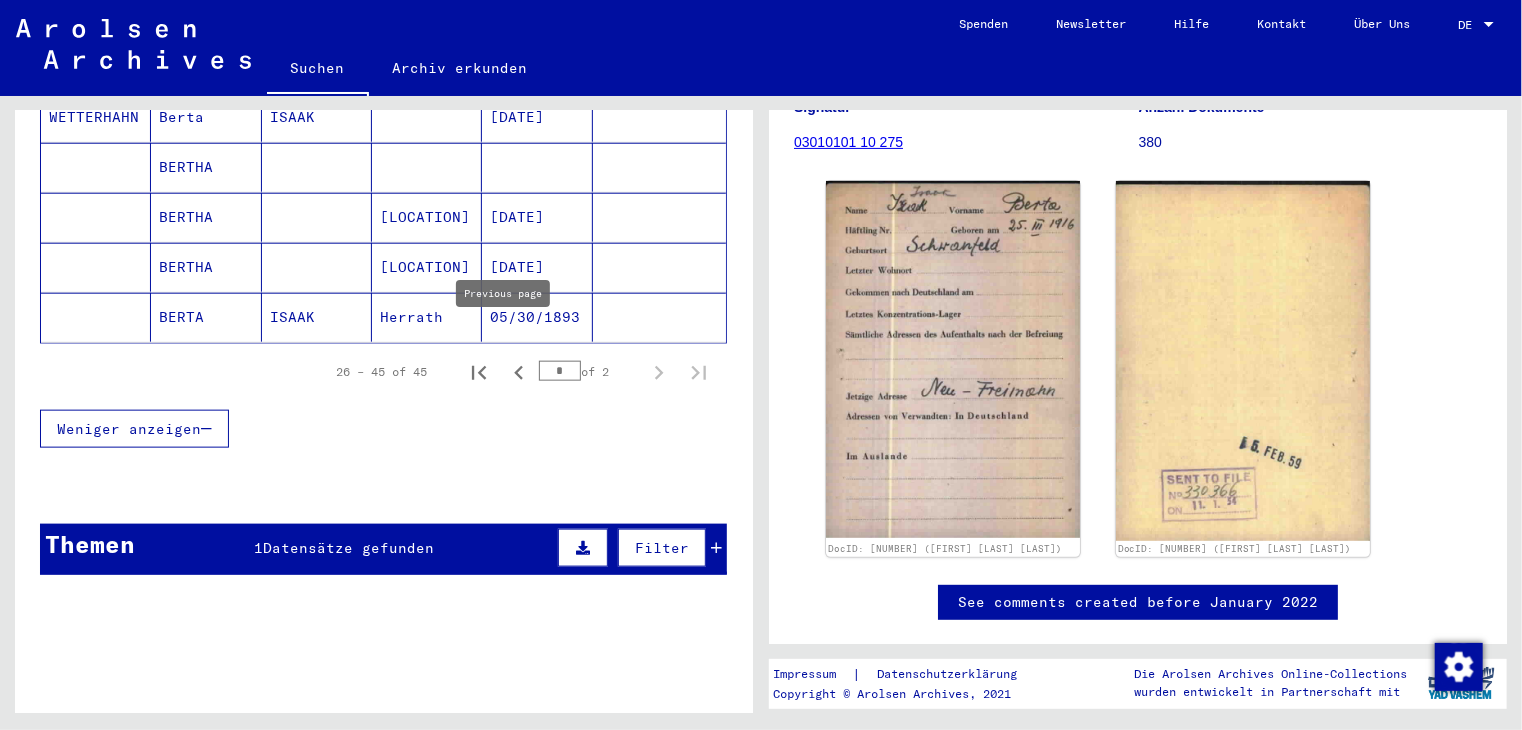 click 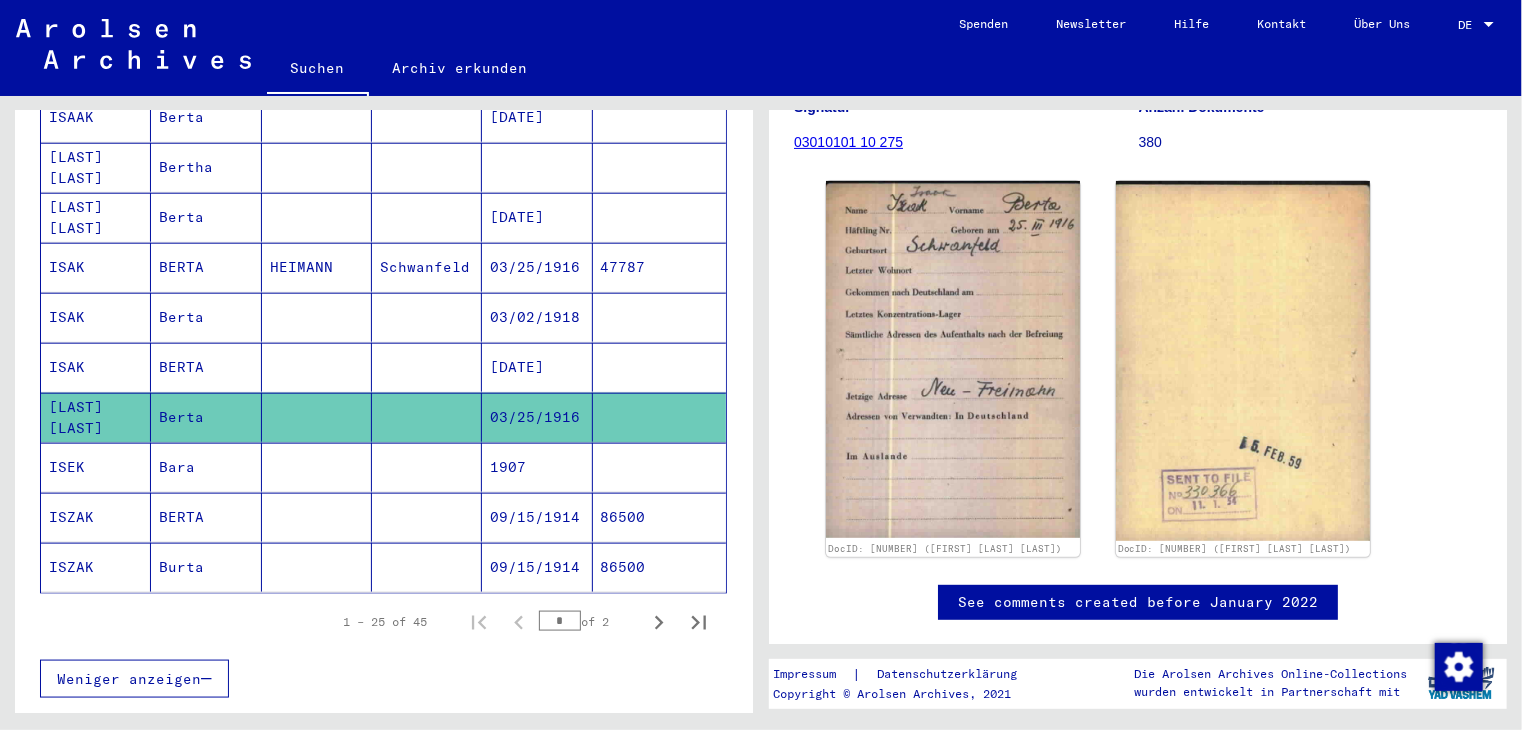 click on "03/25/1916" 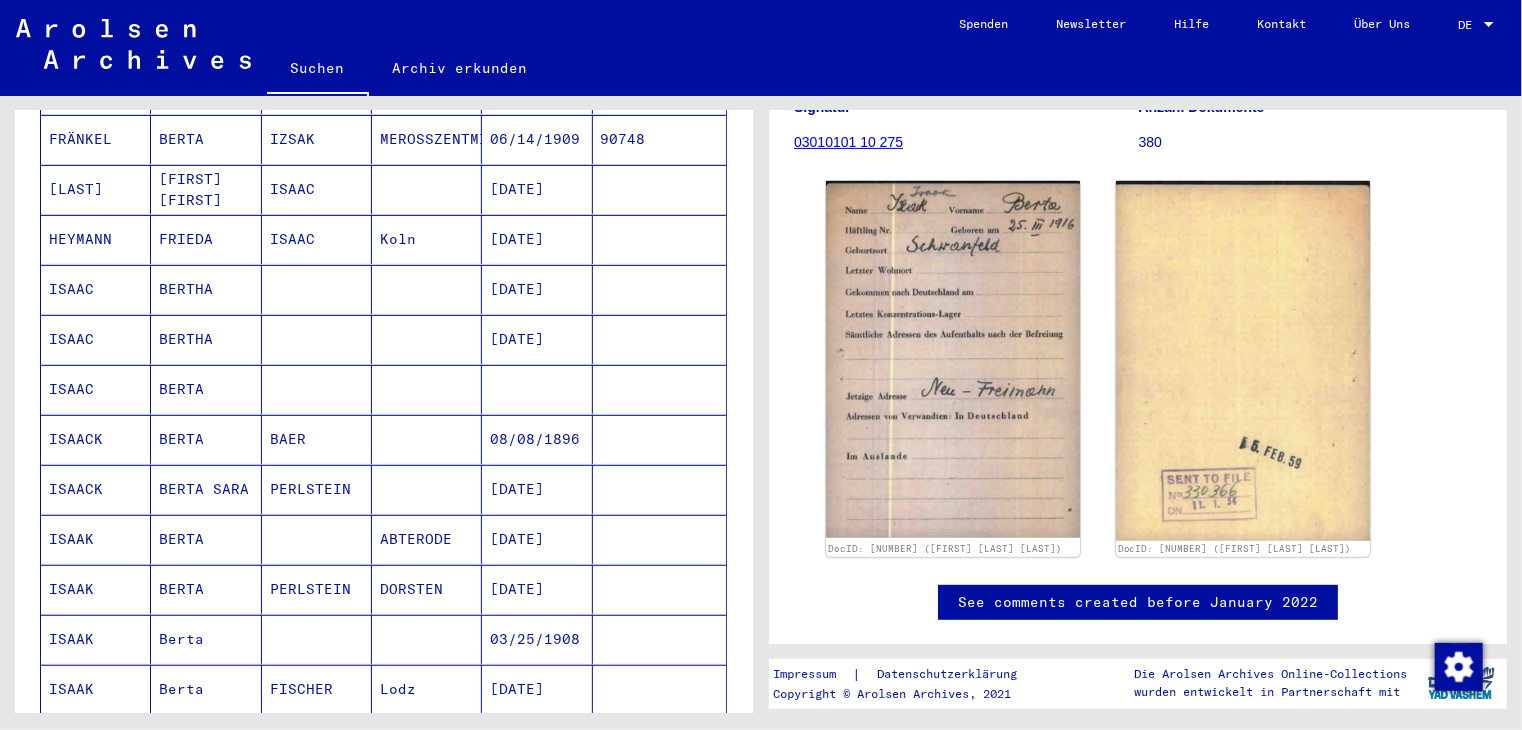 scroll, scrollTop: 383, scrollLeft: 0, axis: vertical 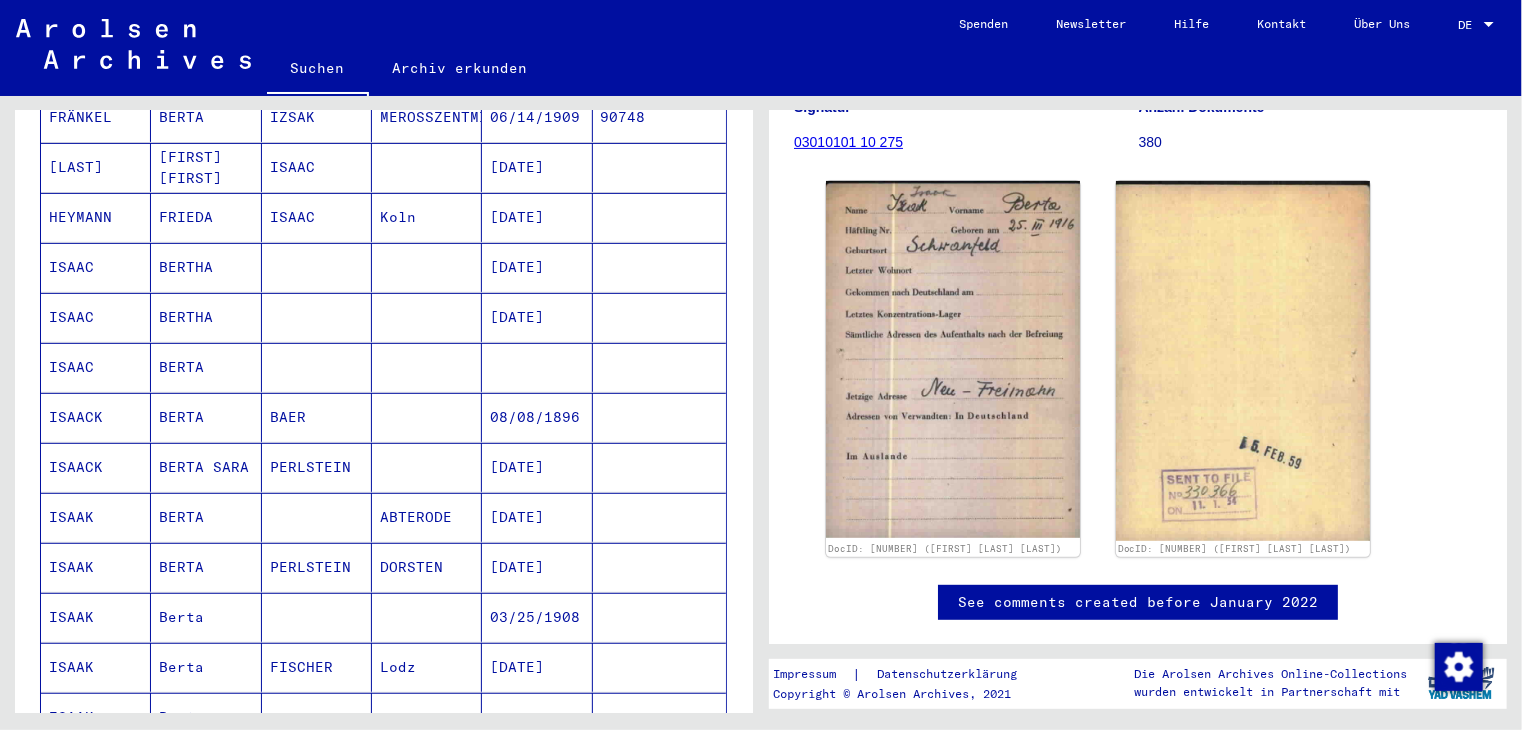 click on "03/25/1908" at bounding box center (537, 667) 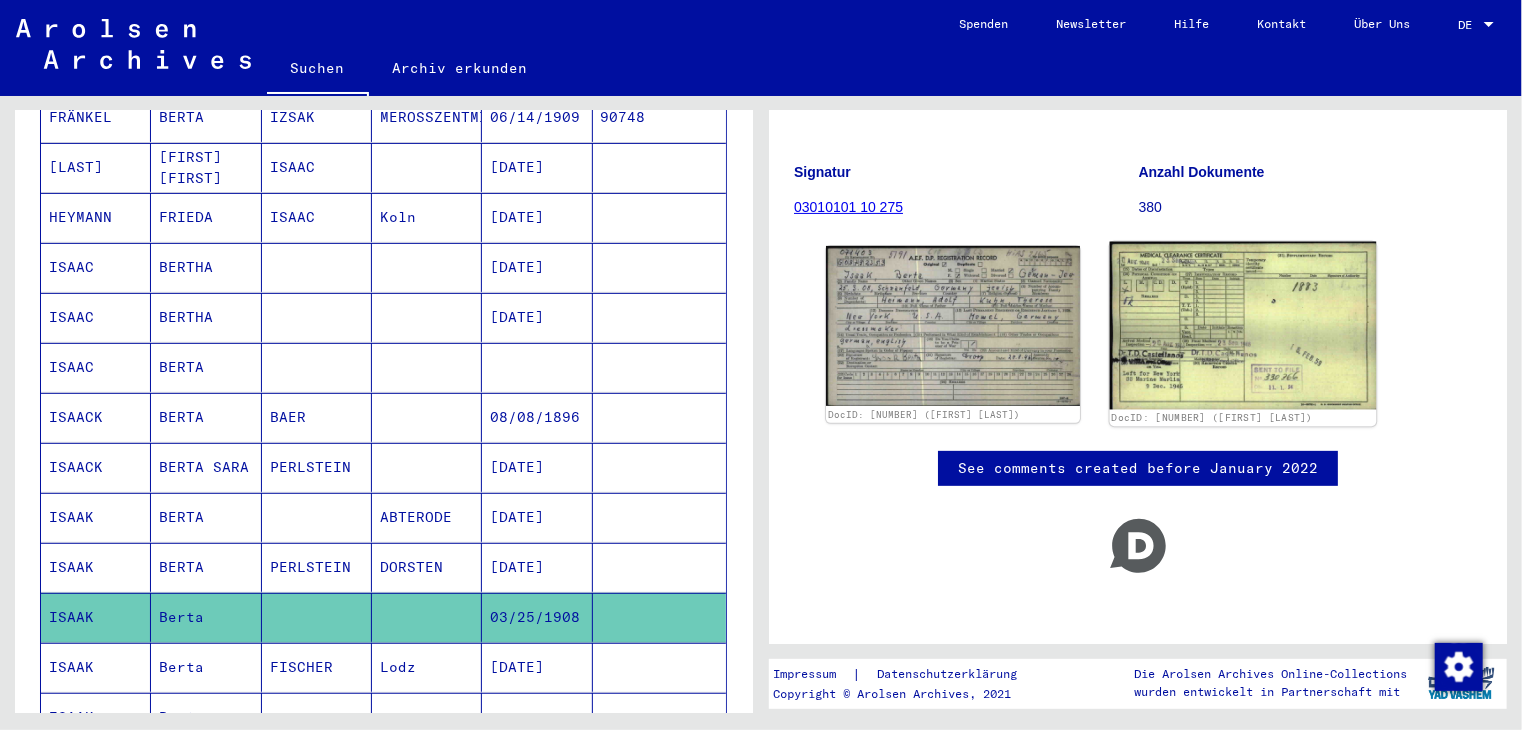 scroll, scrollTop: 251, scrollLeft: 0, axis: vertical 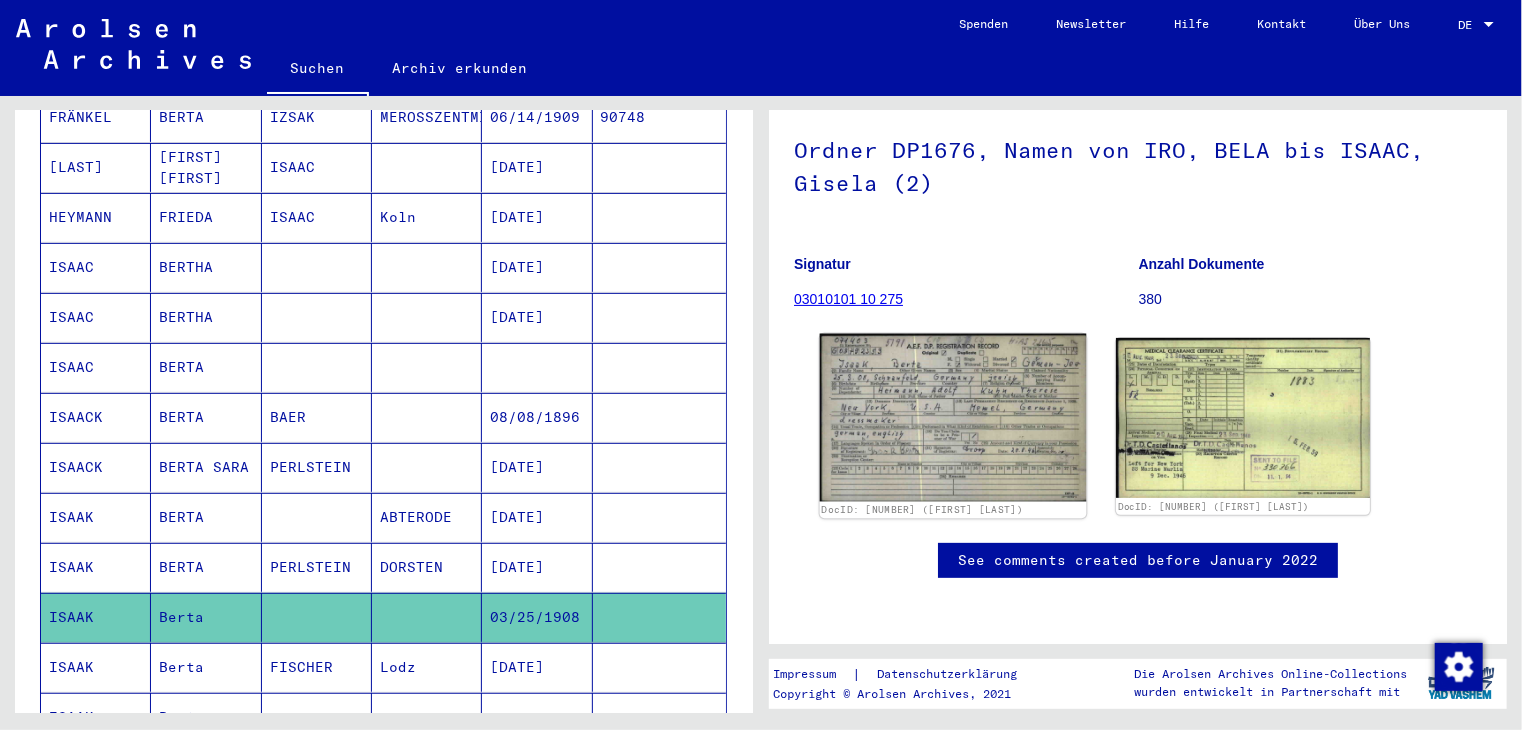 click 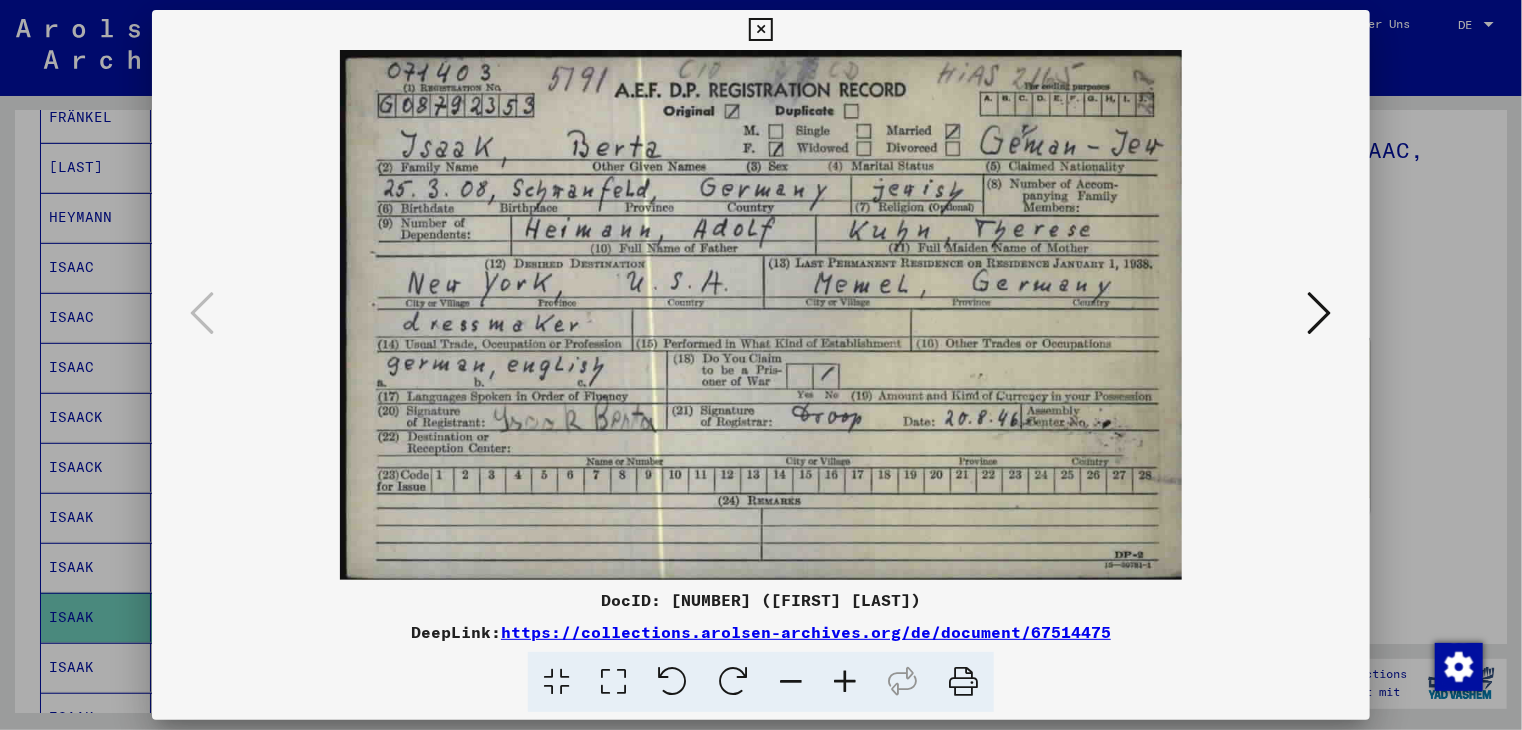 click at bounding box center [1320, 313] 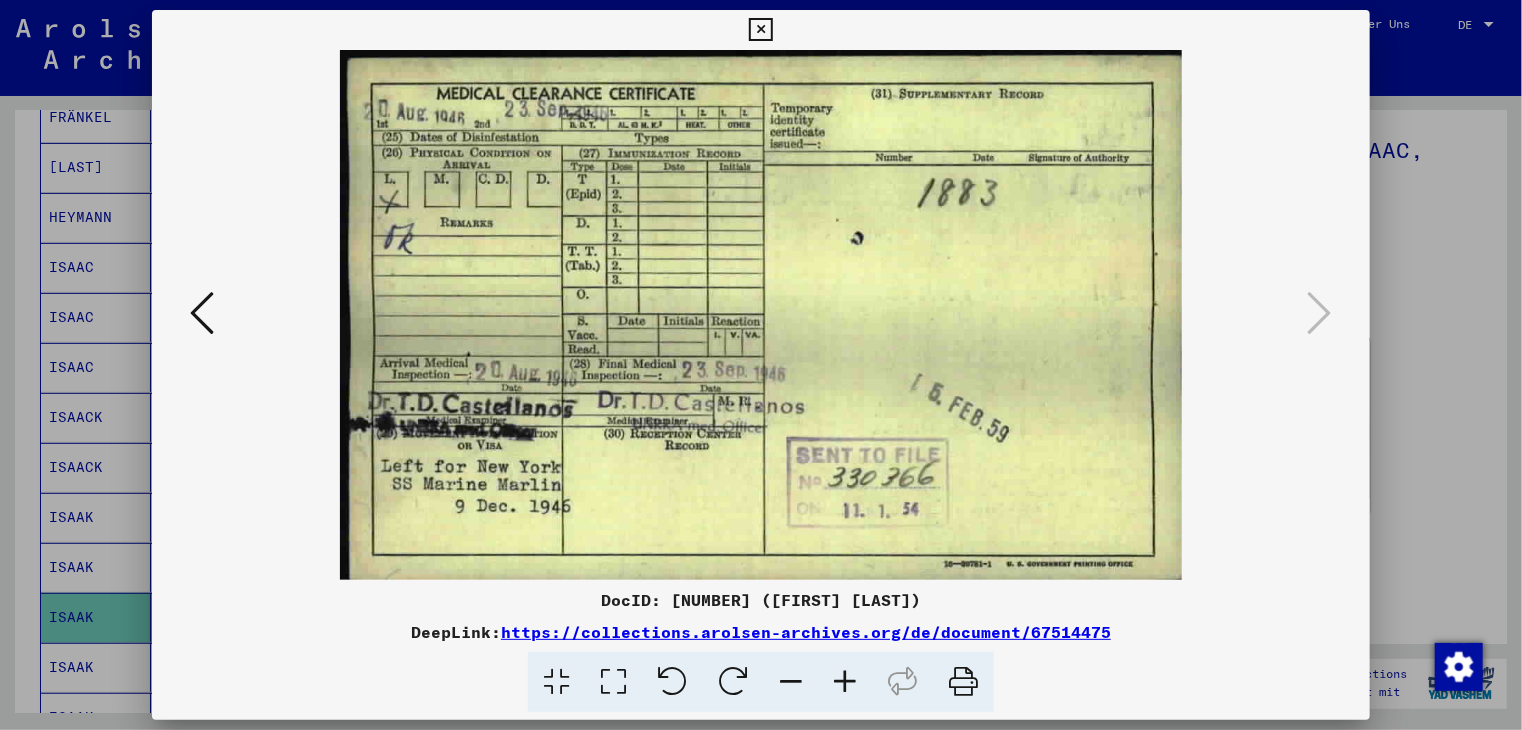 click at bounding box center (202, 313) 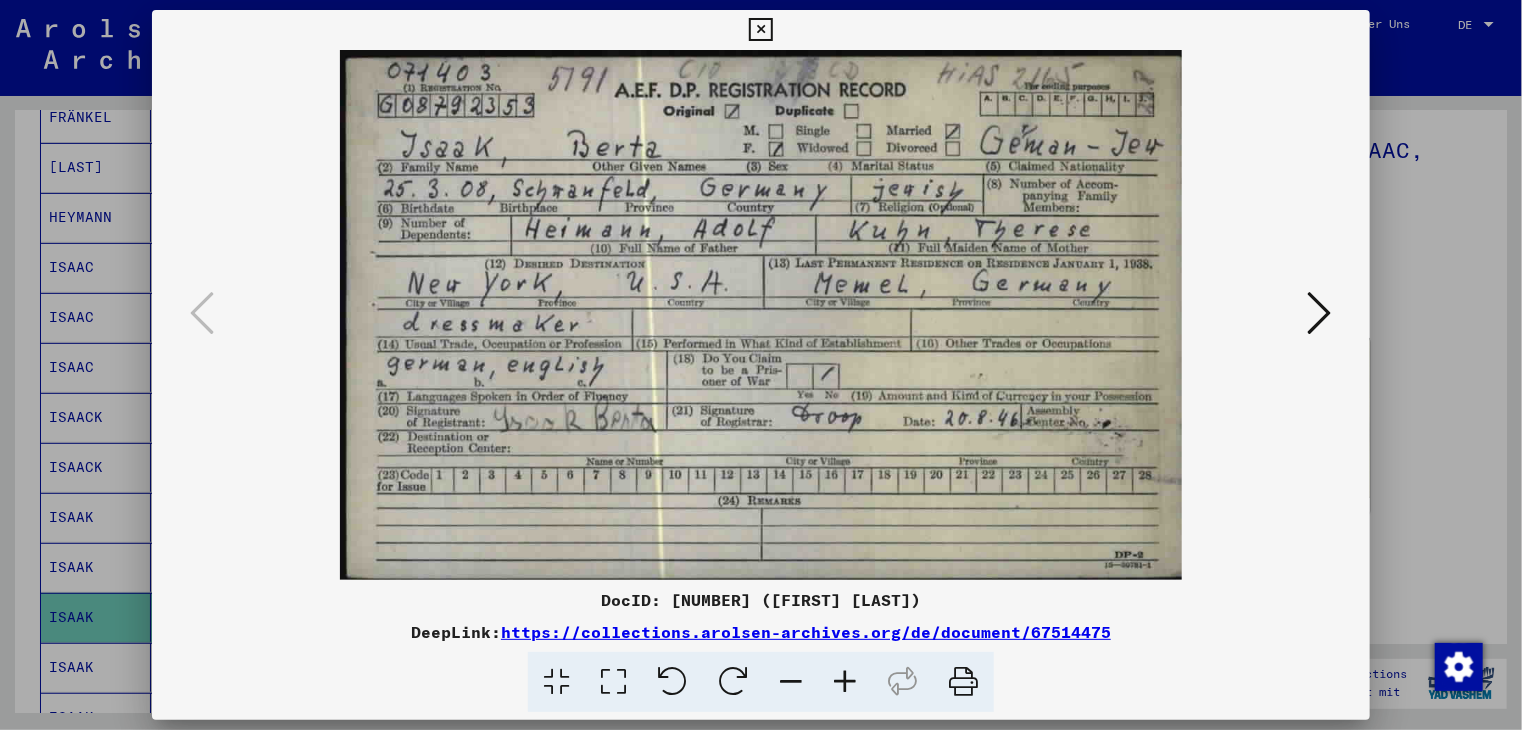 click at bounding box center (761, 315) 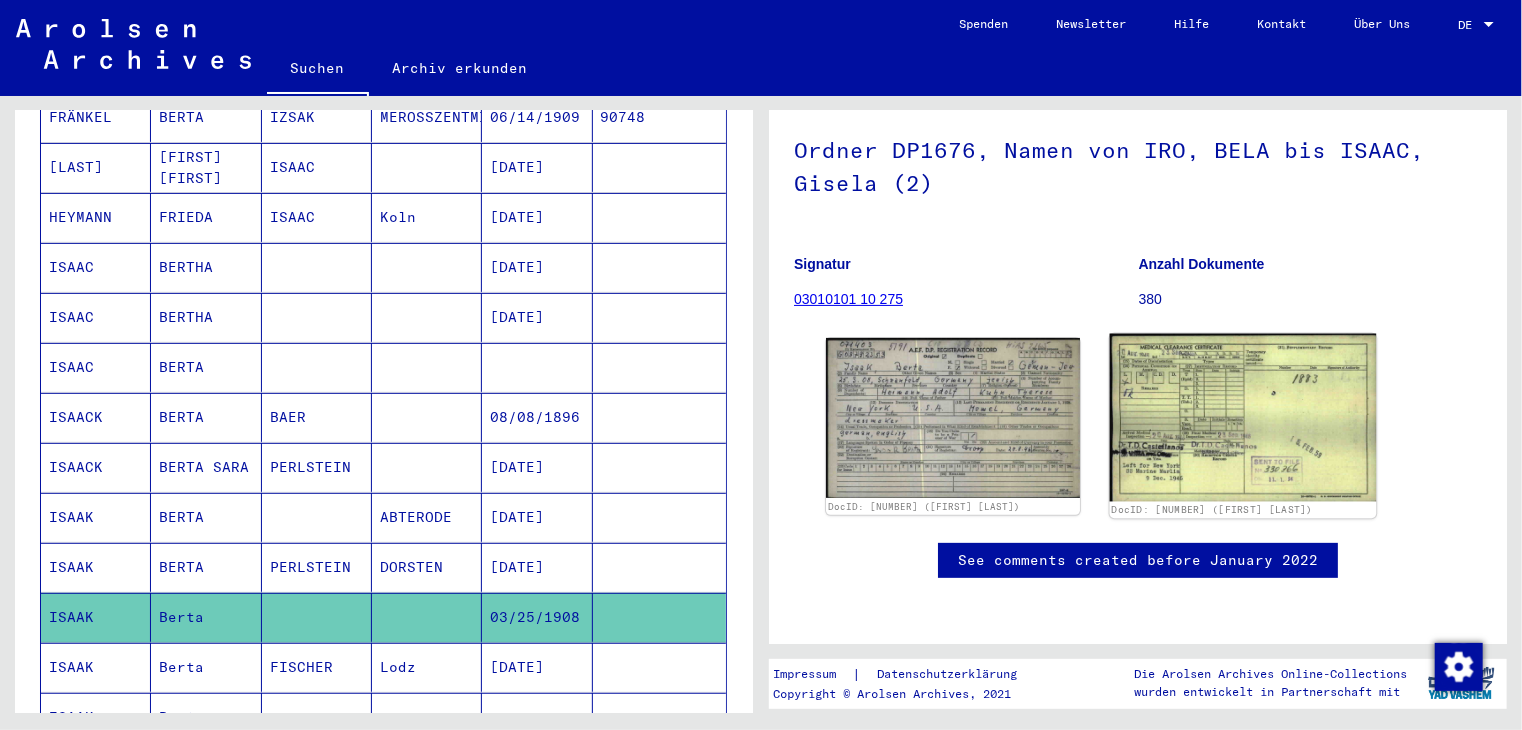 click 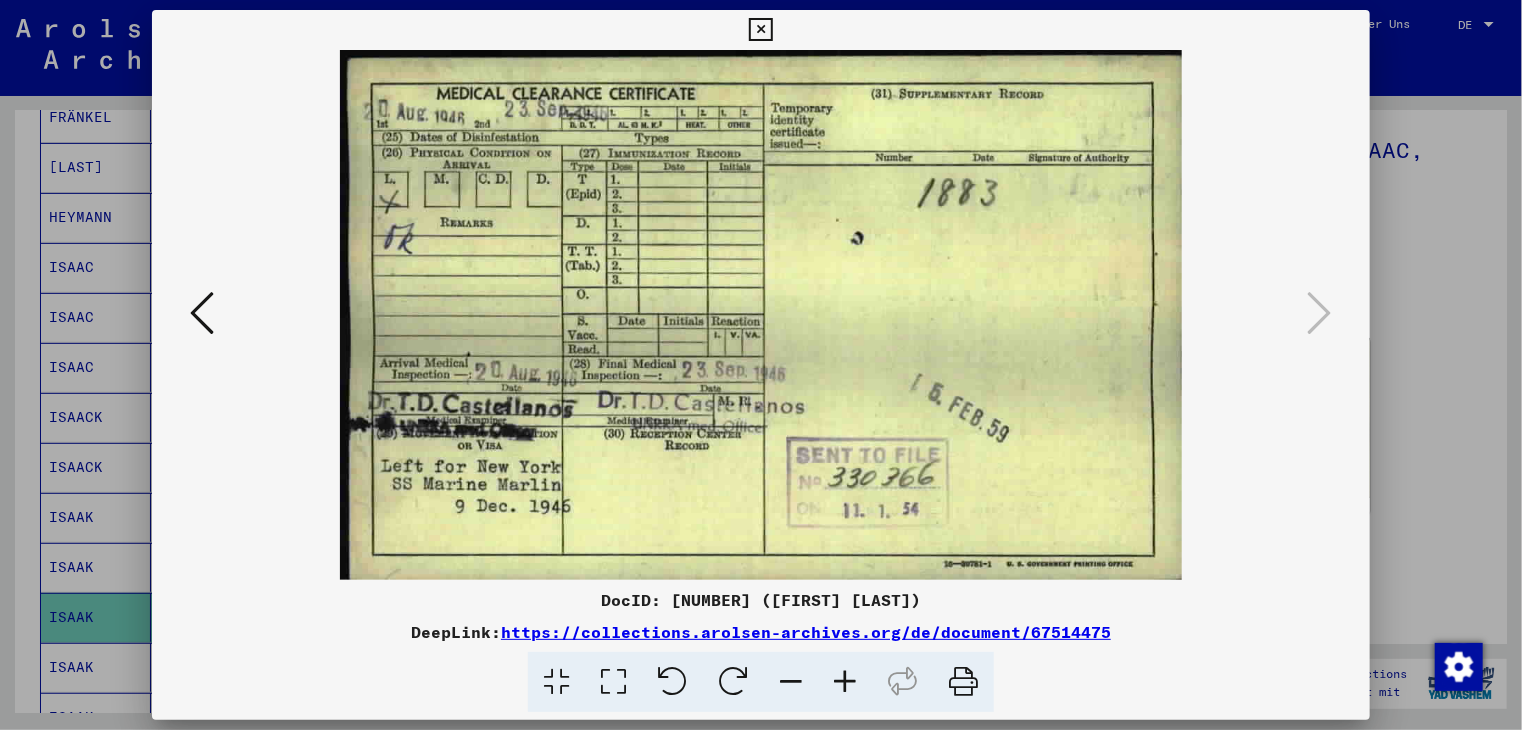 click at bounding box center (760, 30) 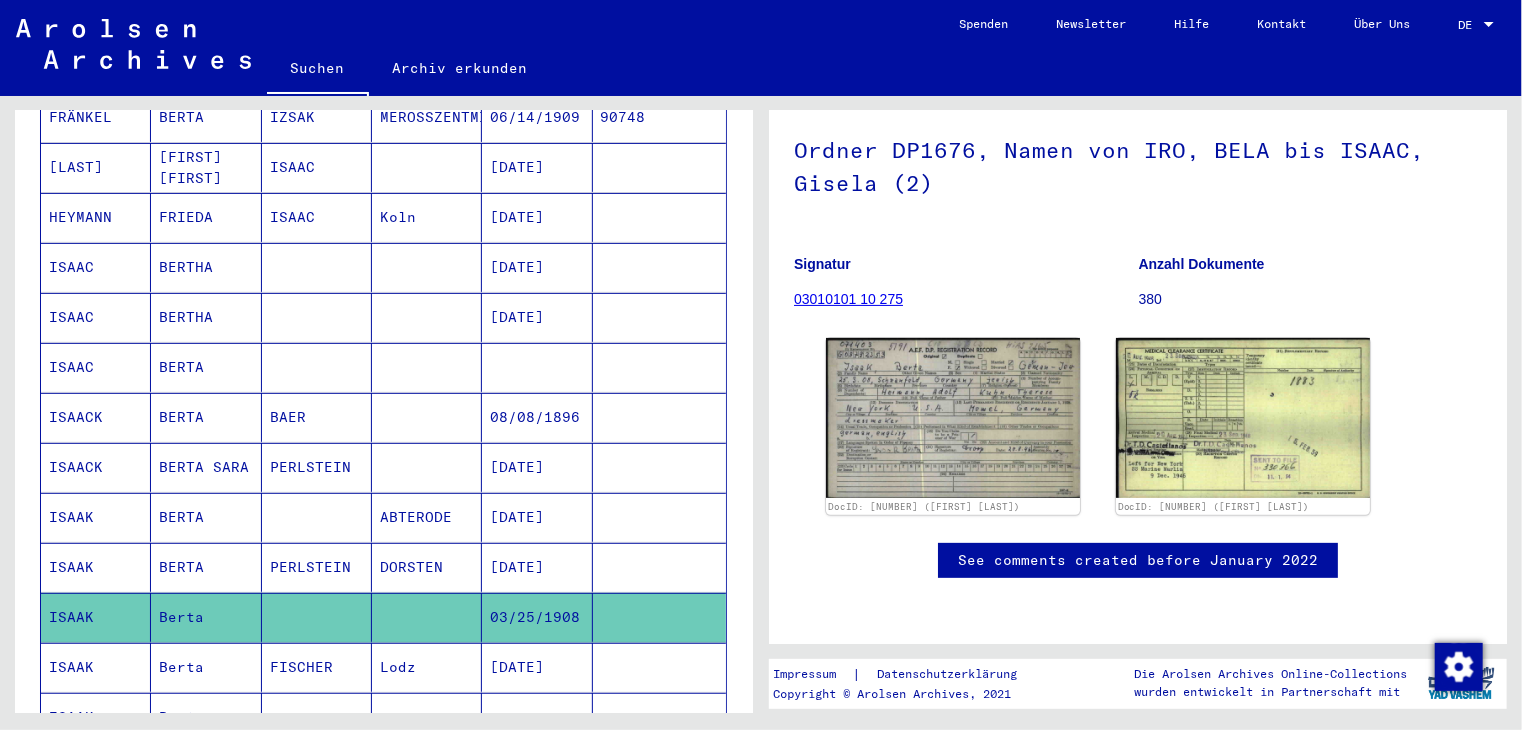 click at bounding box center [537, 767] 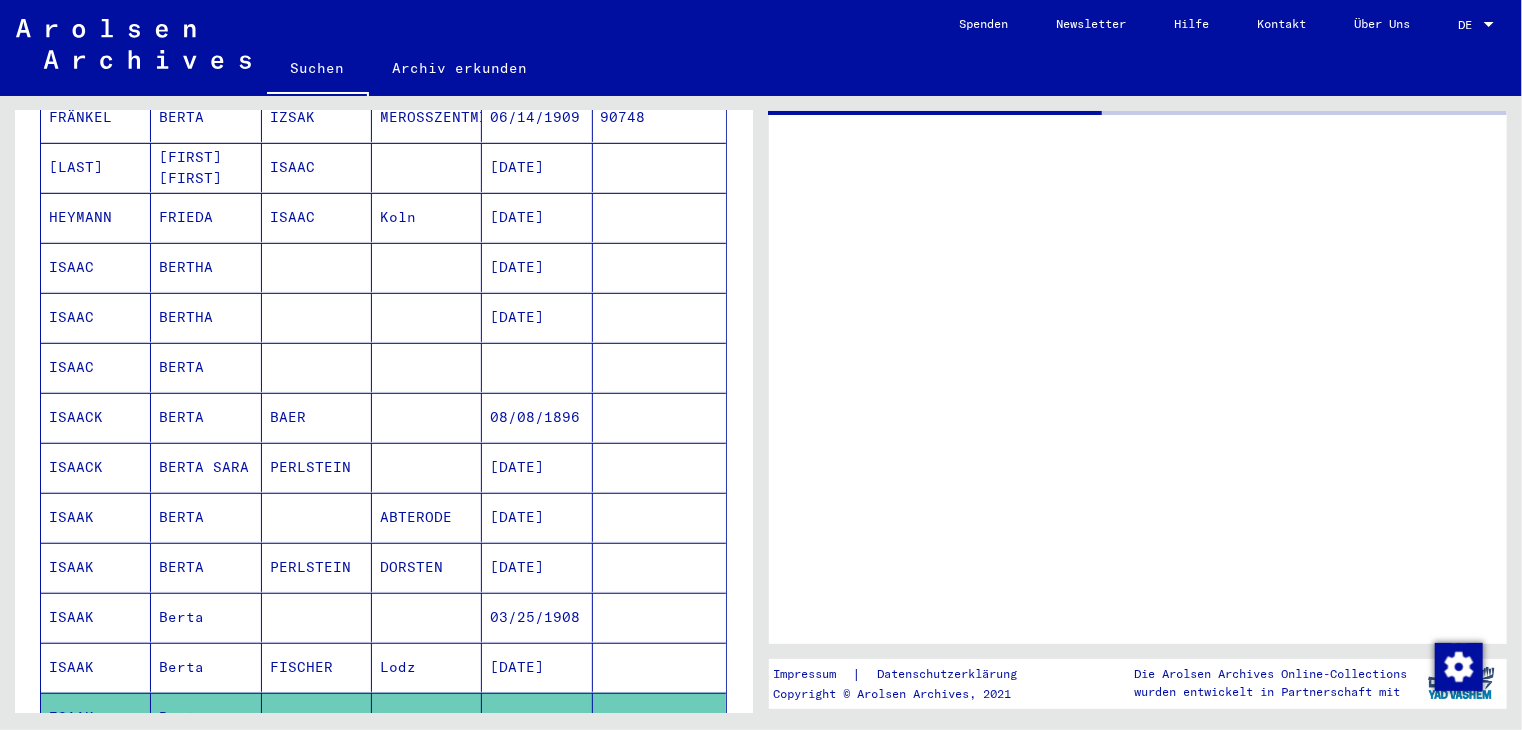 scroll, scrollTop: 0, scrollLeft: 0, axis: both 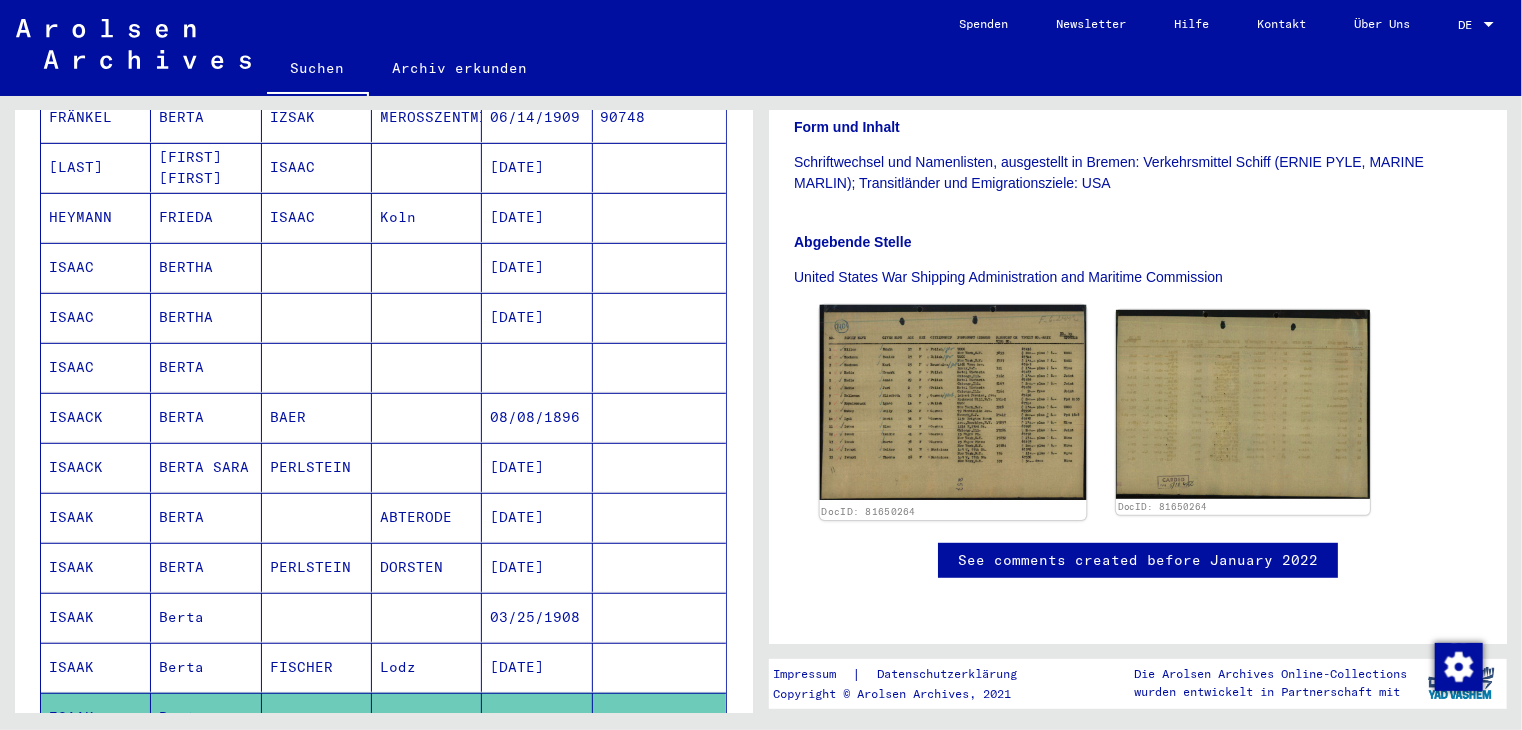click 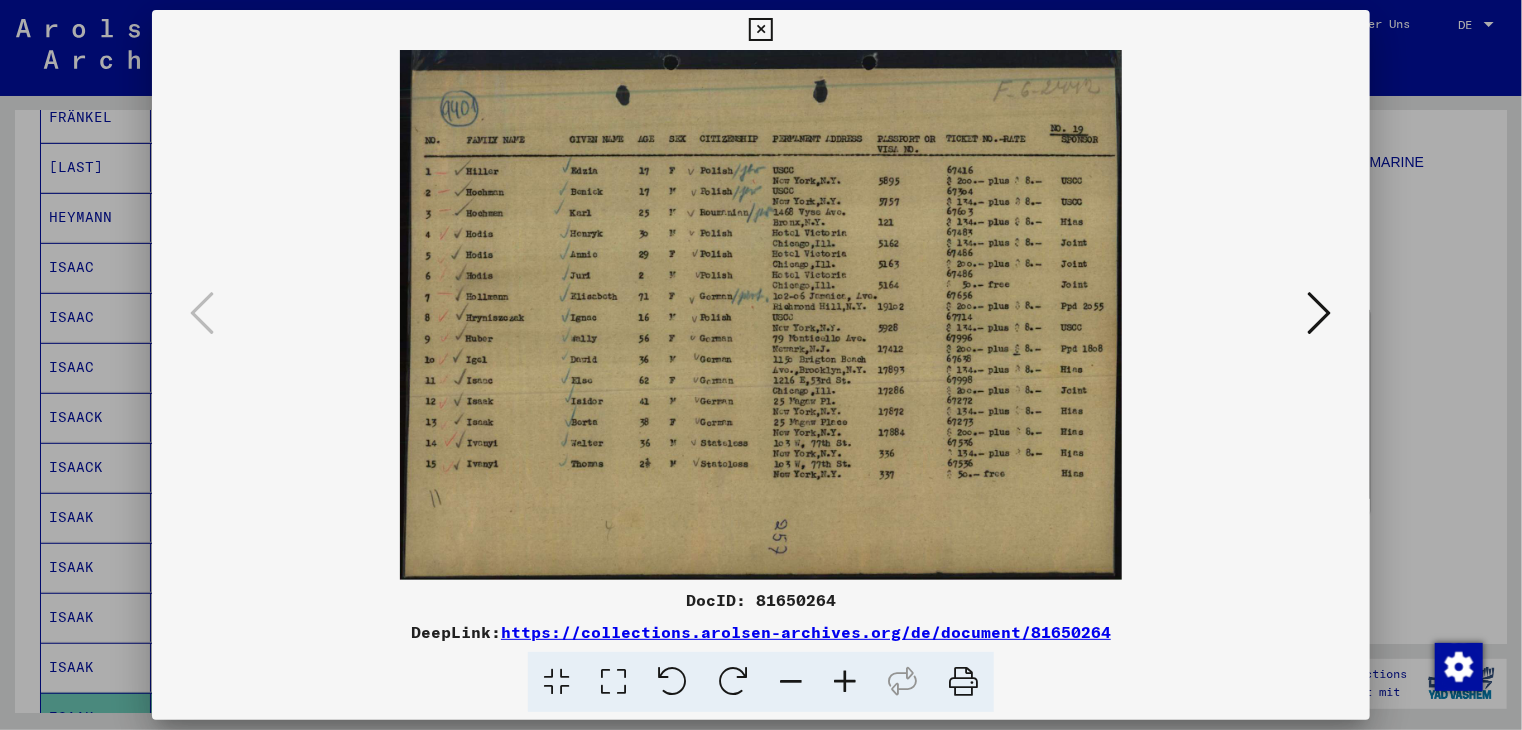 click at bounding box center (845, 682) 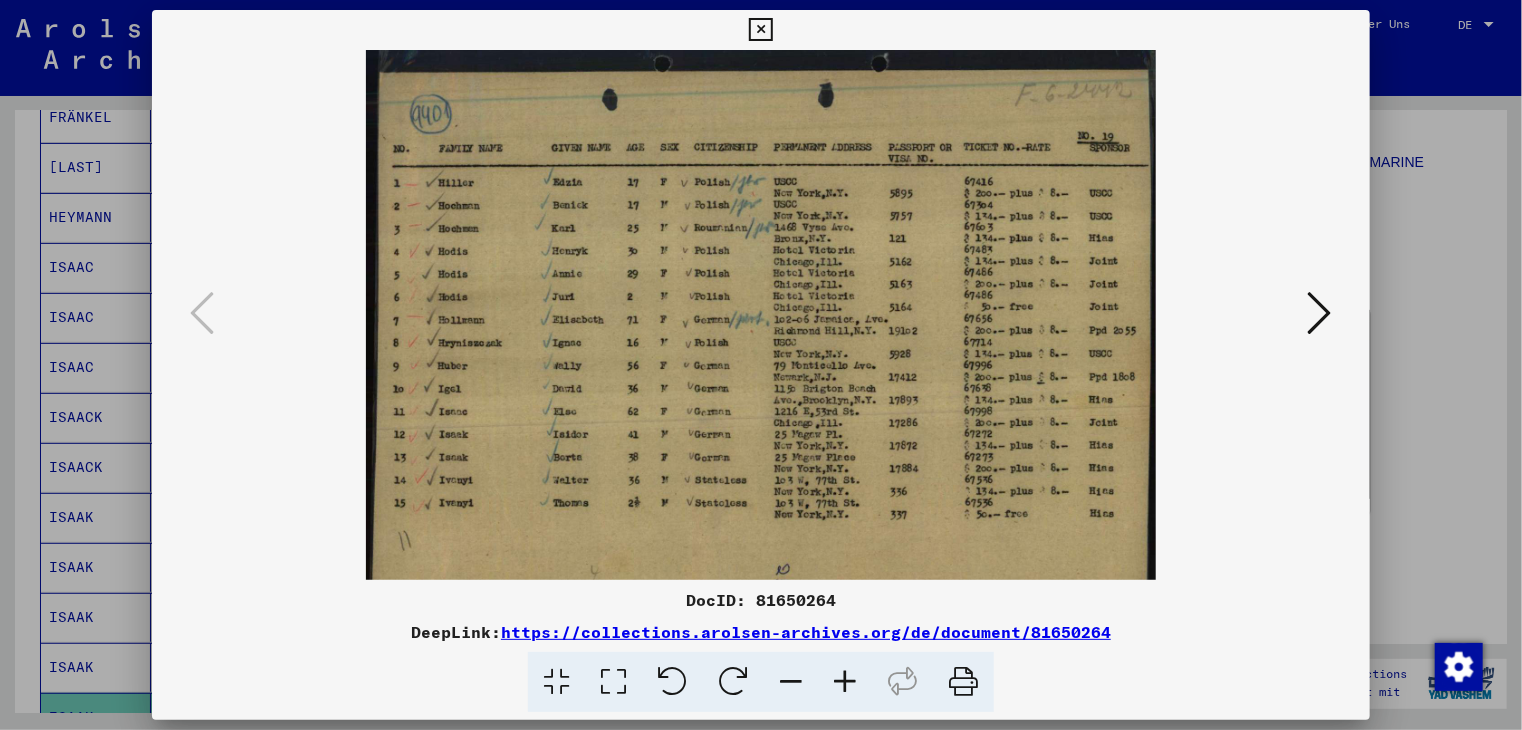 click at bounding box center [845, 682] 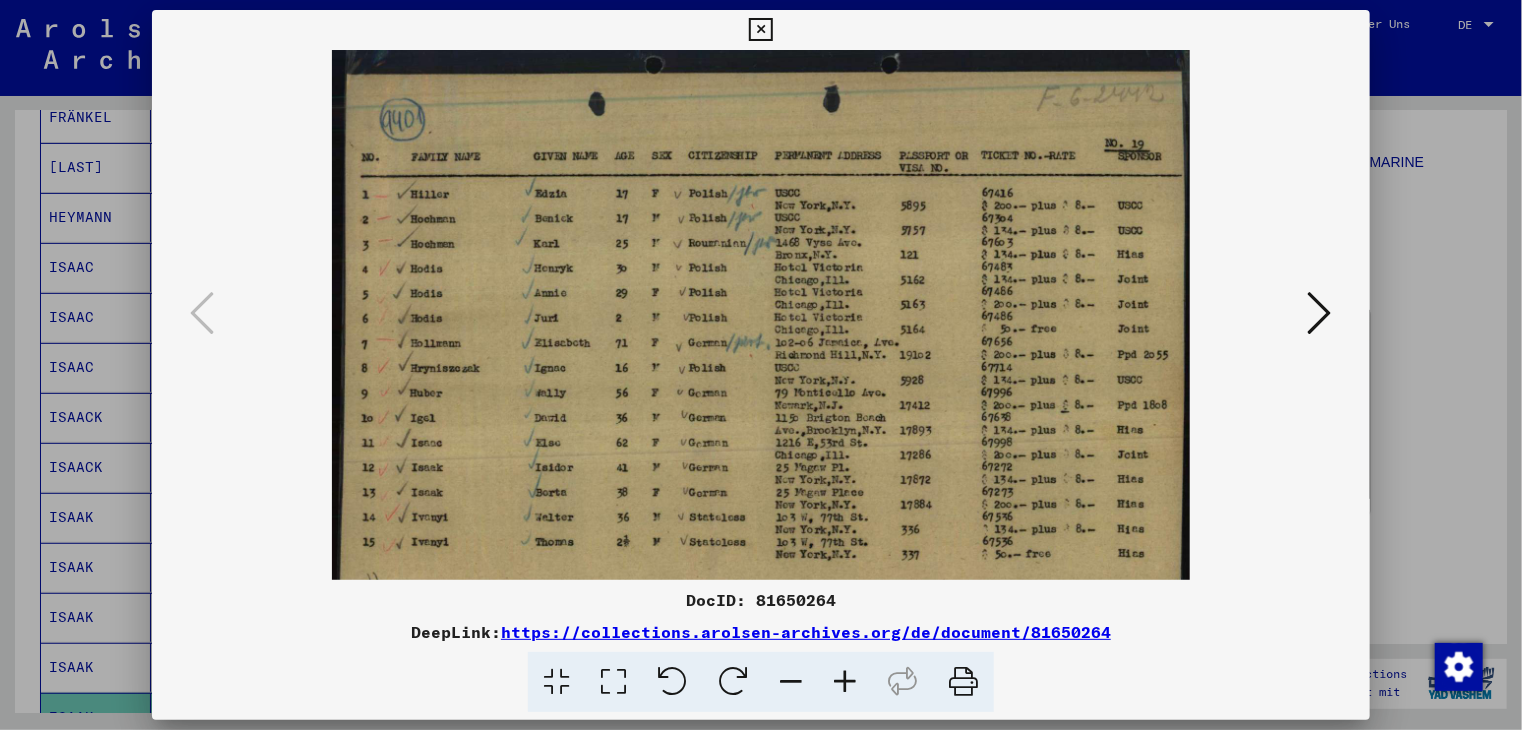 click at bounding box center [845, 682] 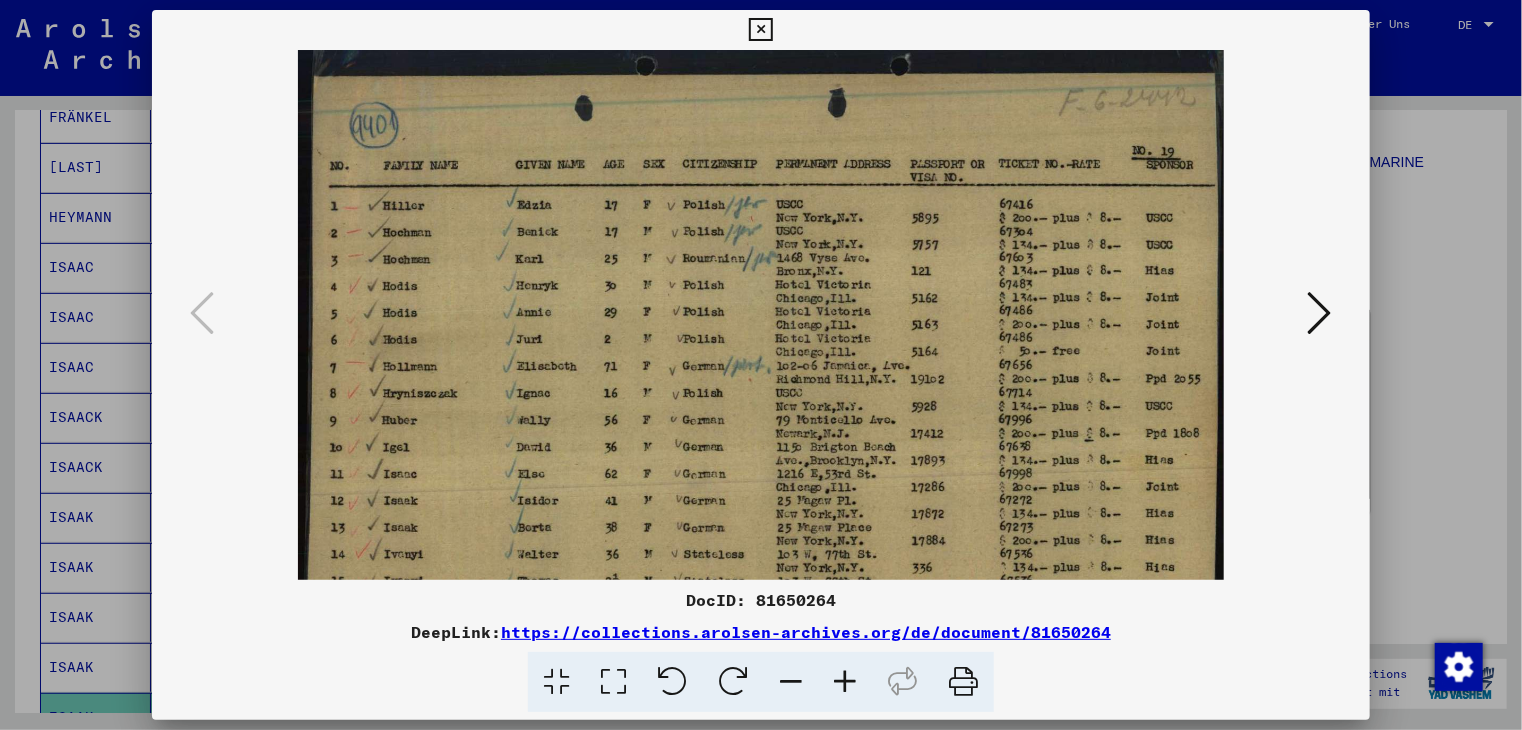 click at bounding box center (845, 682) 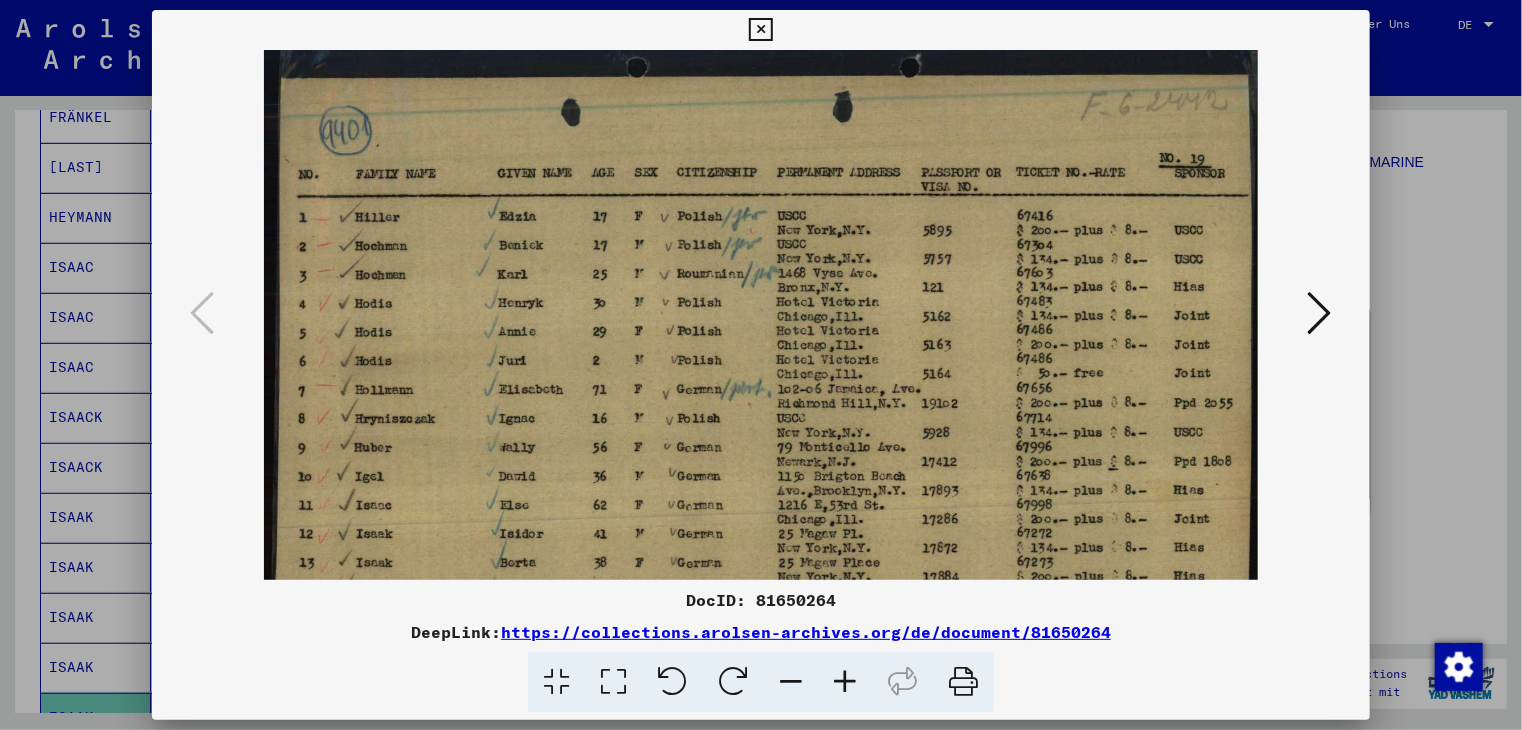 scroll, scrollTop: 1, scrollLeft: 0, axis: vertical 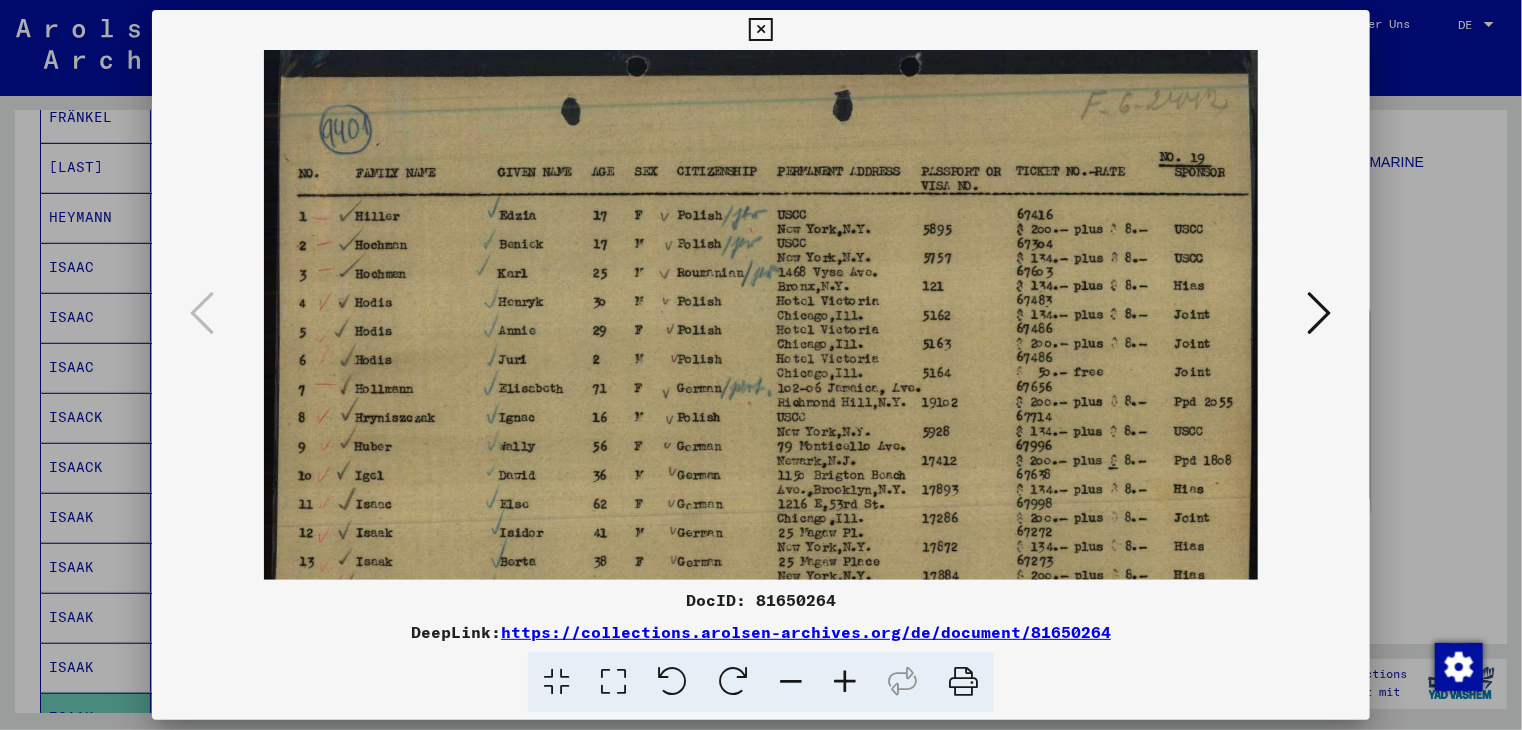 drag, startPoint x: 544, startPoint y: 414, endPoint x: 598, endPoint y: 412, distance: 54.037025 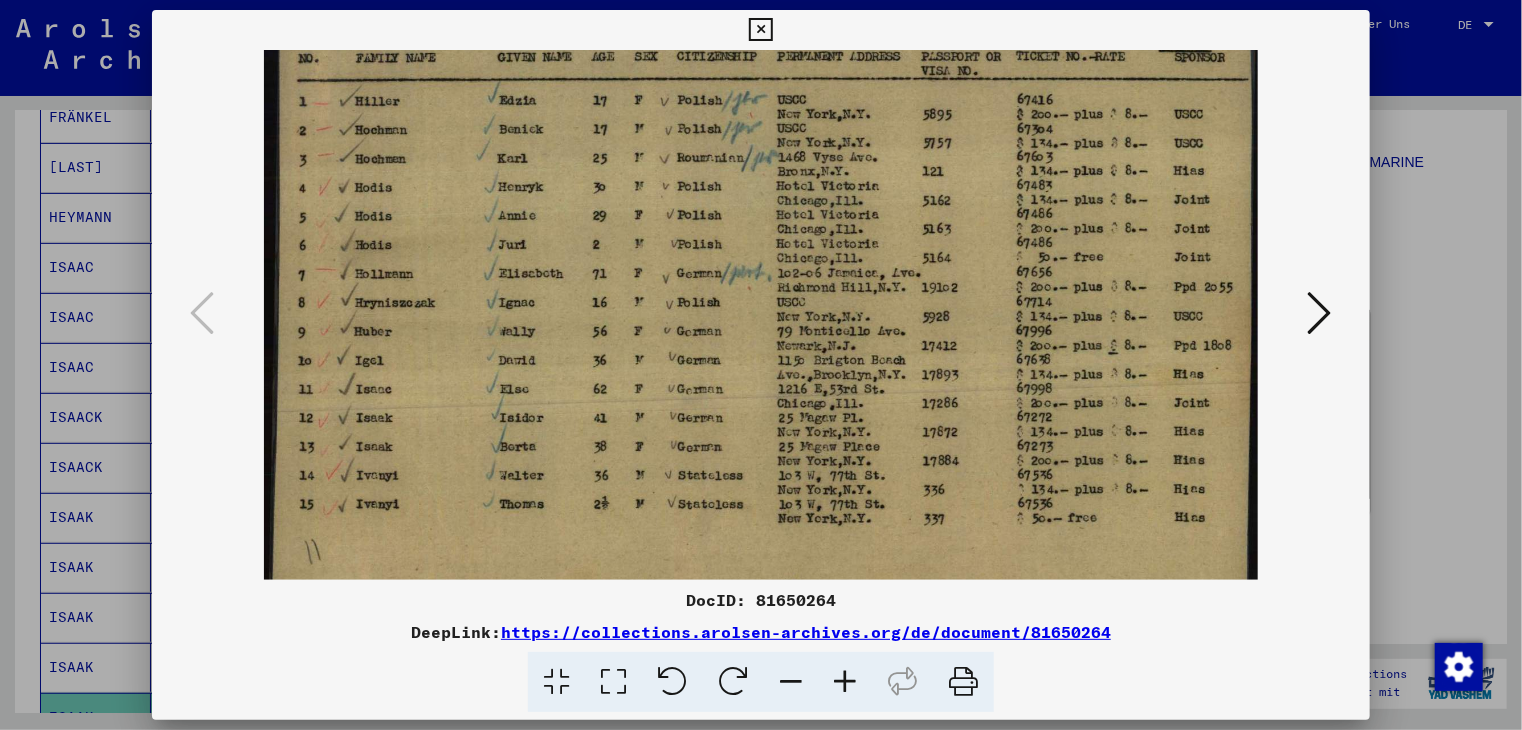 scroll, scrollTop: 120, scrollLeft: 0, axis: vertical 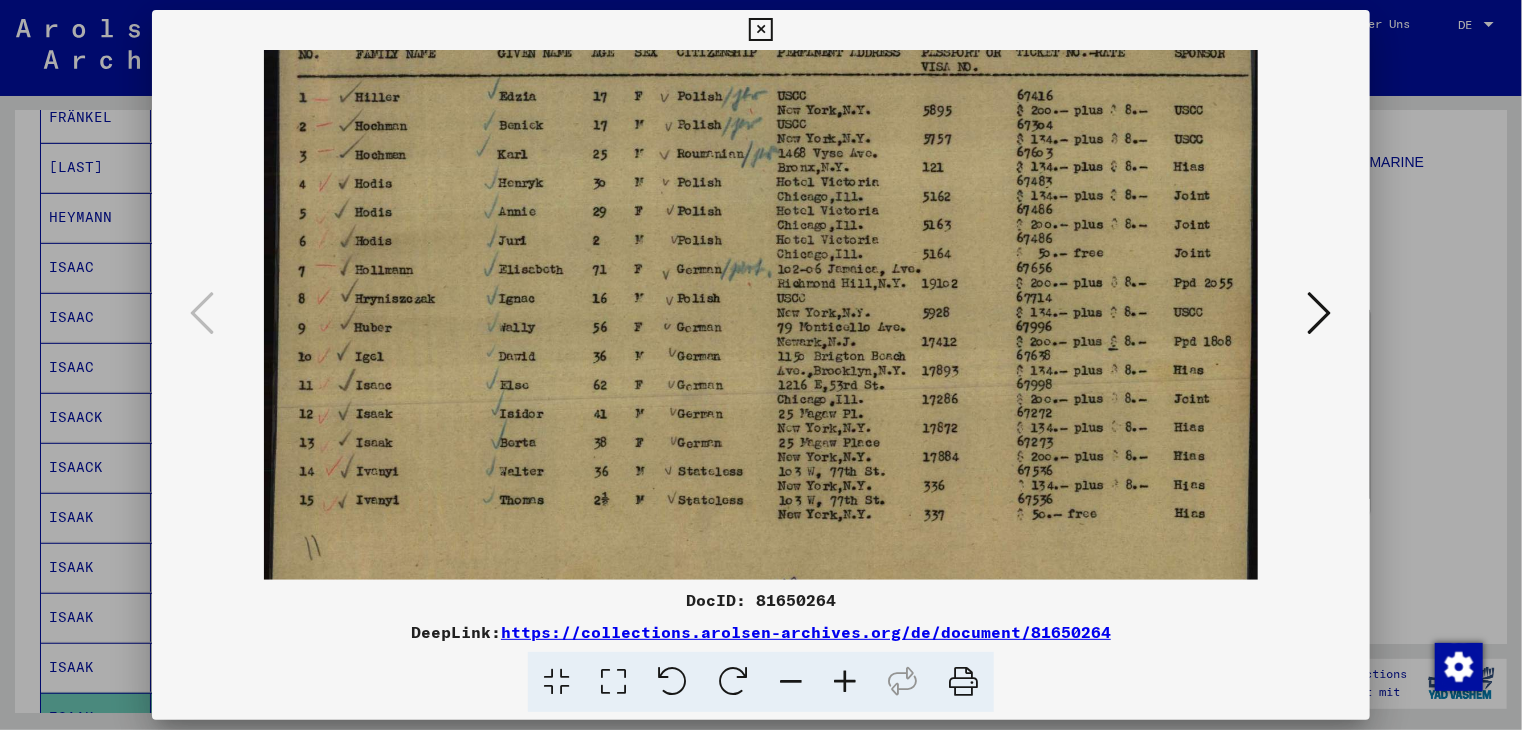 drag, startPoint x: 473, startPoint y: 489, endPoint x: 479, endPoint y: 377, distance: 112.1606 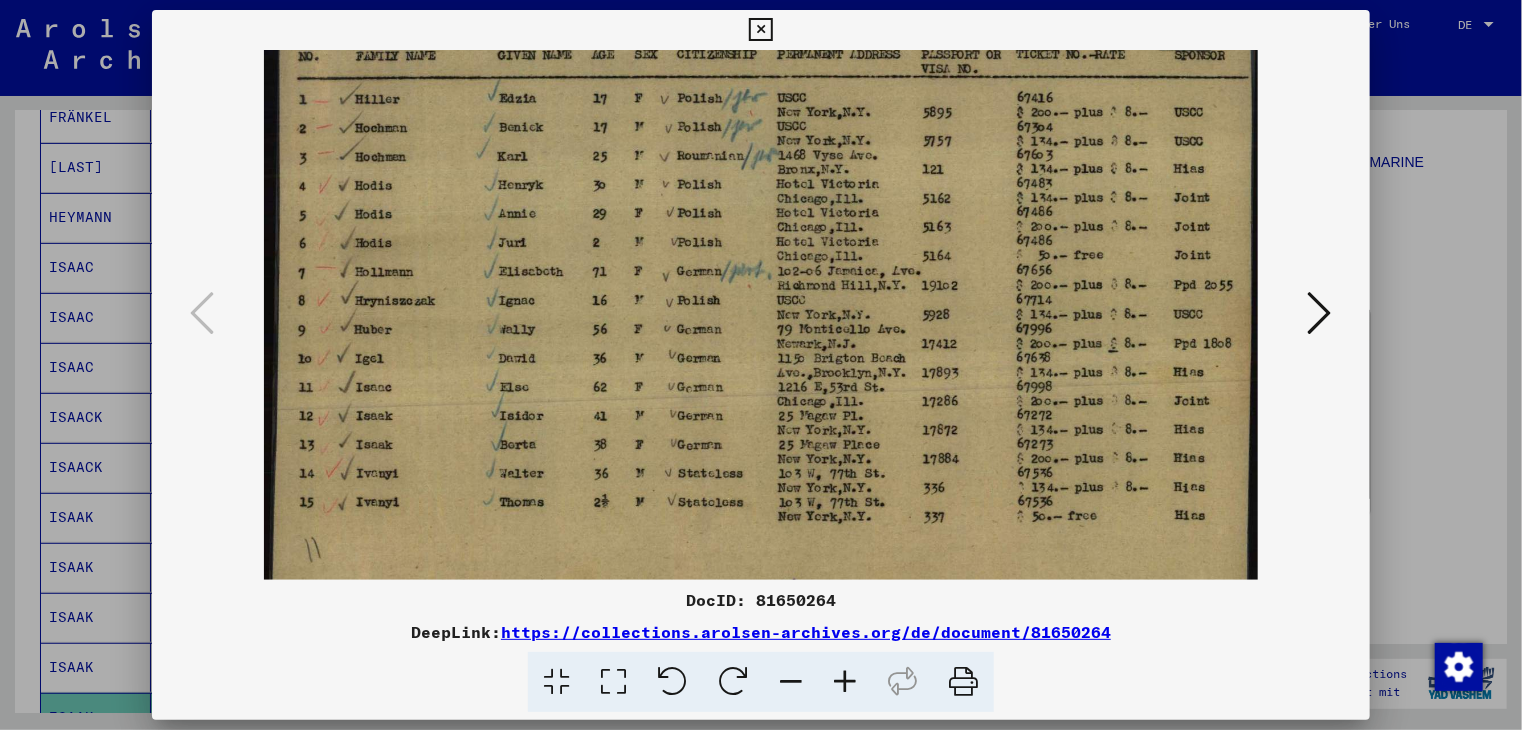 scroll, scrollTop: 117, scrollLeft: 0, axis: vertical 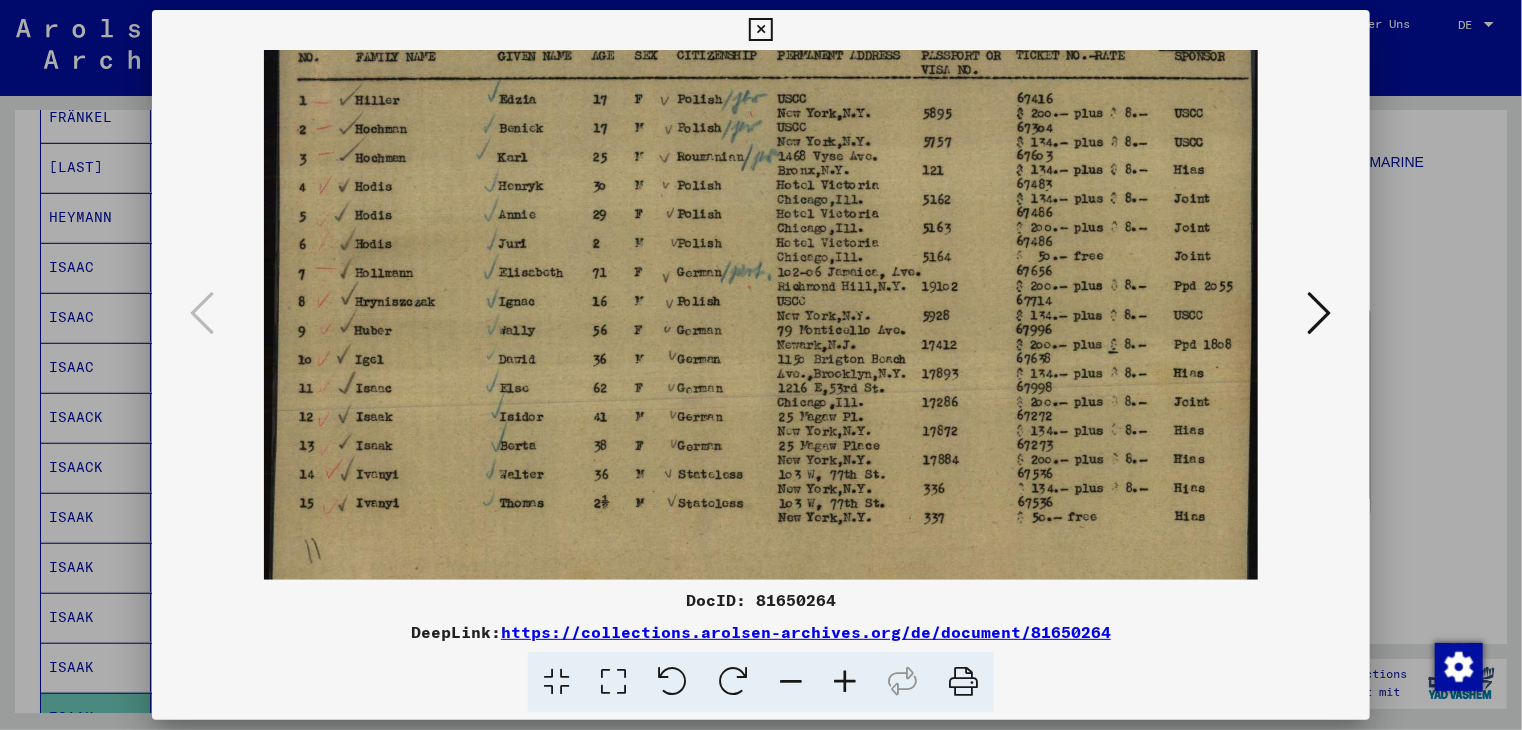 drag, startPoint x: 837, startPoint y: 424, endPoint x: 734, endPoint y: 428, distance: 103.077644 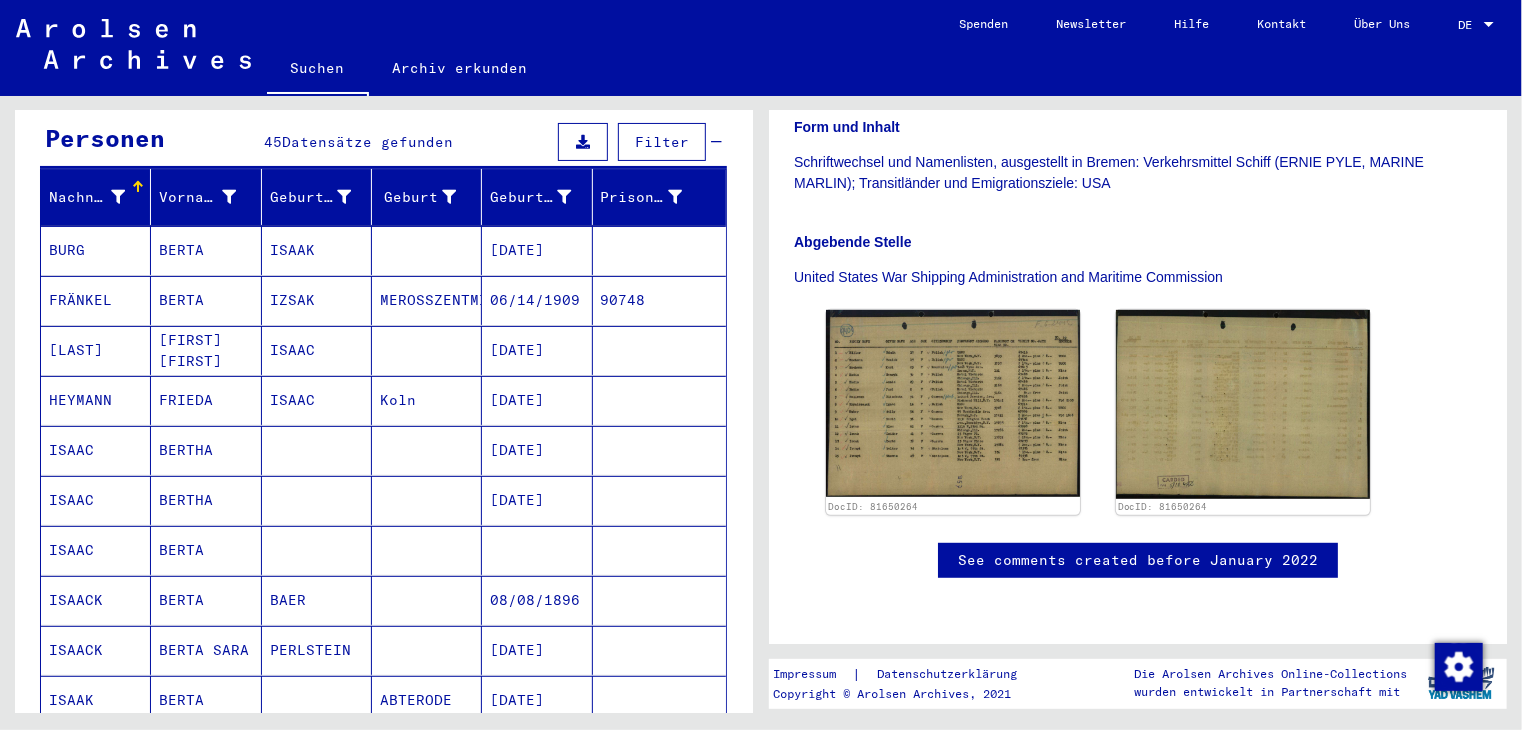 scroll, scrollTop: 300, scrollLeft: 0, axis: vertical 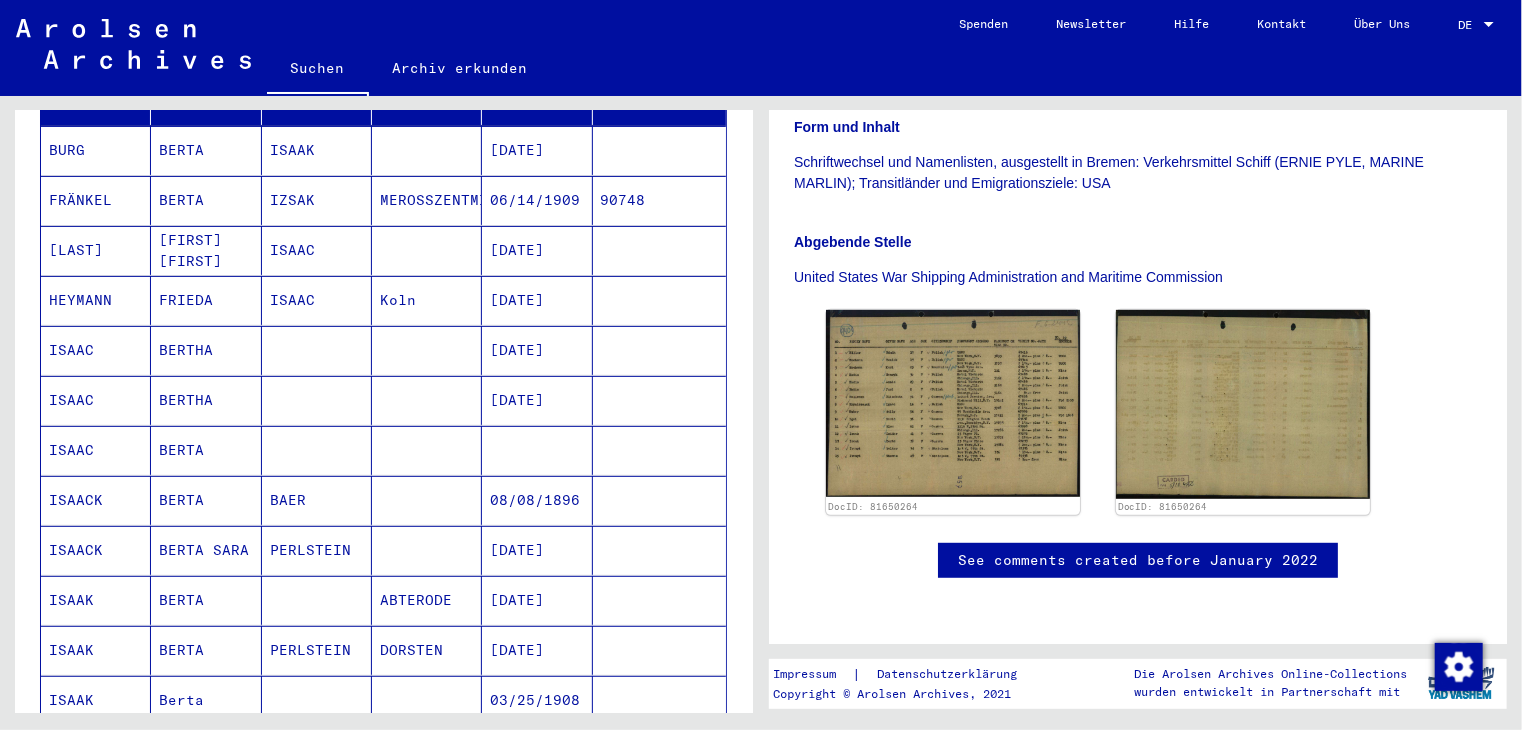 click on "03/25/1908" at bounding box center [537, 750] 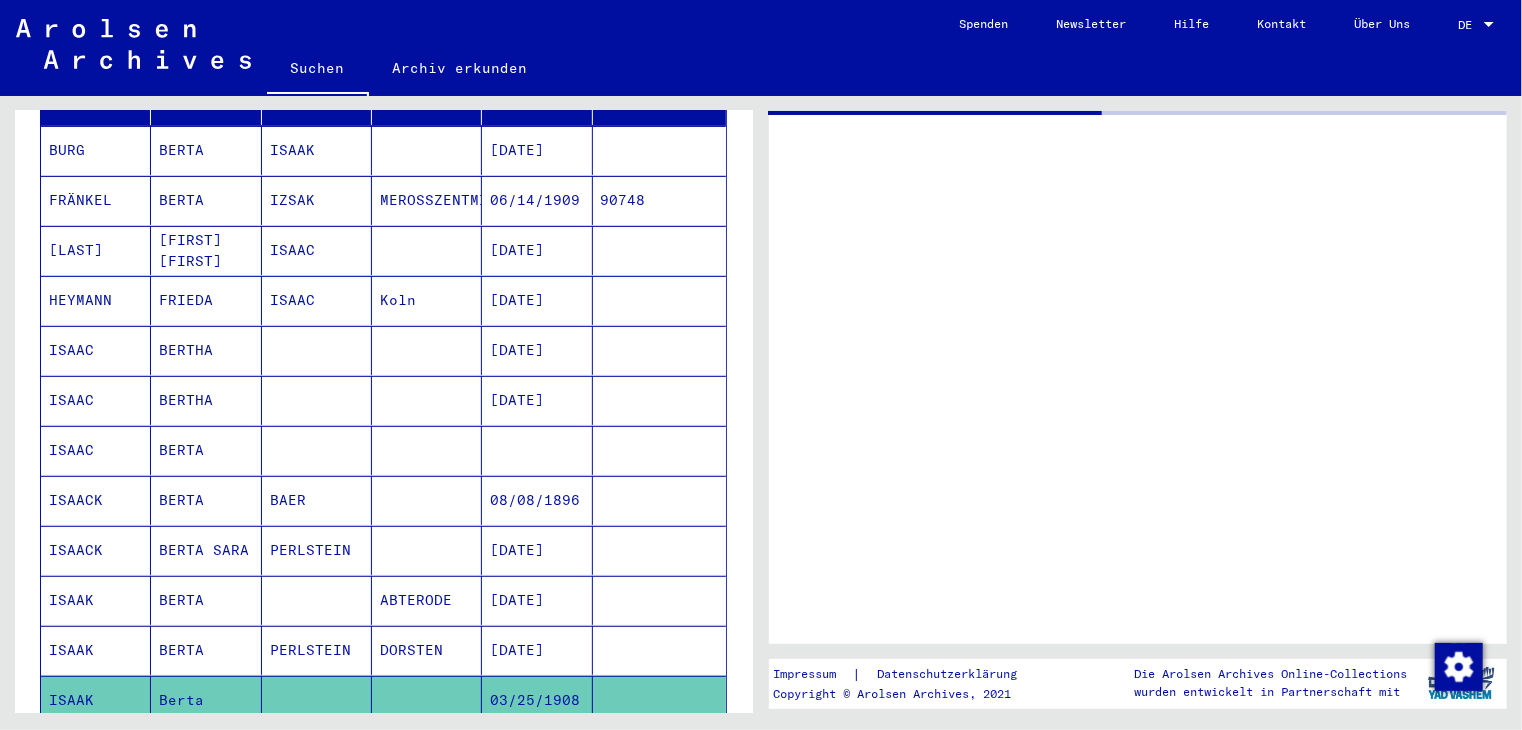 scroll, scrollTop: 0, scrollLeft: 0, axis: both 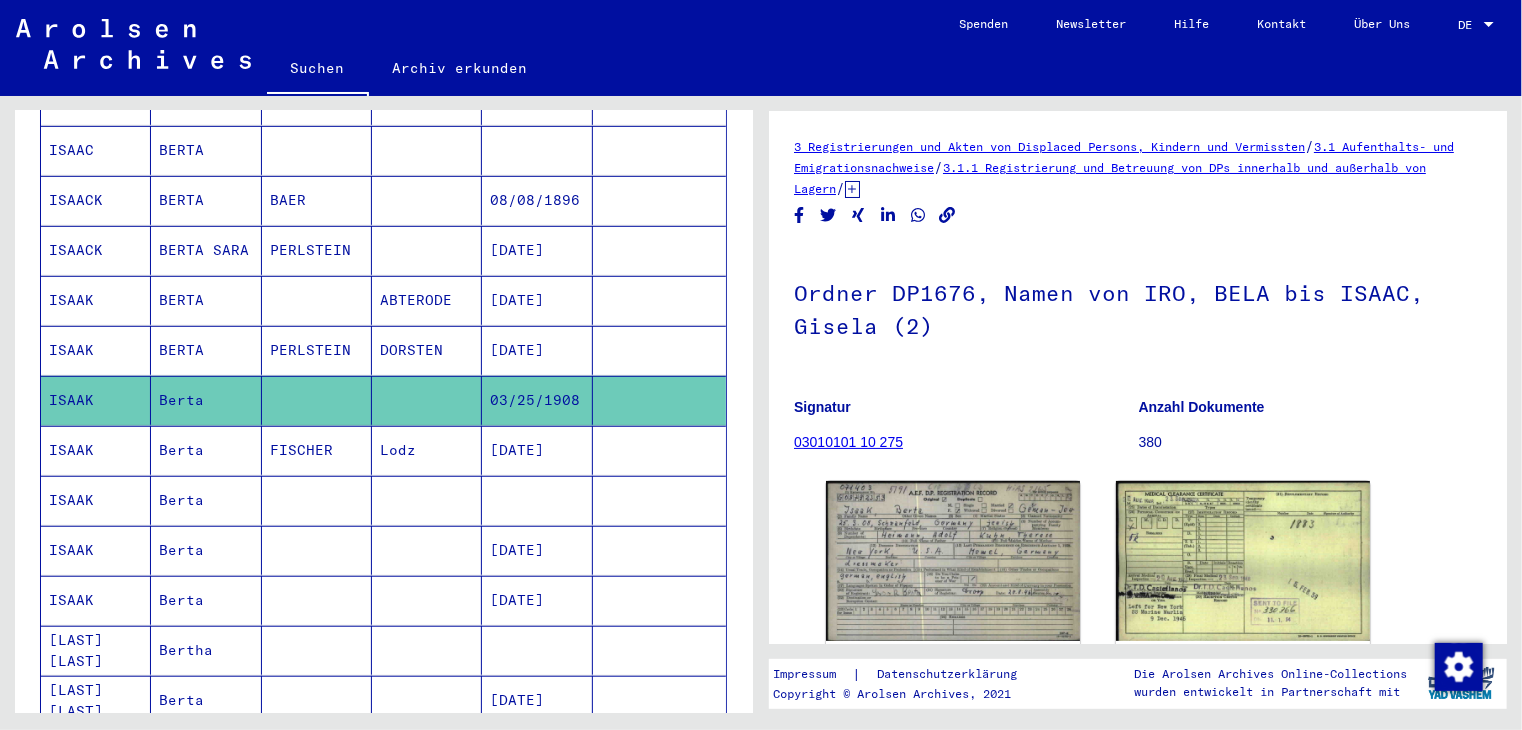 click at bounding box center (537, 550) 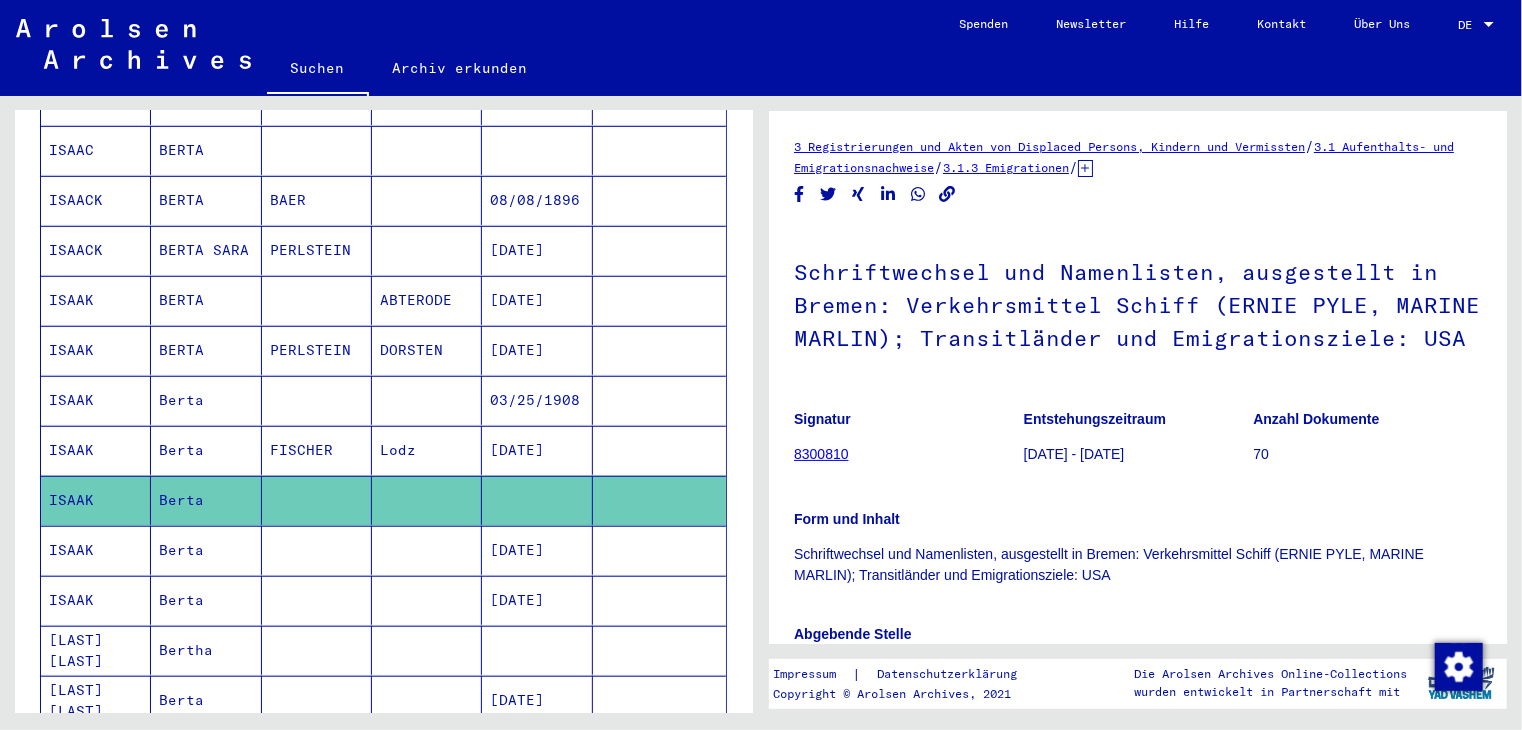 scroll, scrollTop: 0, scrollLeft: 0, axis: both 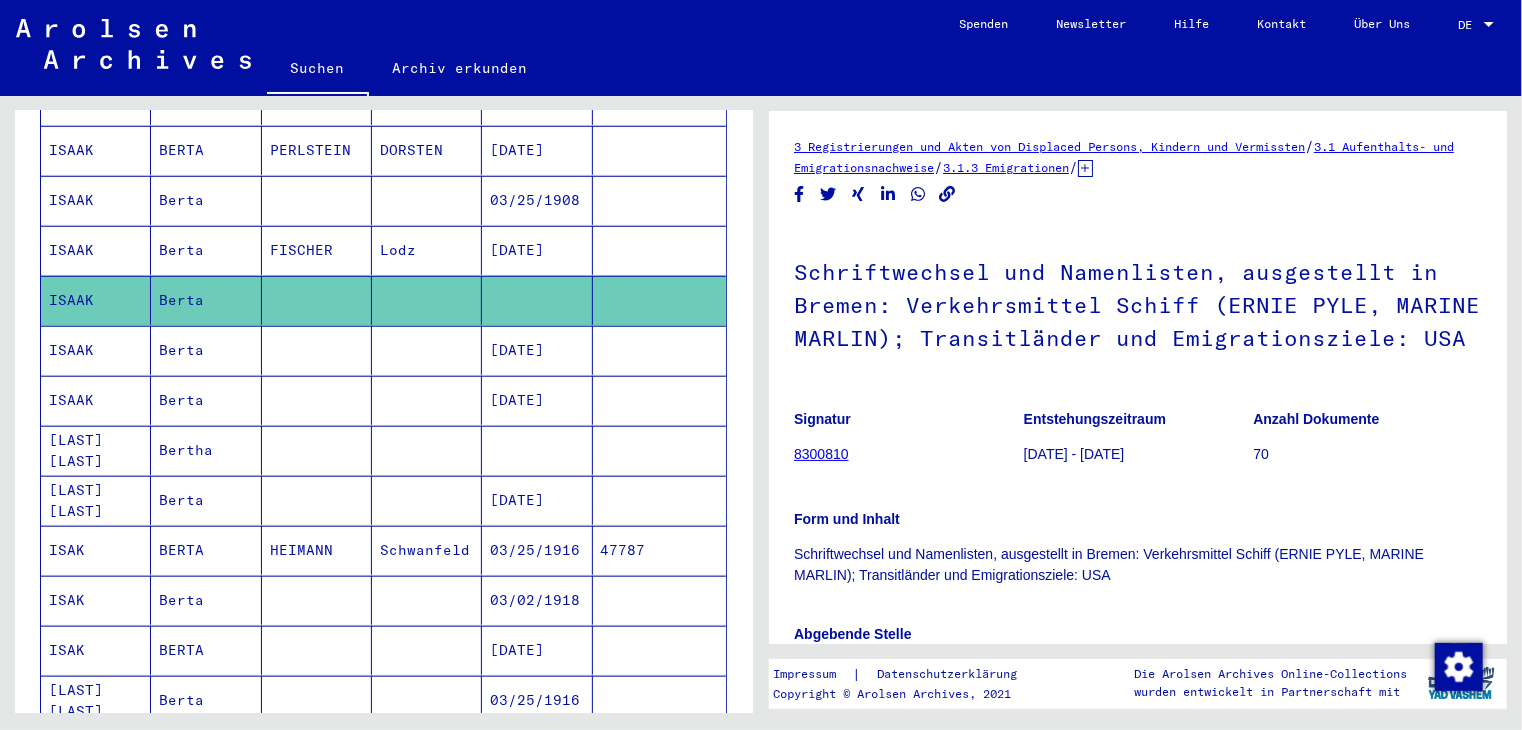 click at bounding box center [537, 500] 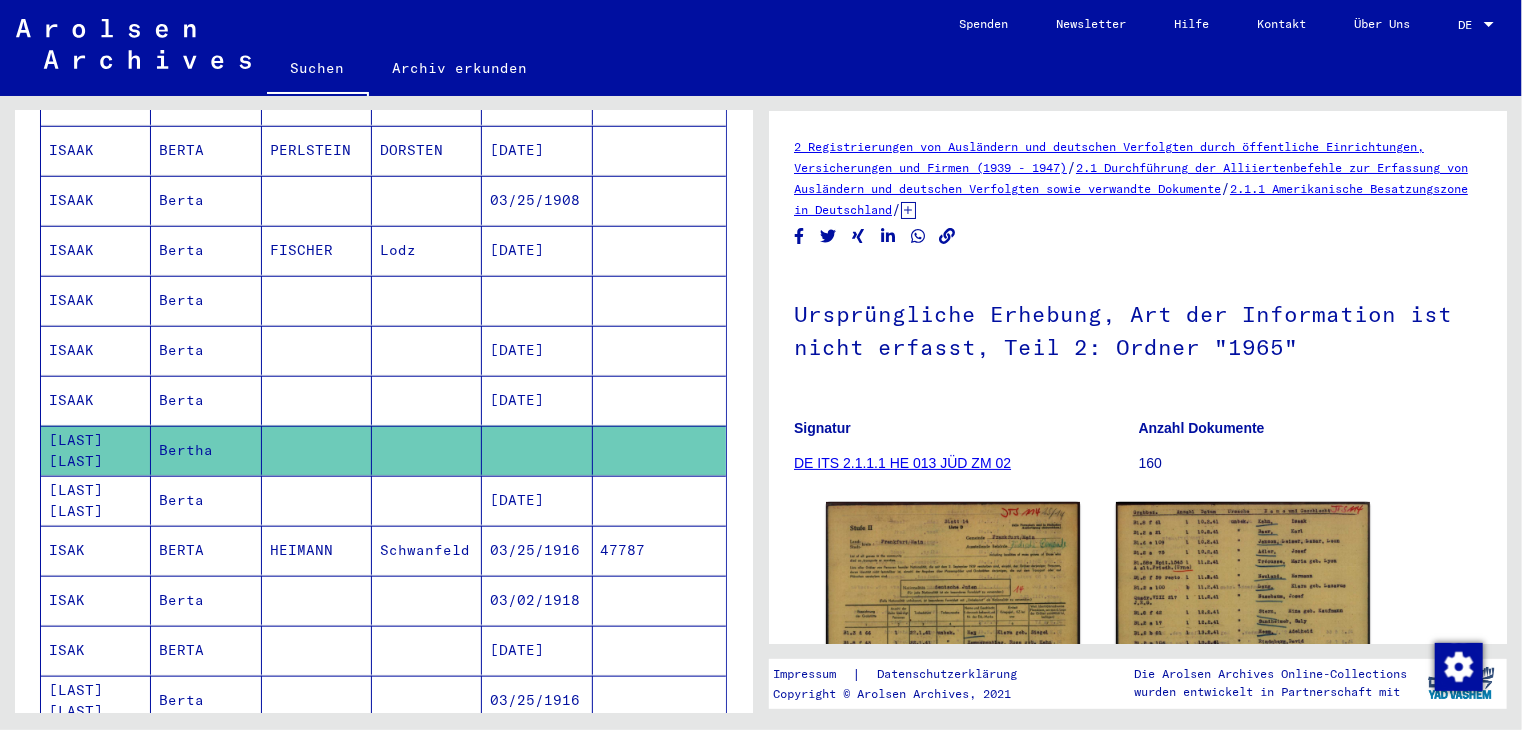 scroll, scrollTop: 0, scrollLeft: 0, axis: both 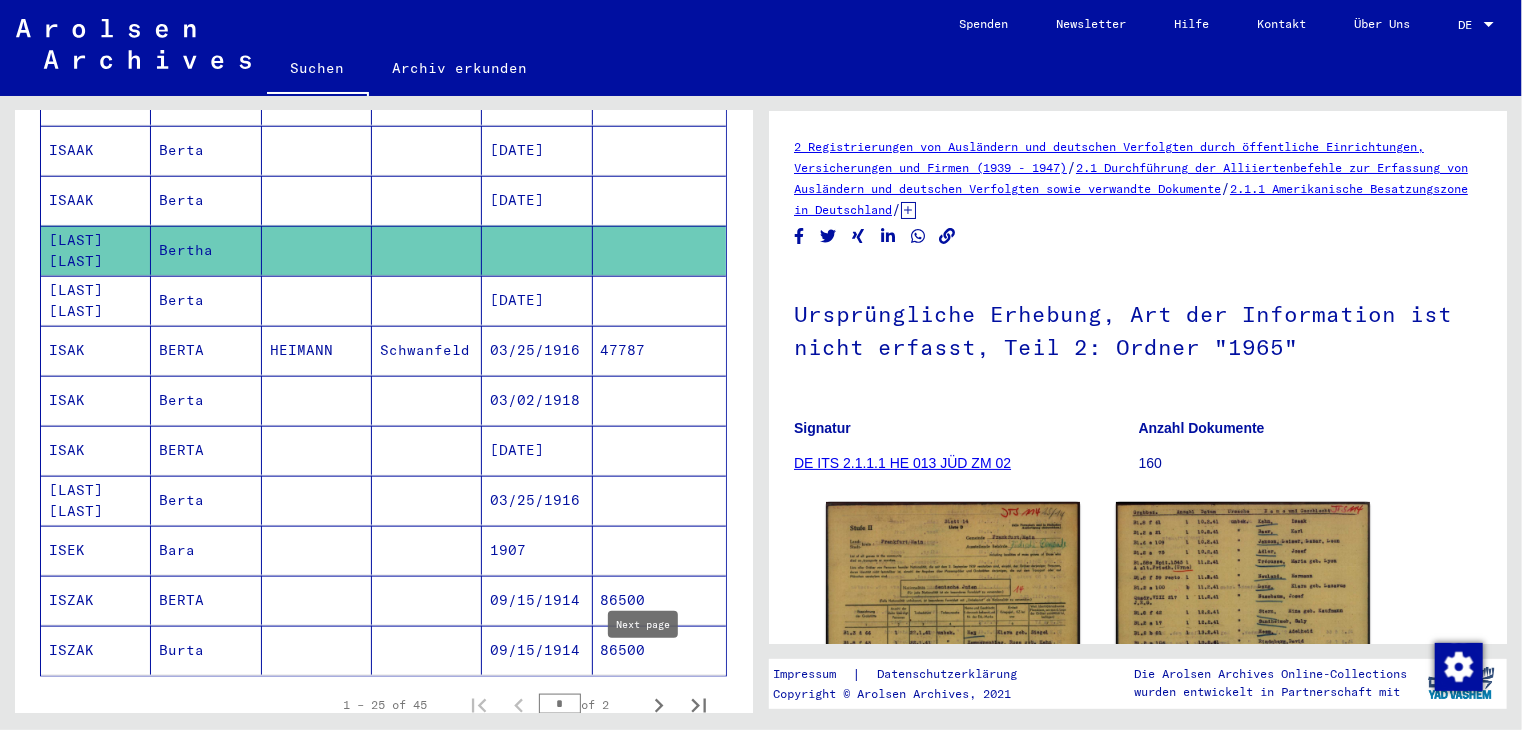 click 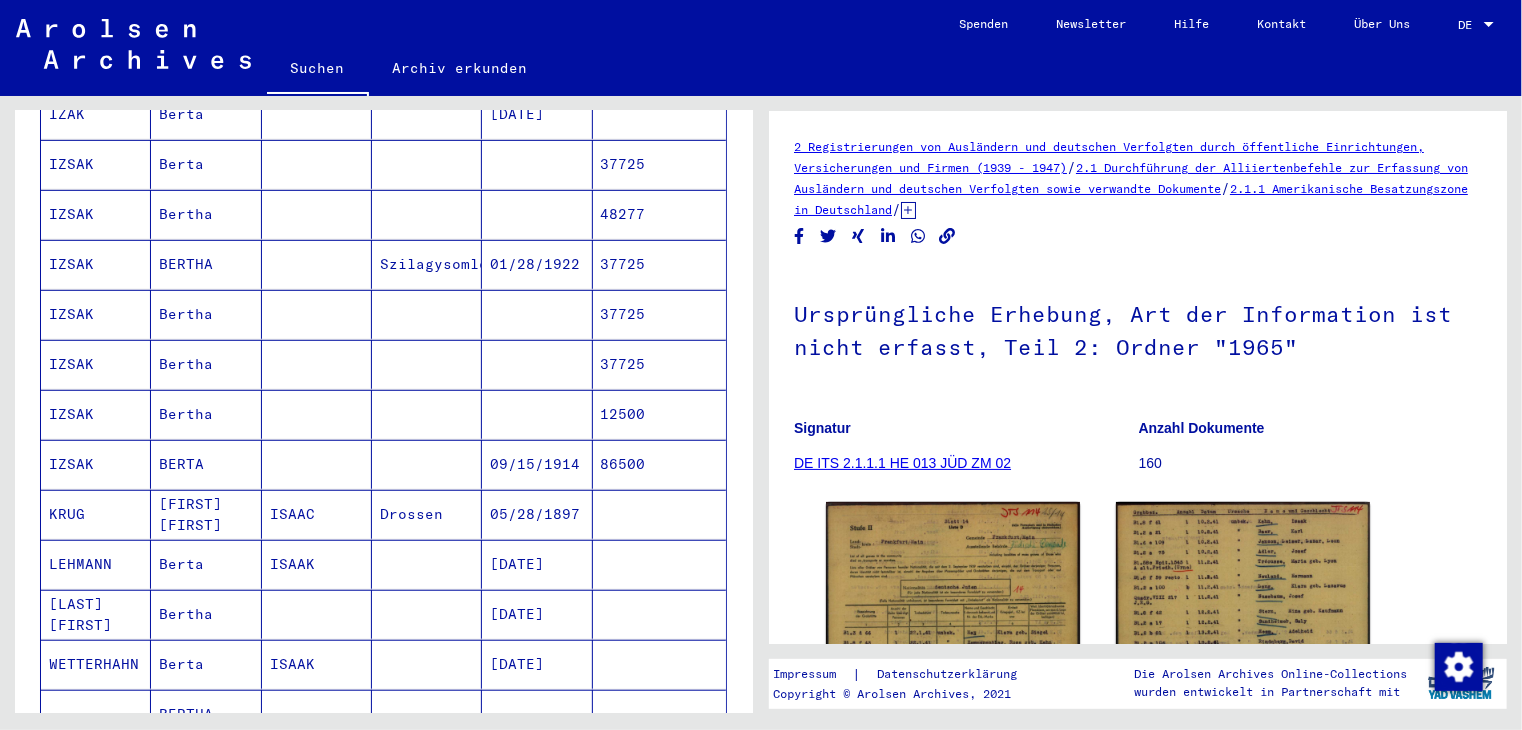 scroll, scrollTop: 500, scrollLeft: 0, axis: vertical 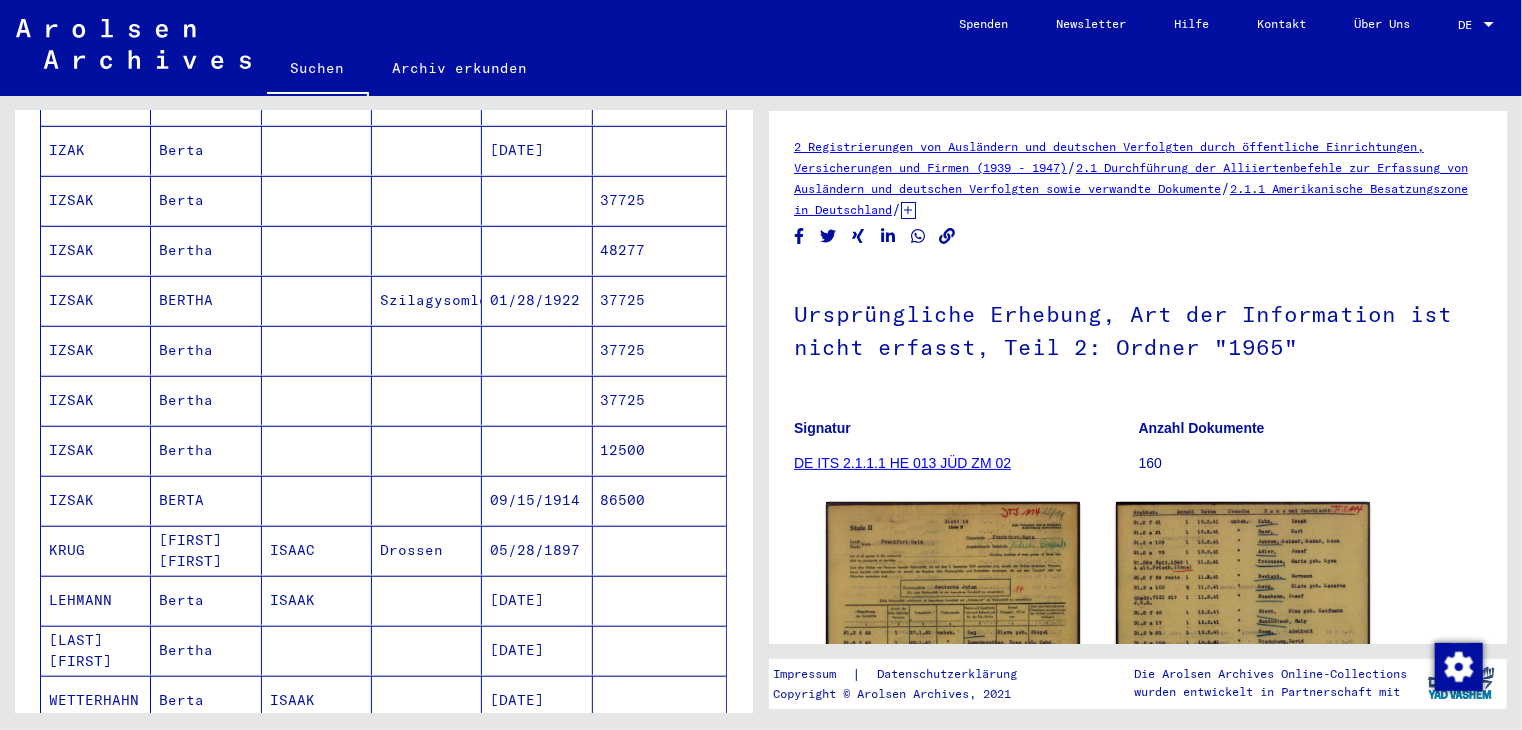 click at bounding box center (427, 500) 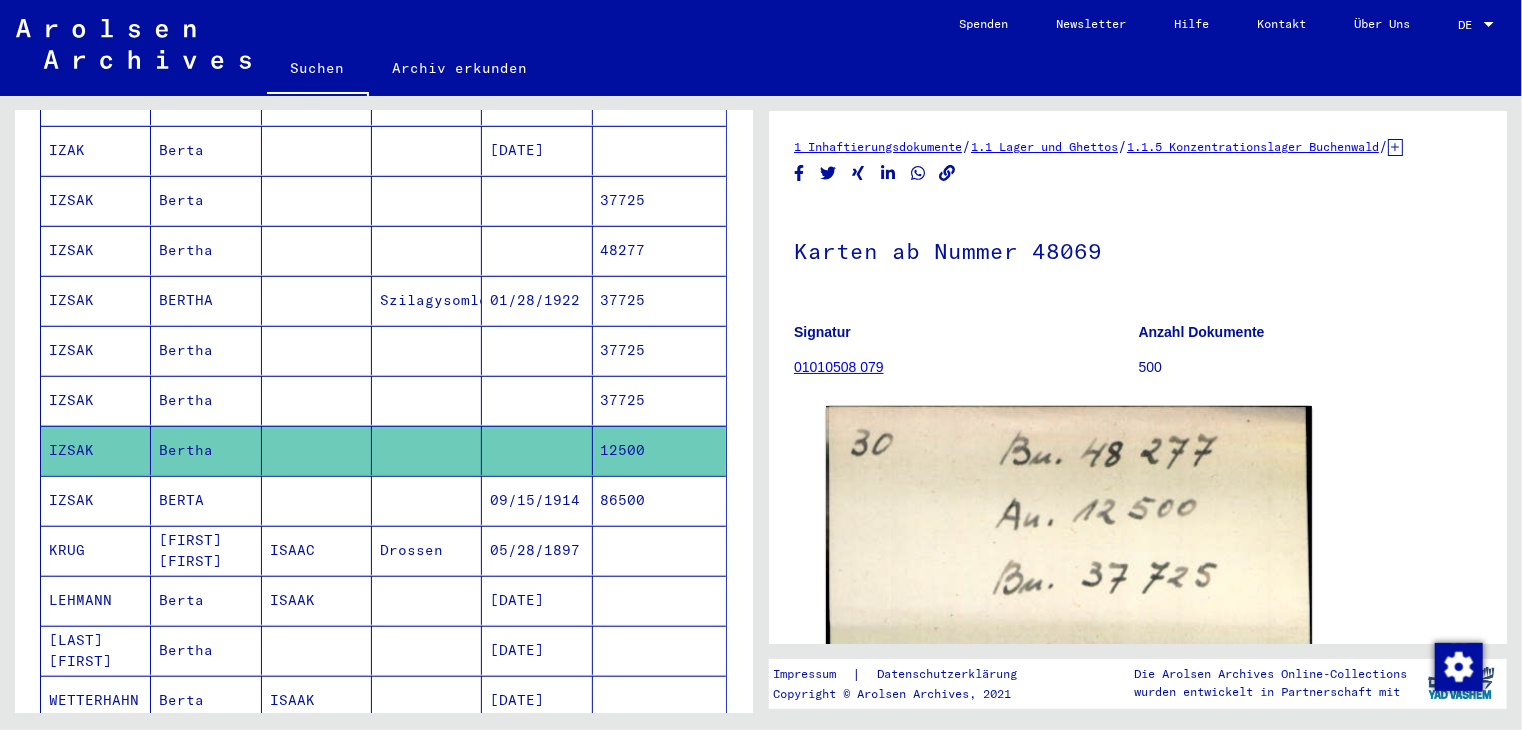 scroll, scrollTop: 0, scrollLeft: 0, axis: both 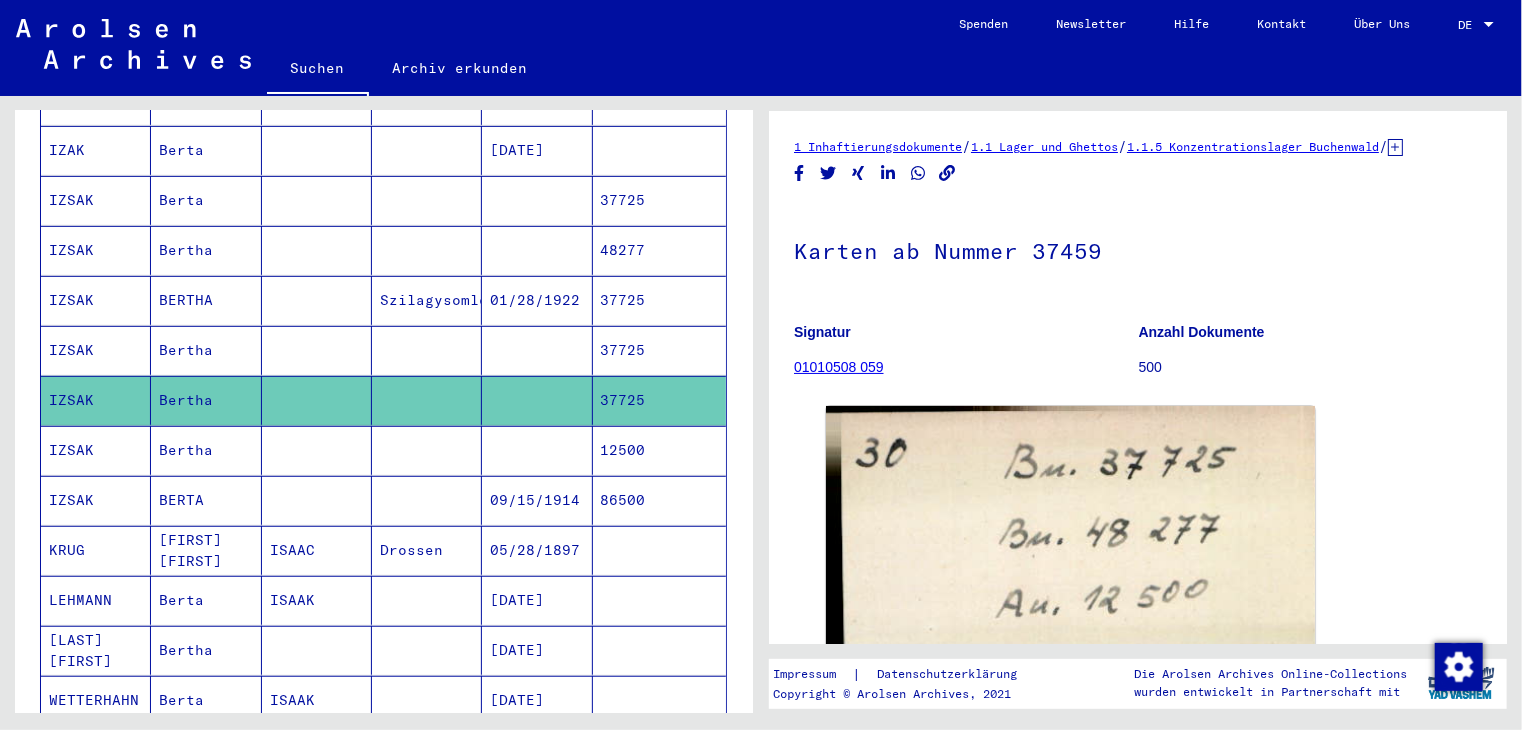 click 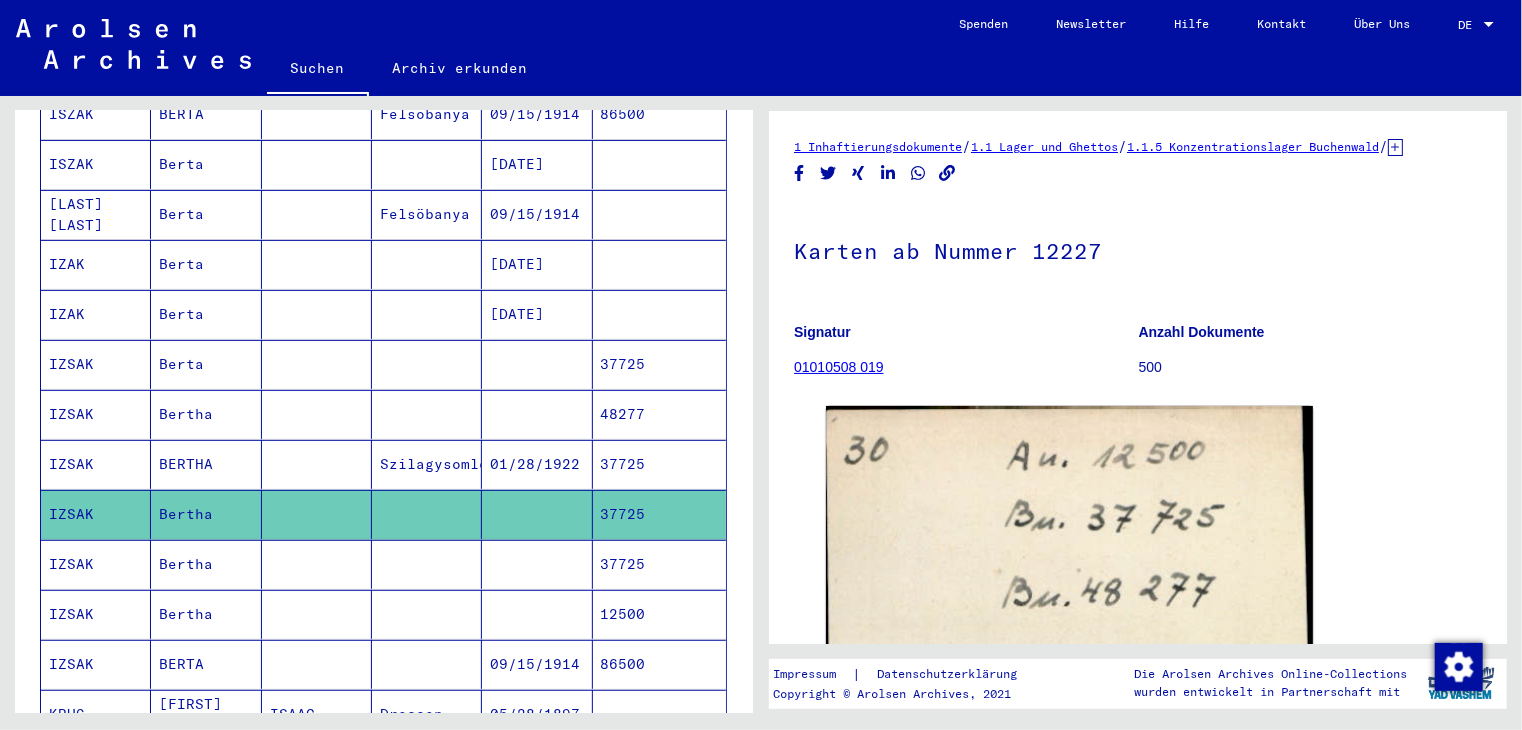 scroll, scrollTop: 200, scrollLeft: 0, axis: vertical 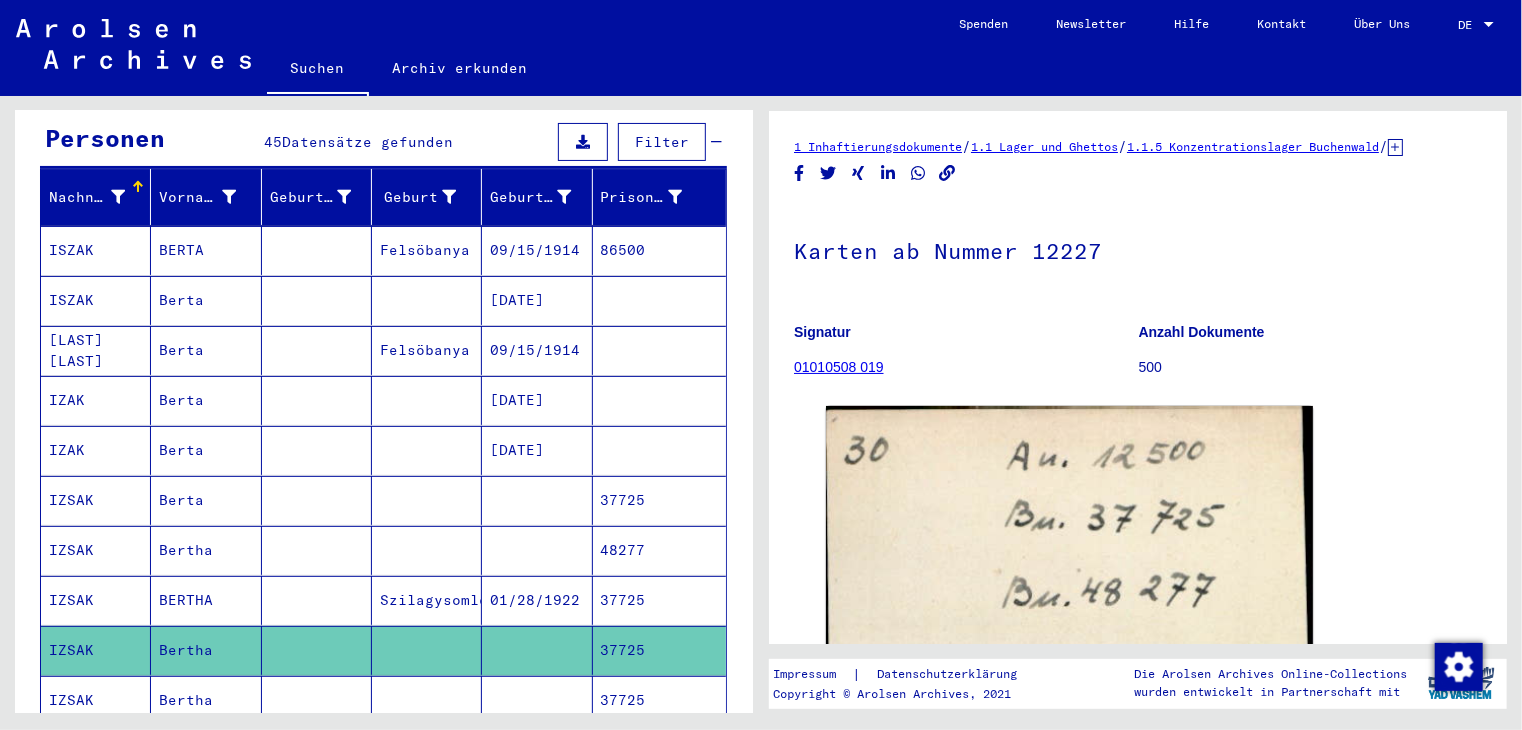 click at bounding box center [537, 600] 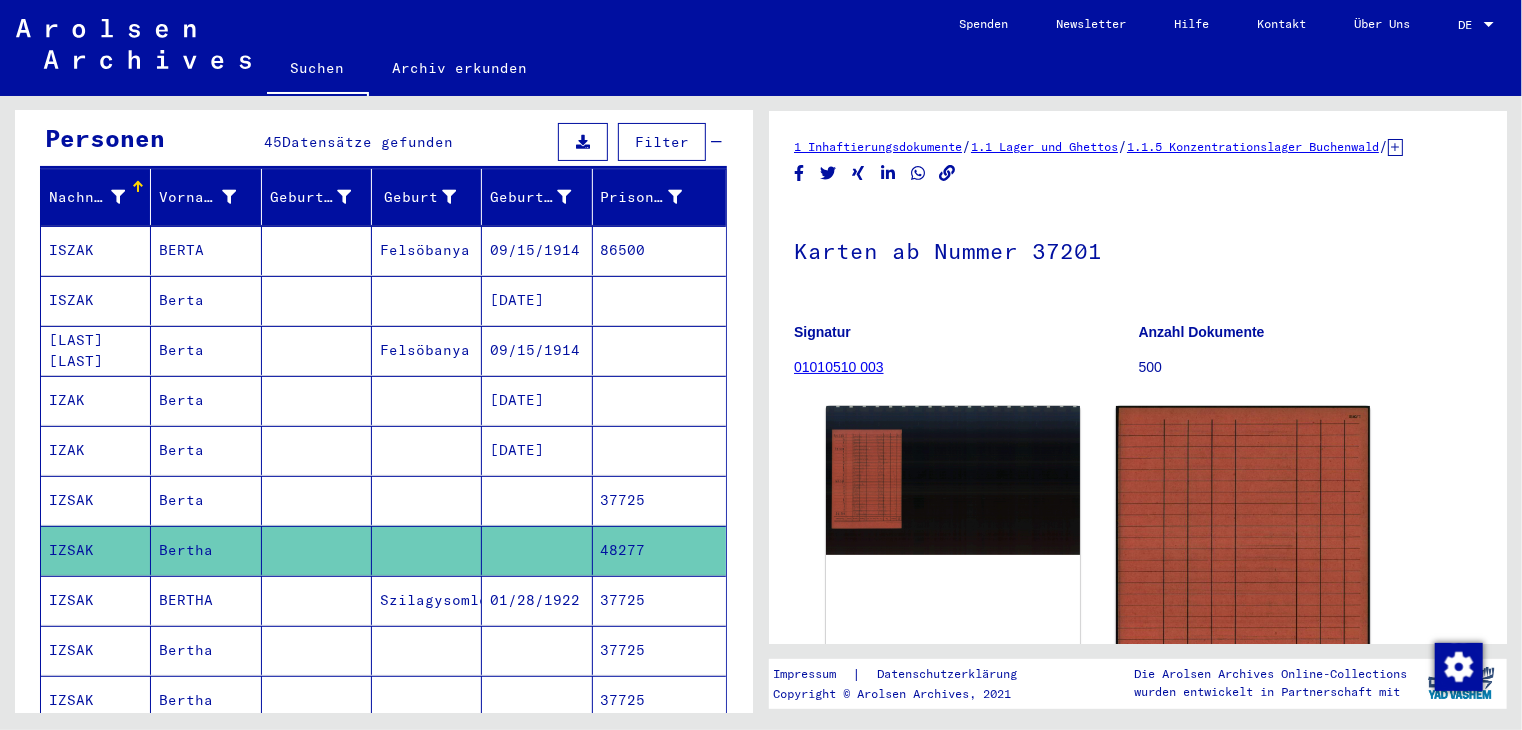 click at bounding box center [537, 550] 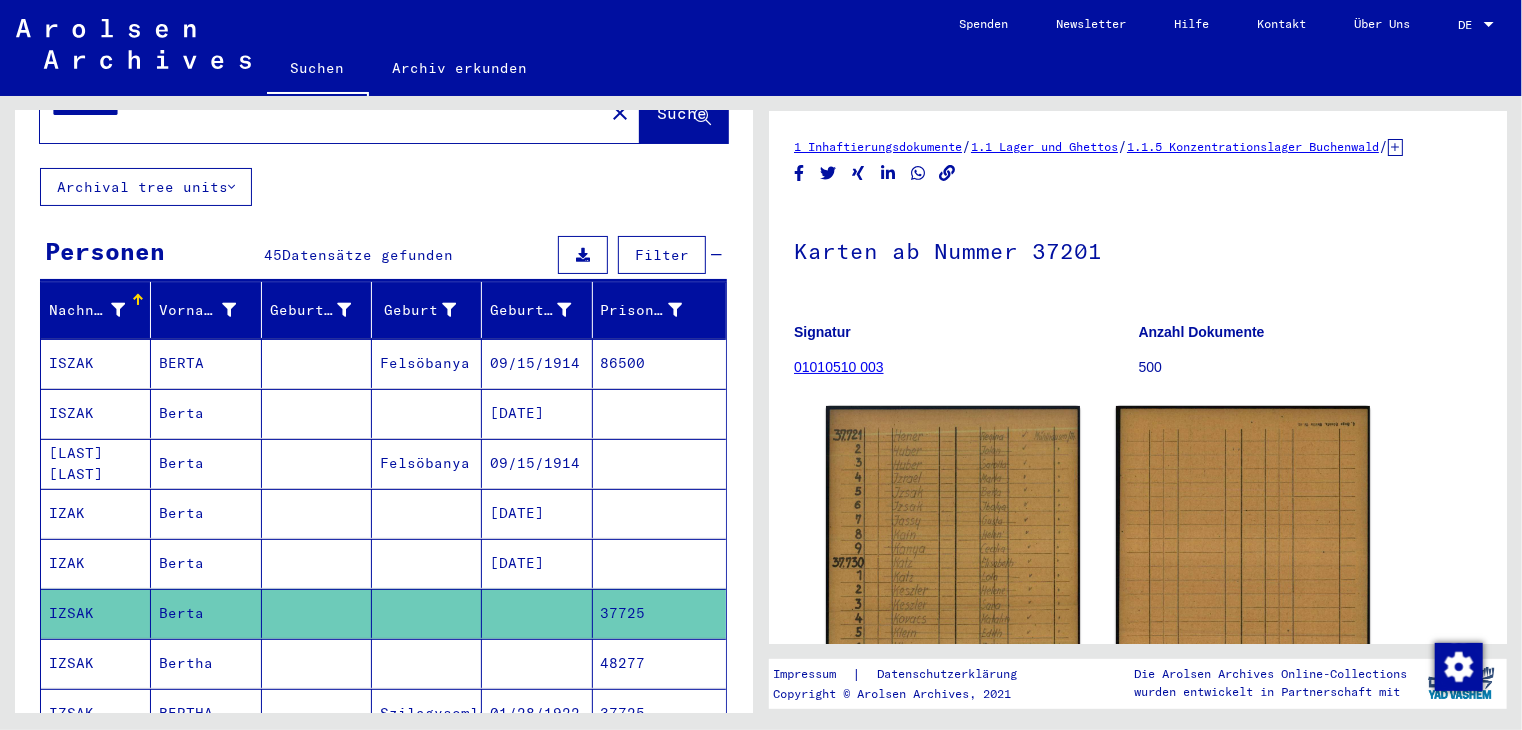 scroll, scrollTop: 0, scrollLeft: 0, axis: both 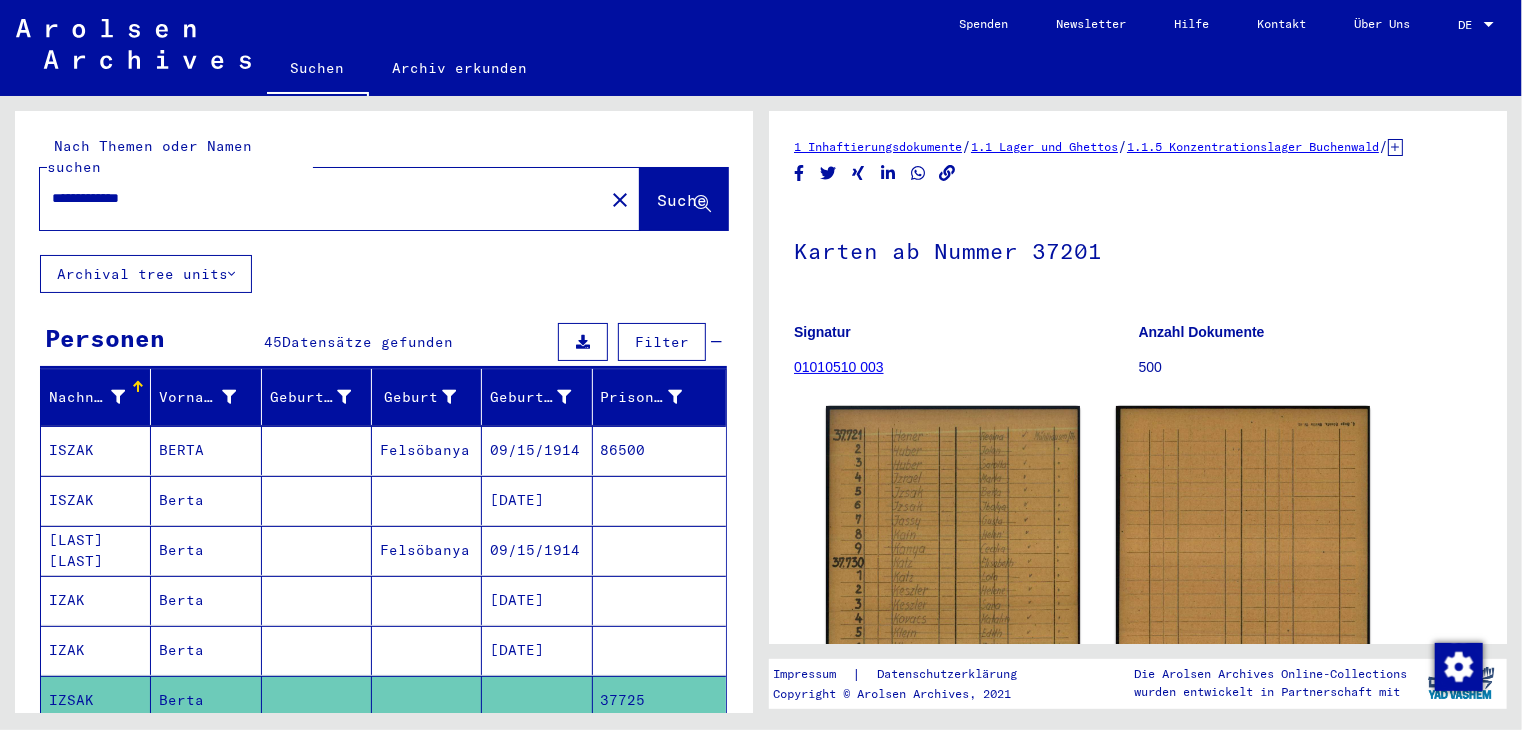 drag, startPoint x: 106, startPoint y: 173, endPoint x: 11, endPoint y: 174, distance: 95.005264 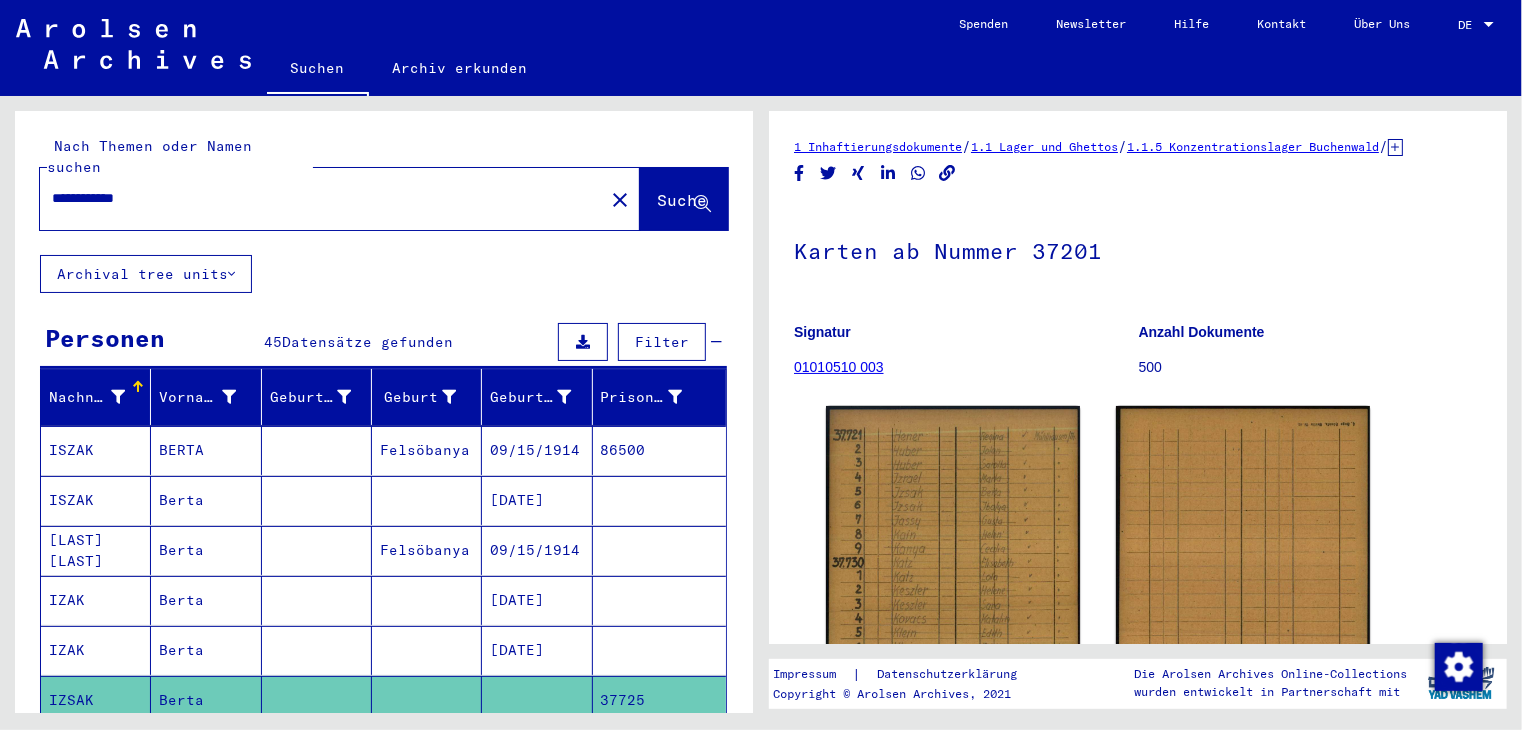 drag, startPoint x: 99, startPoint y: 176, endPoint x: 68, endPoint y: 173, distance: 31.144823 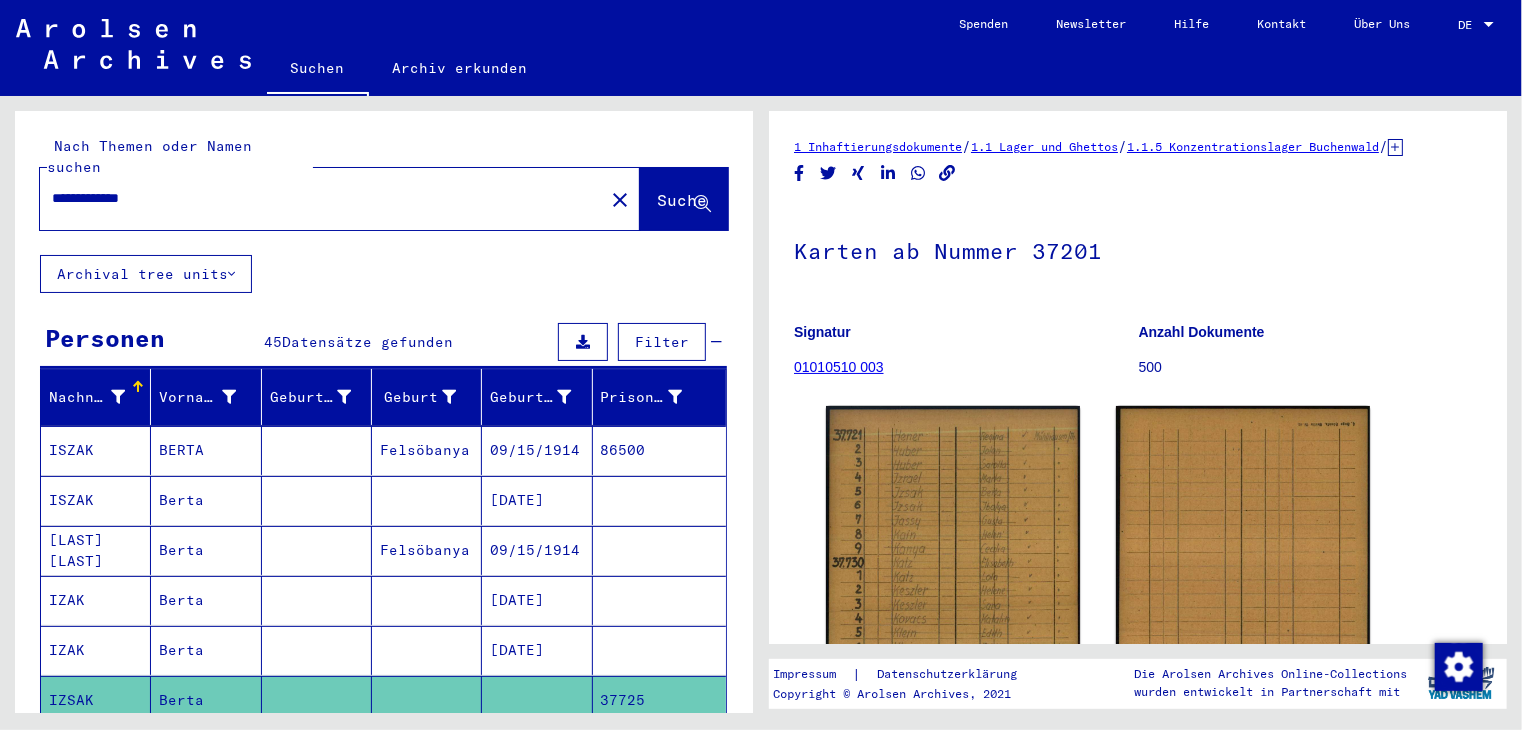 click on "**********" at bounding box center [322, 198] 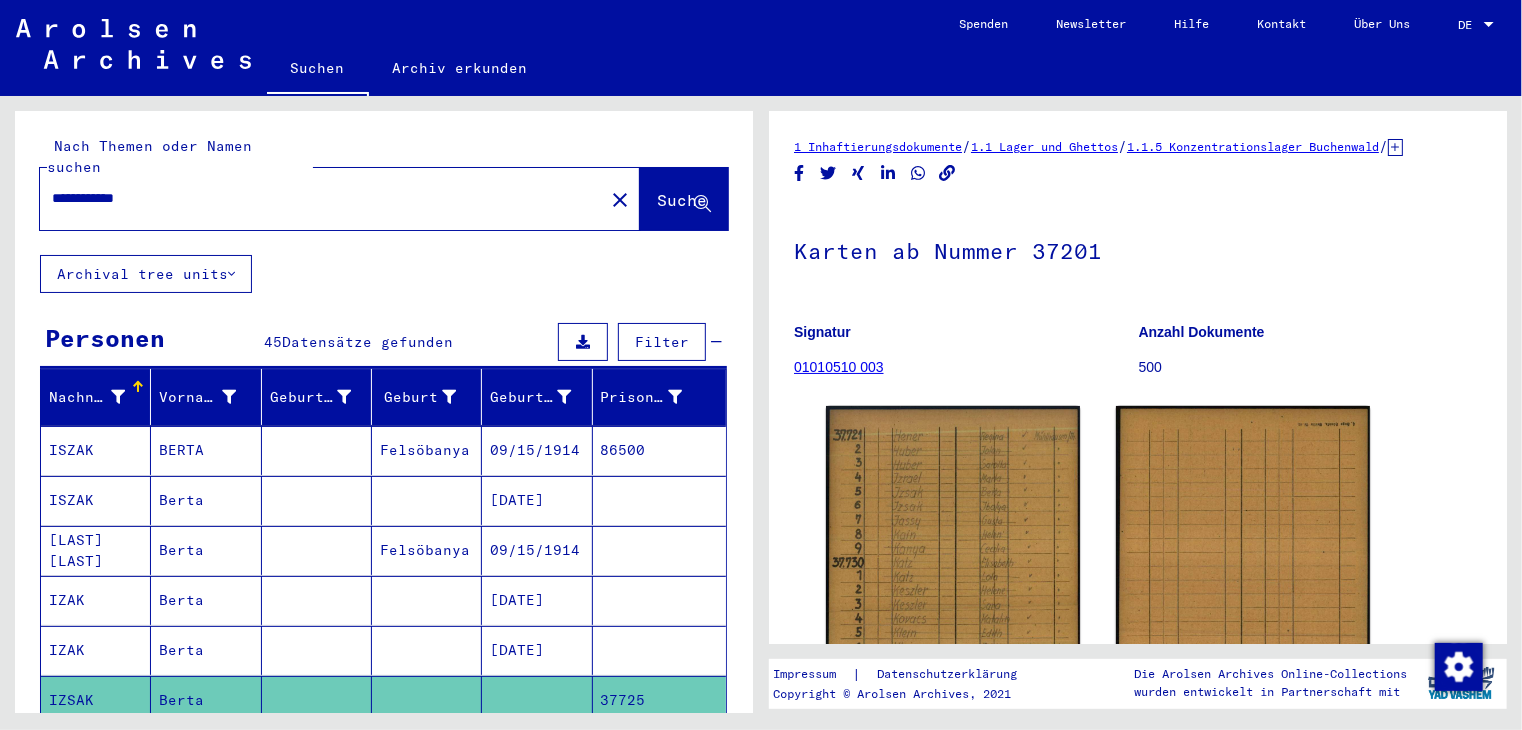 type on "**********" 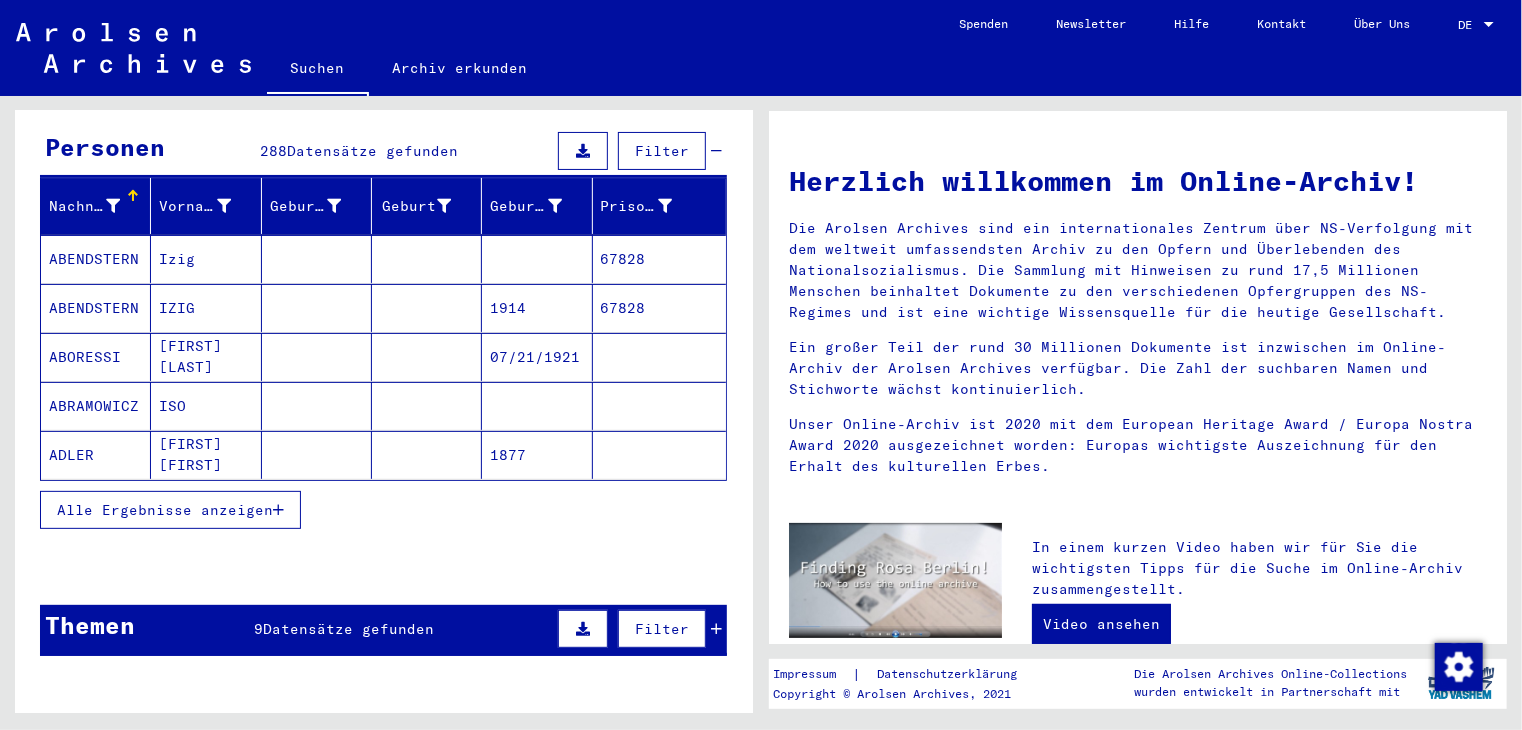 scroll, scrollTop: 200, scrollLeft: 0, axis: vertical 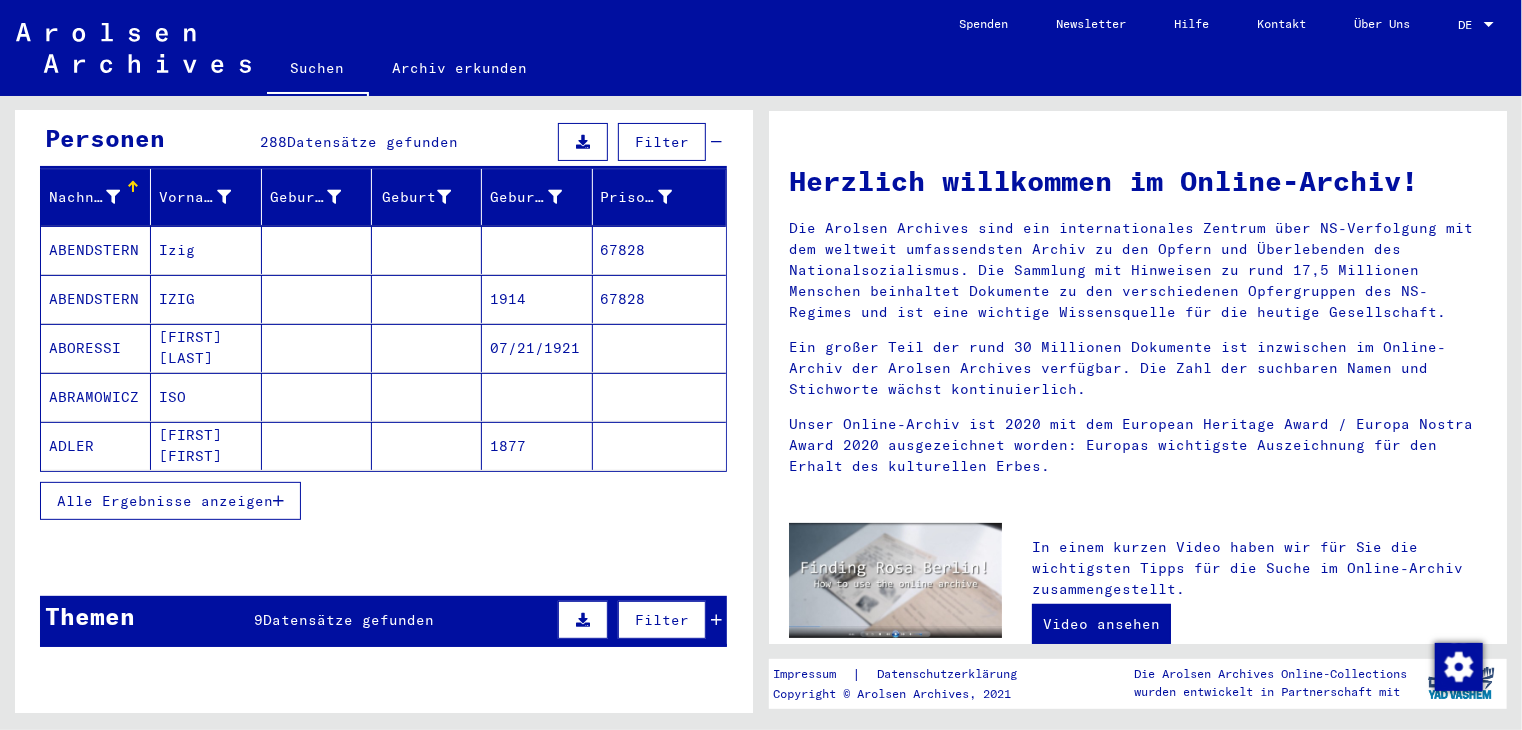 click on "Alle Ergebnisse anzeigen" at bounding box center (165, 501) 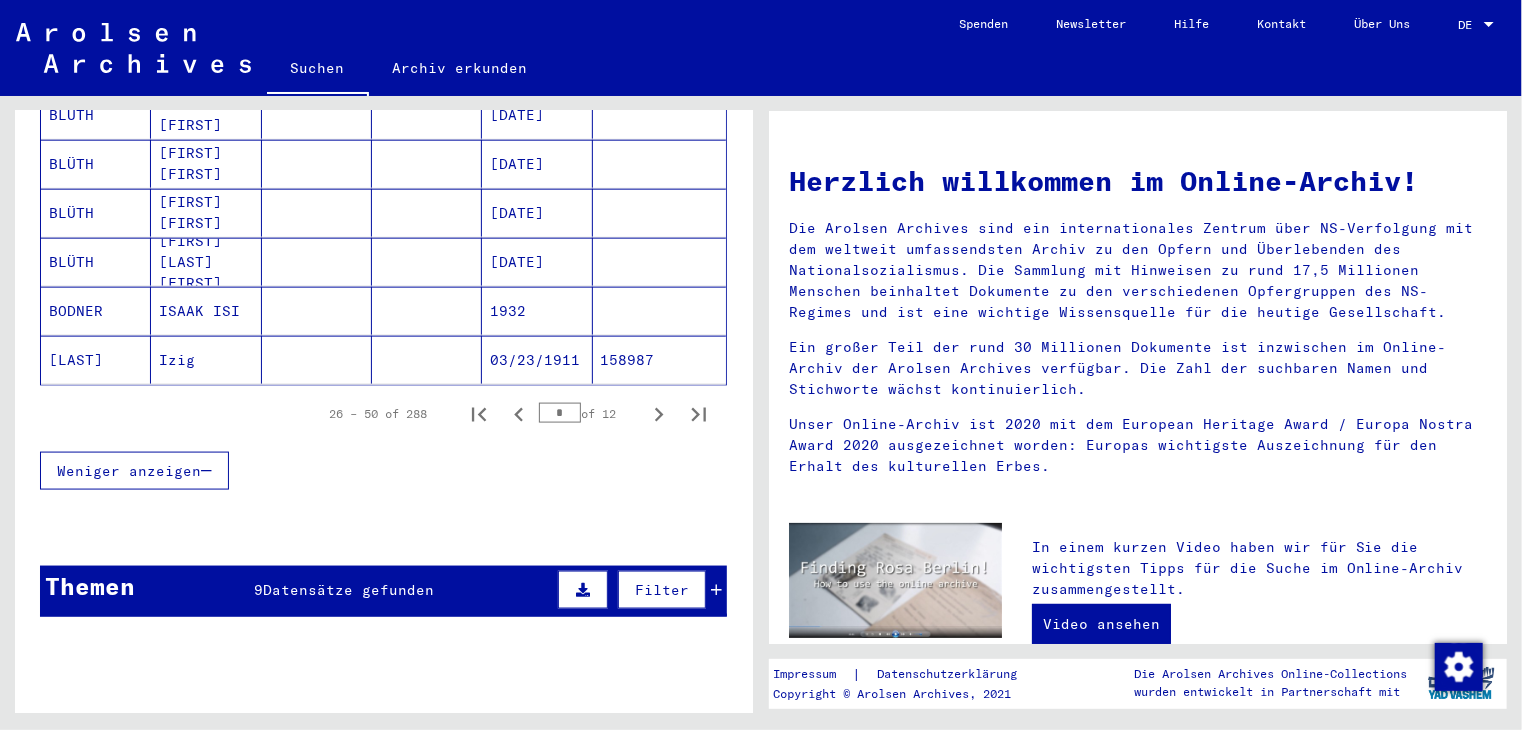 scroll, scrollTop: 1300, scrollLeft: 0, axis: vertical 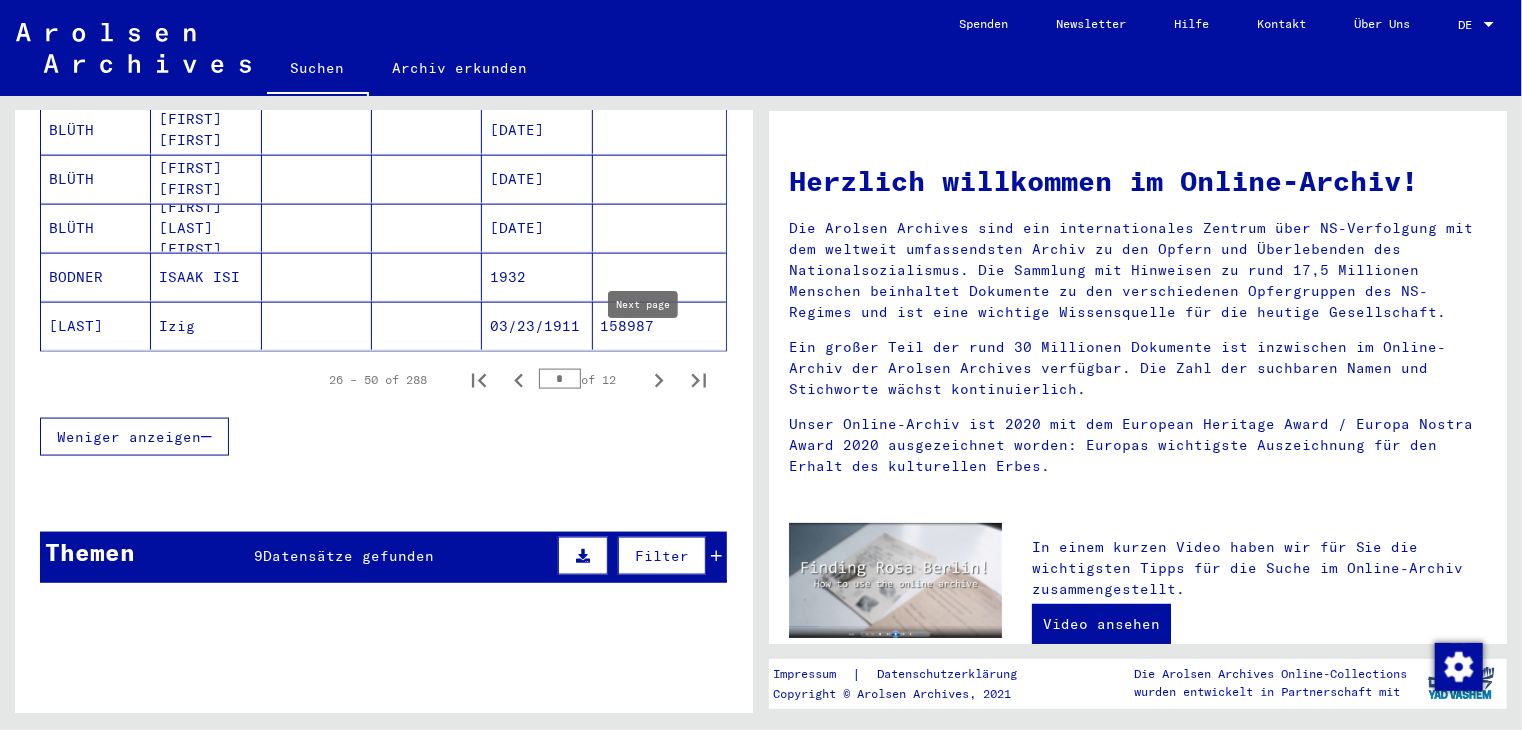 click 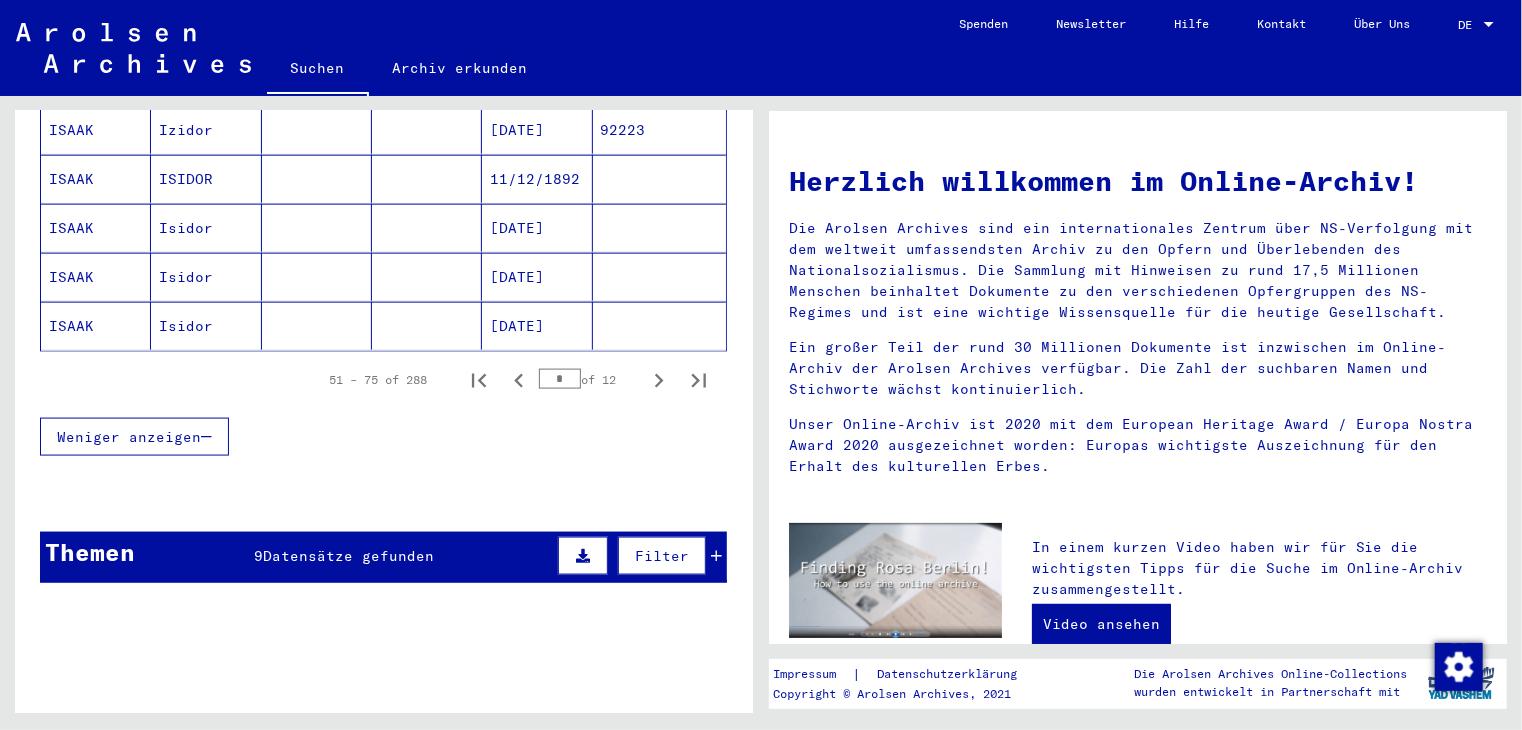 click on "[DATE]" 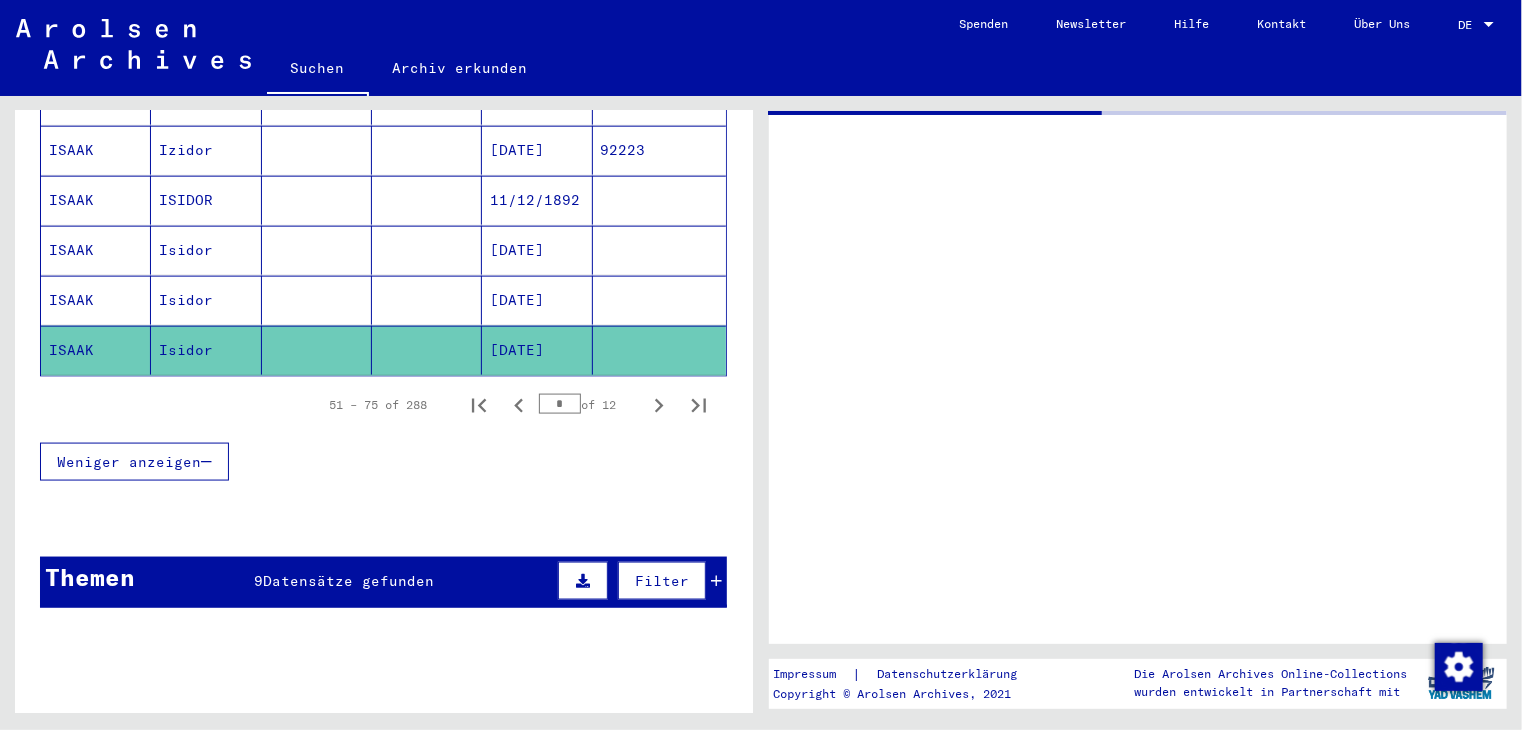 scroll, scrollTop: 1316, scrollLeft: 0, axis: vertical 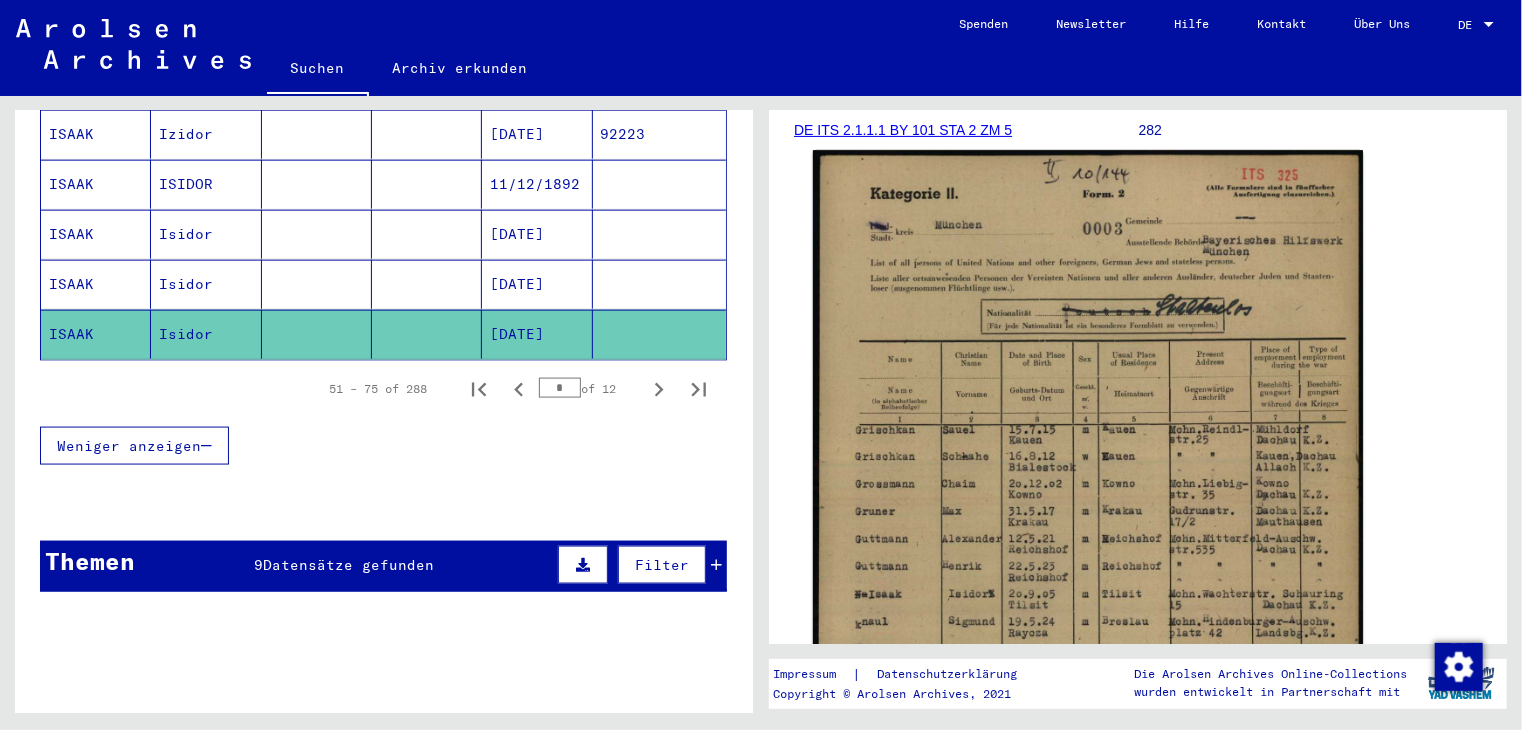 click 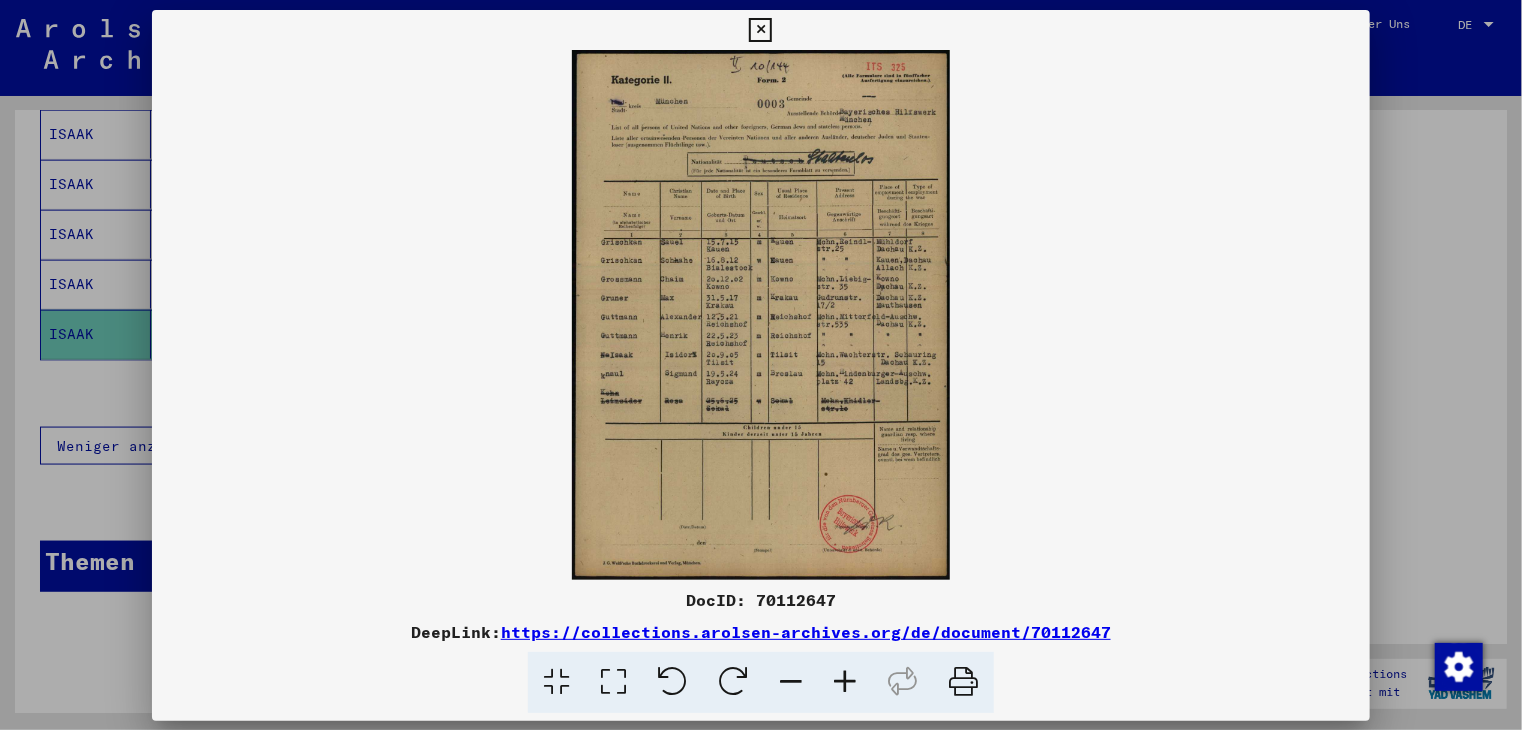 click at bounding box center [761, 315] 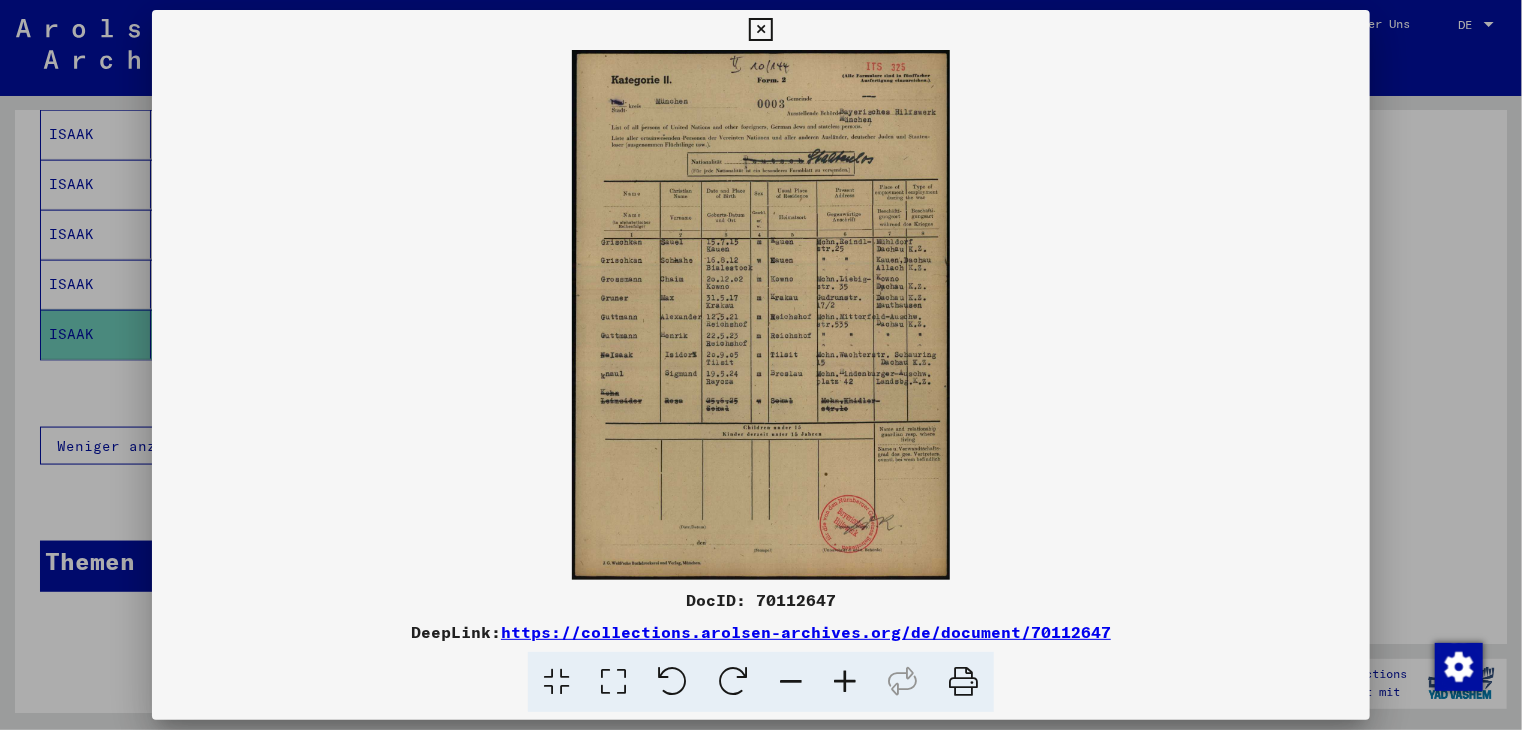 click at bounding box center (761, 315) 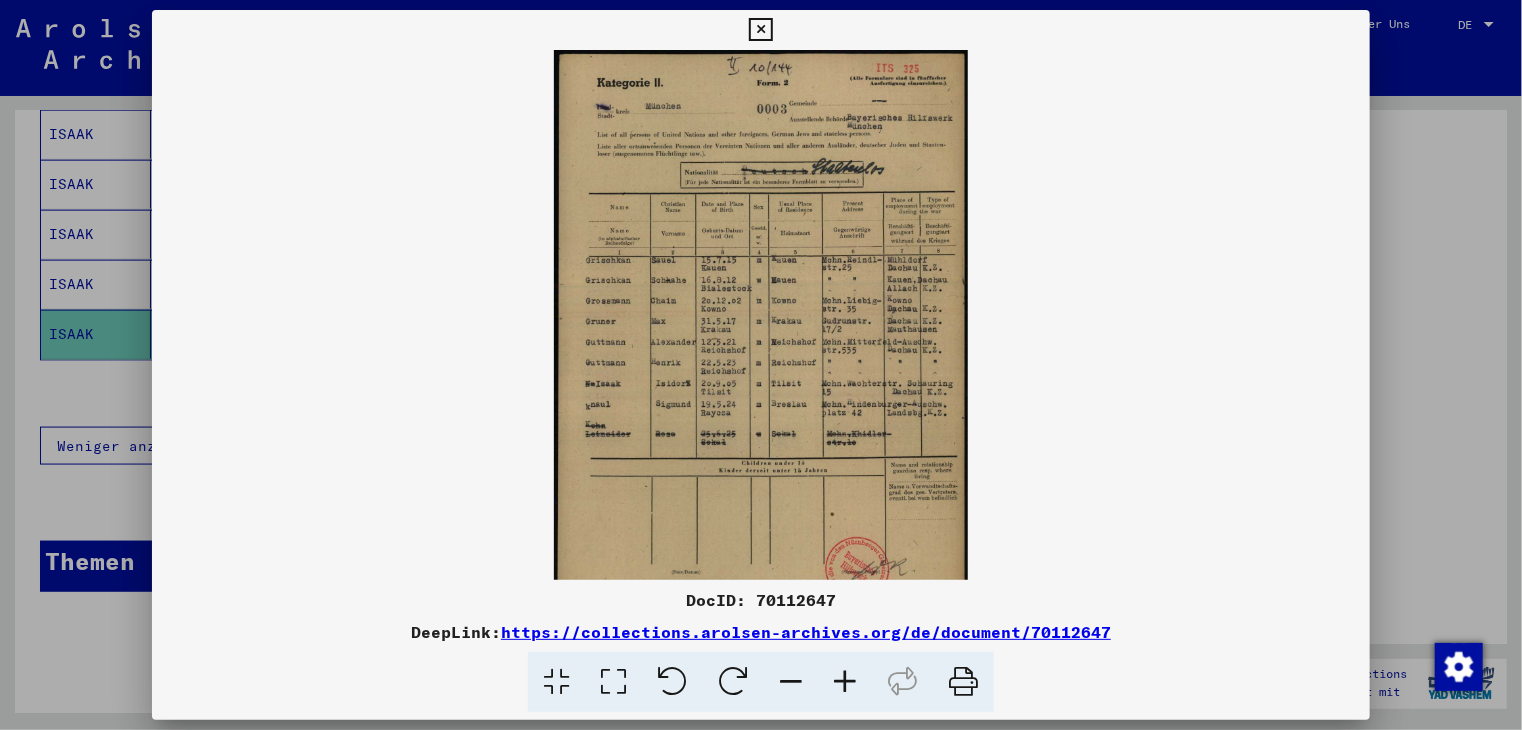 click at bounding box center (845, 682) 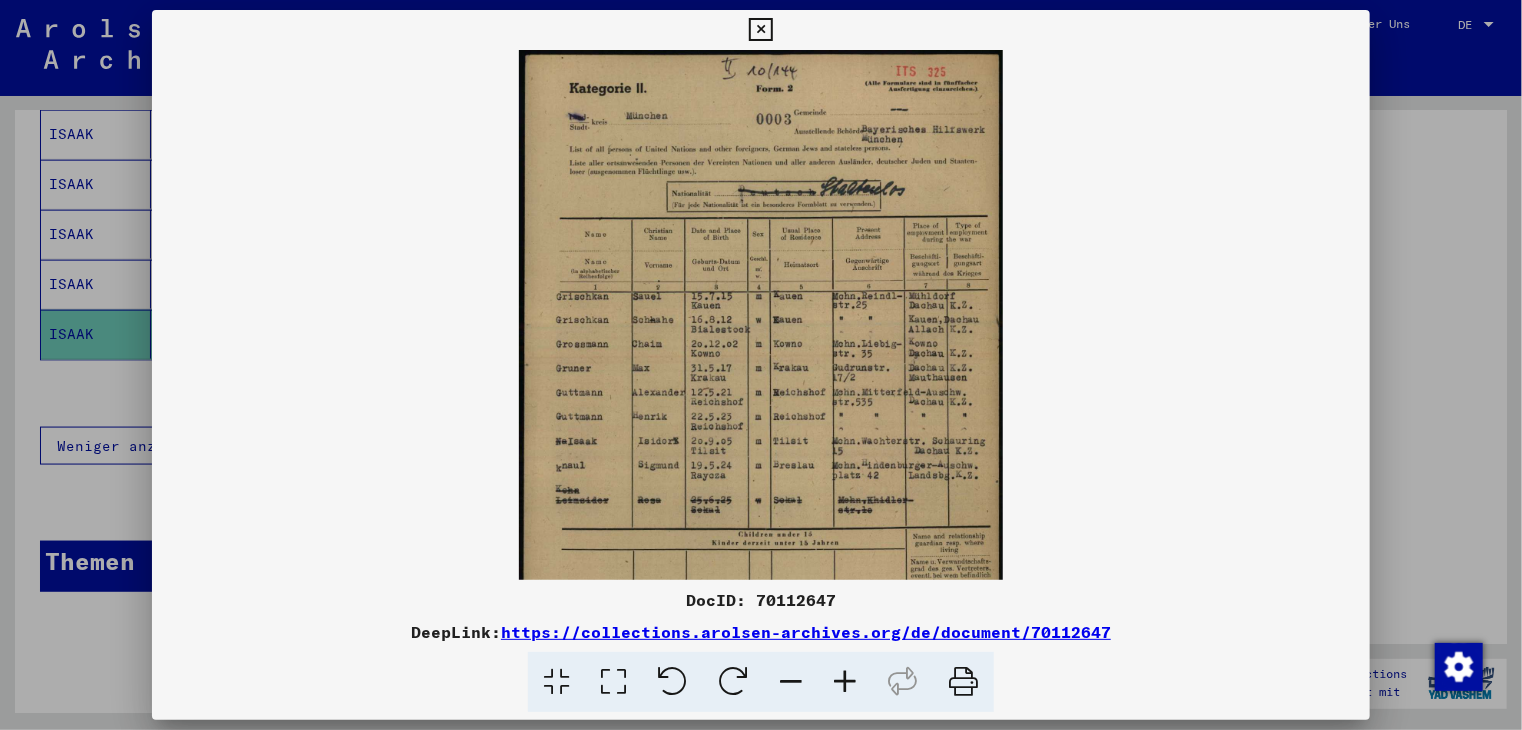 click at bounding box center (845, 682) 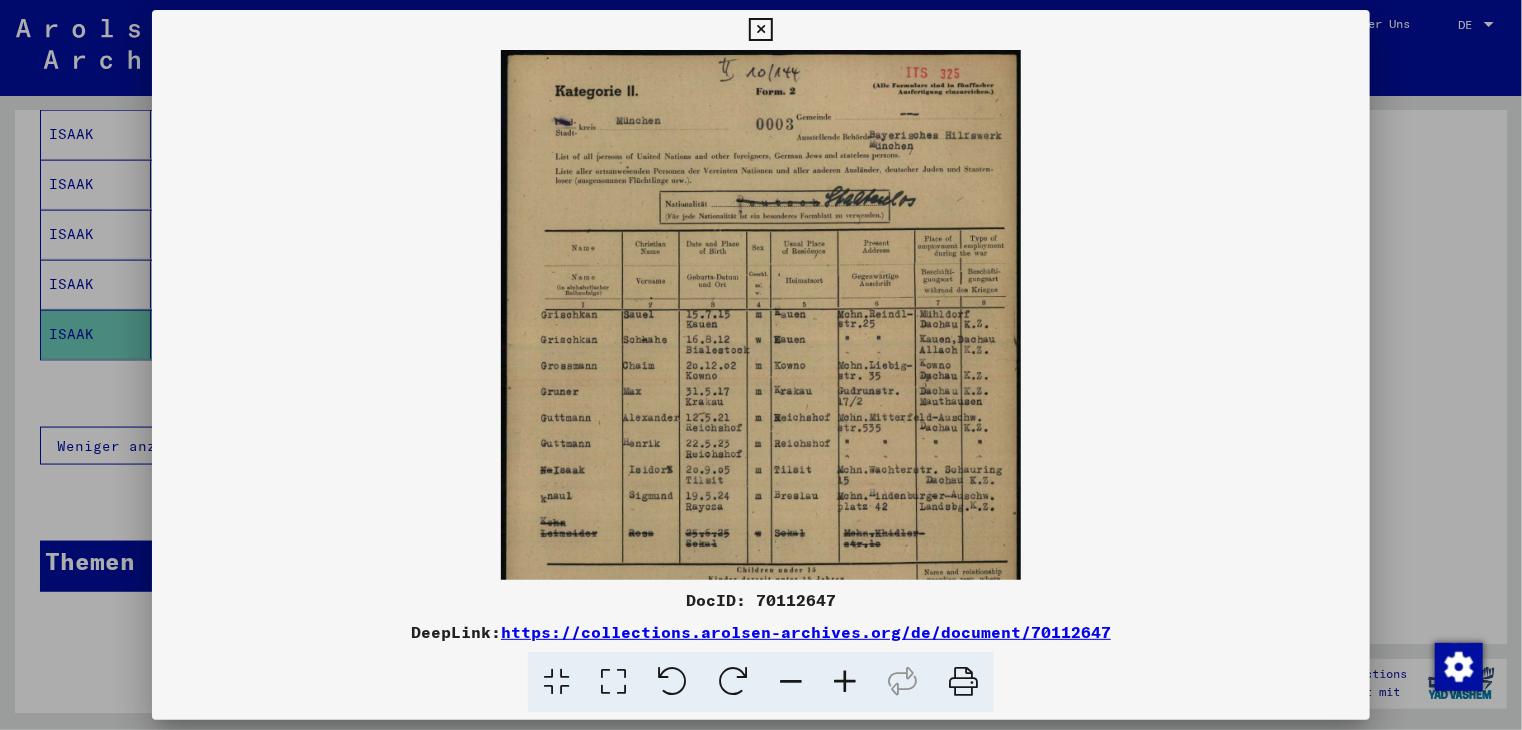 click at bounding box center [845, 682] 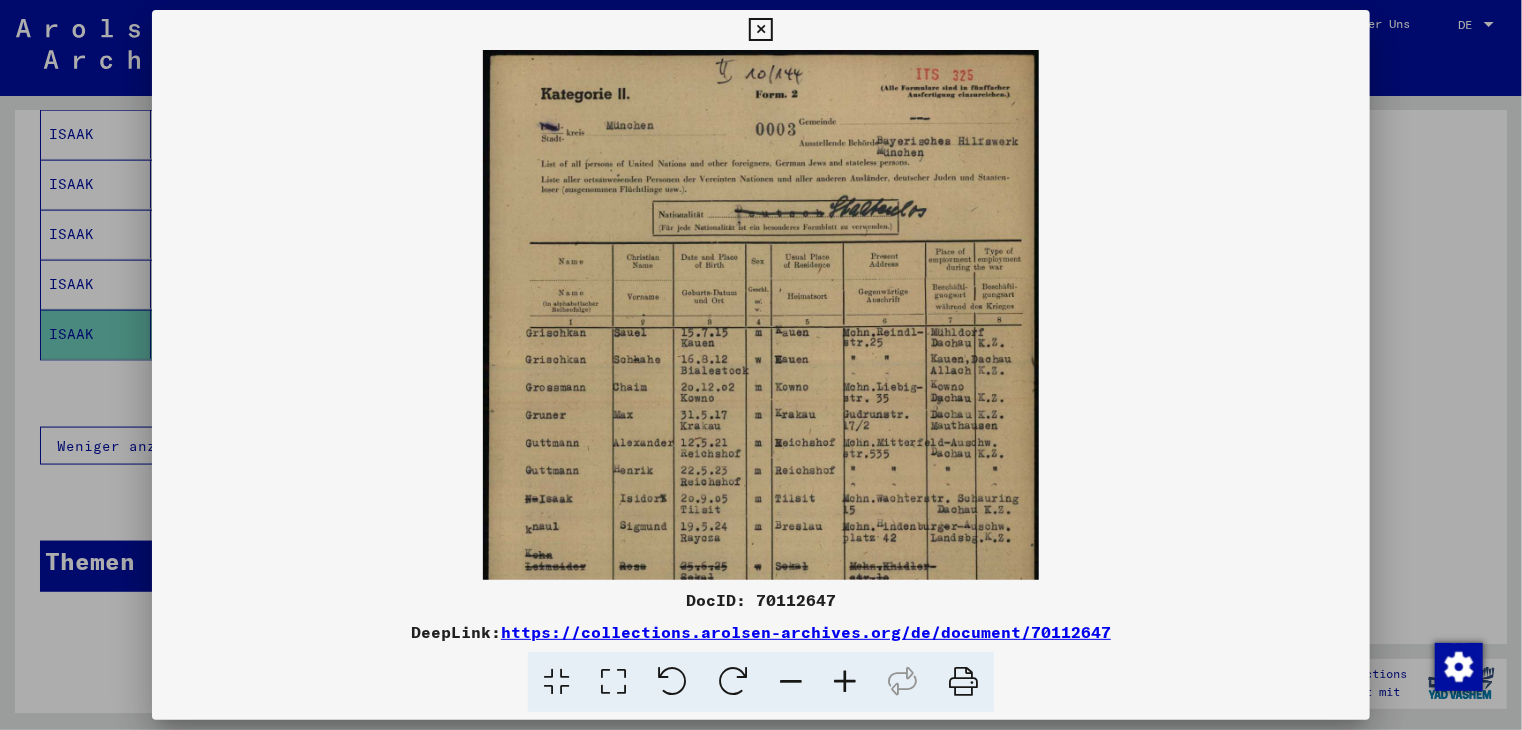 click at bounding box center (845, 682) 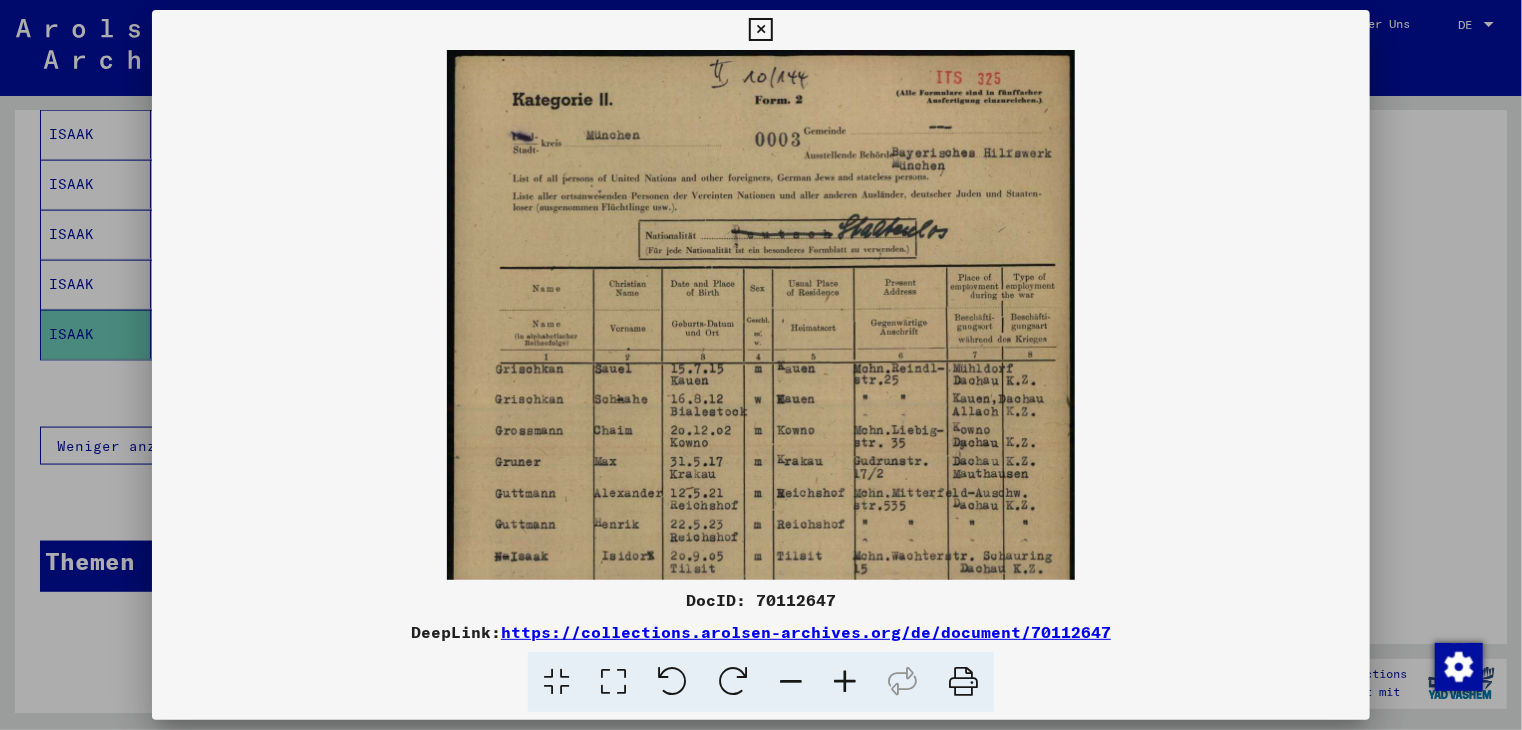 click at bounding box center [845, 682] 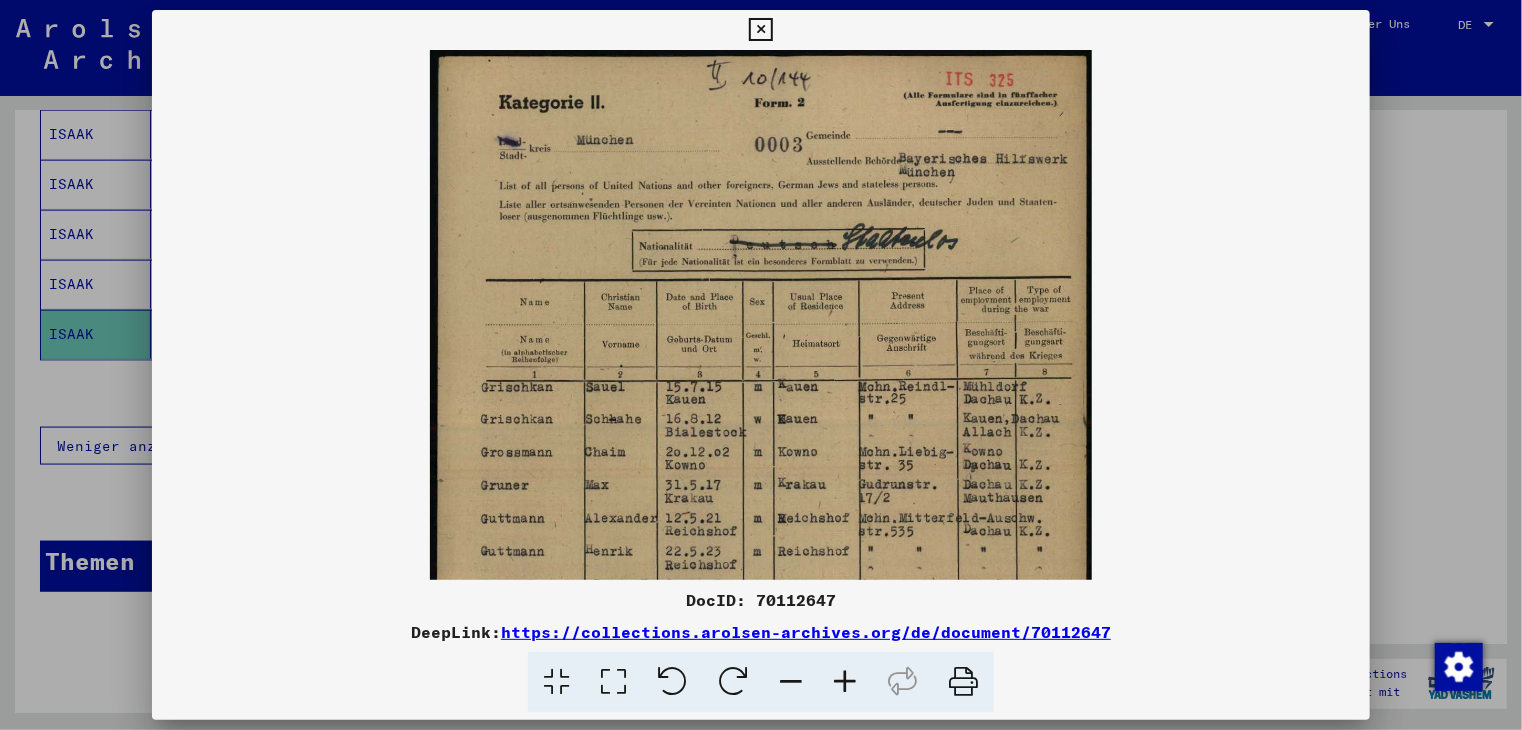 click at bounding box center [845, 682] 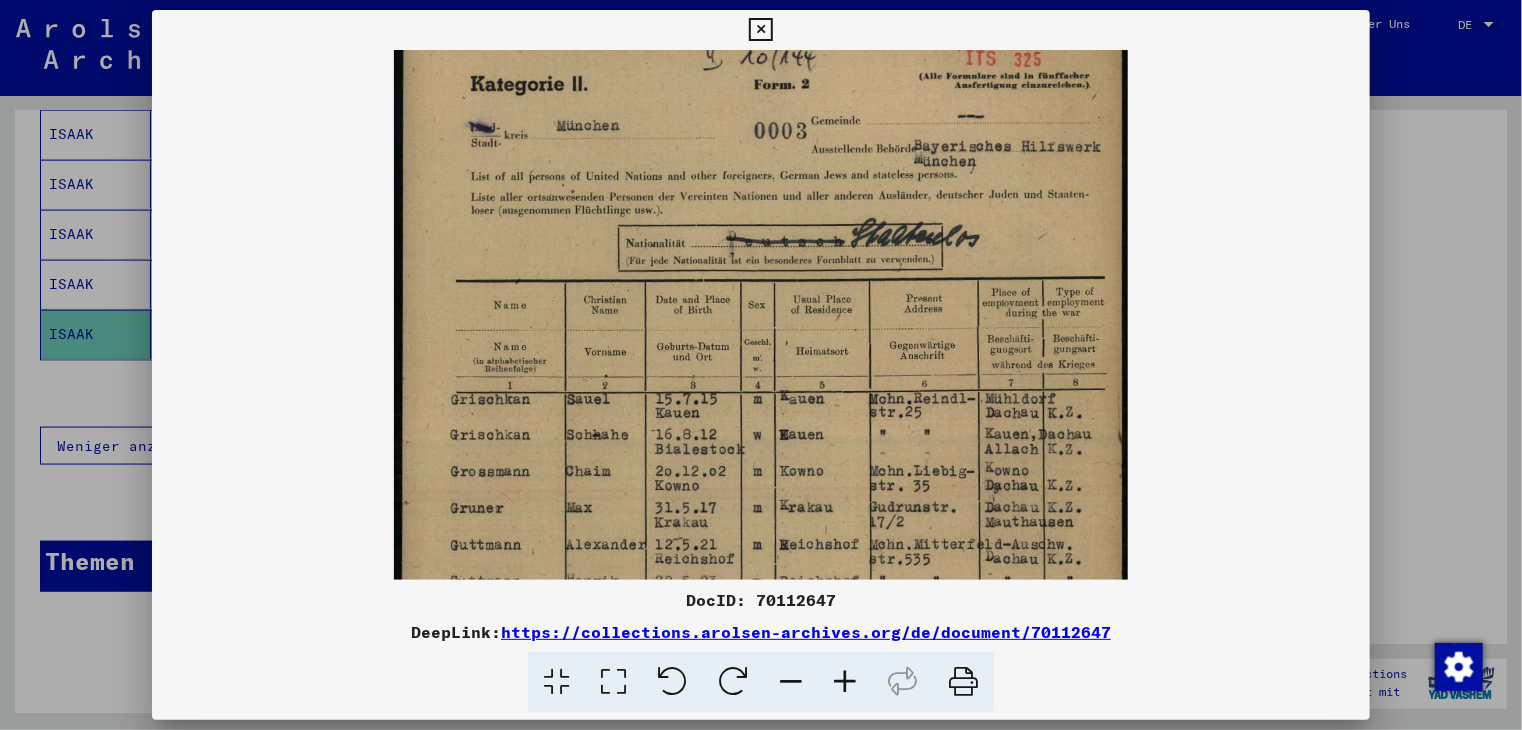 drag, startPoint x: 809, startPoint y: 524, endPoint x: 812, endPoint y: 488, distance: 36.124783 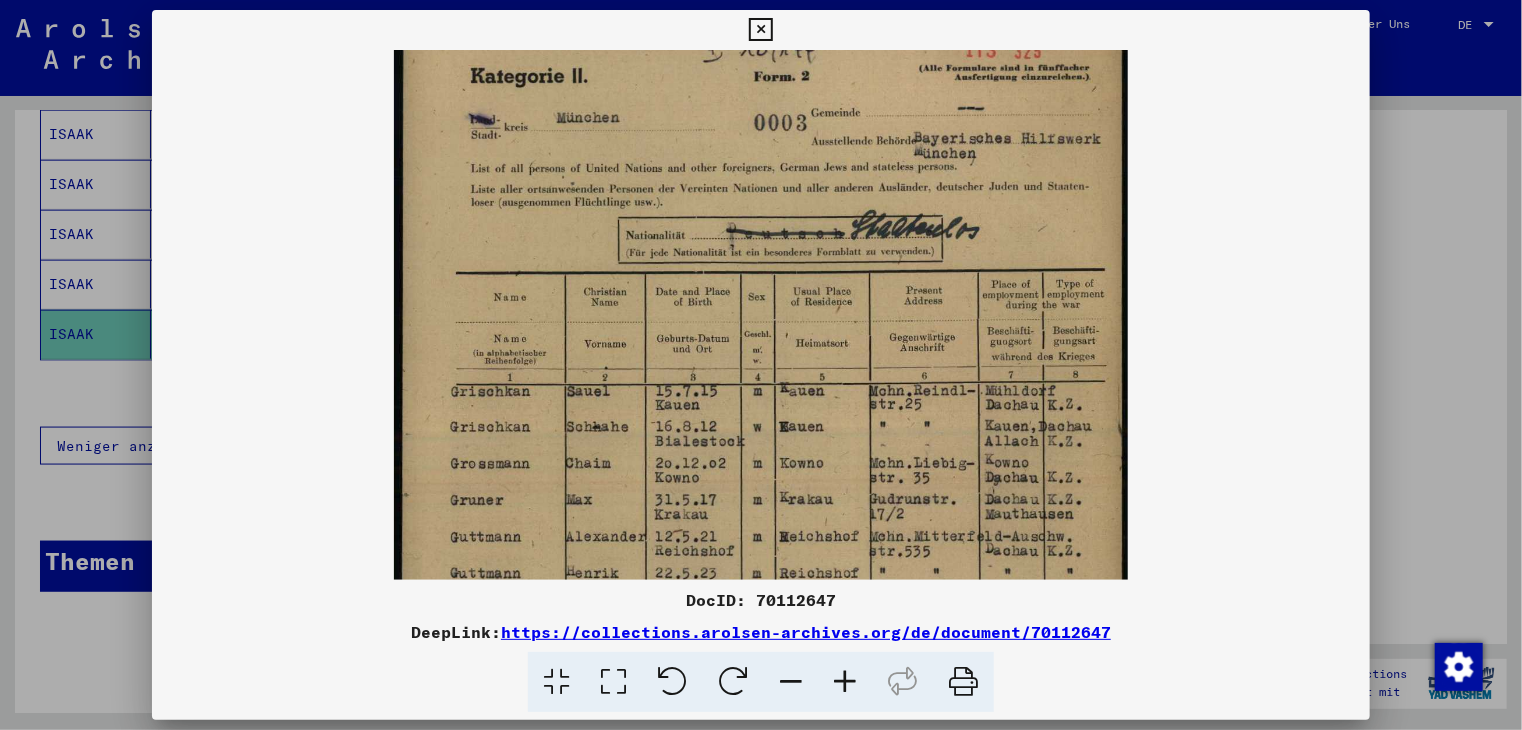 click at bounding box center (761, 533) 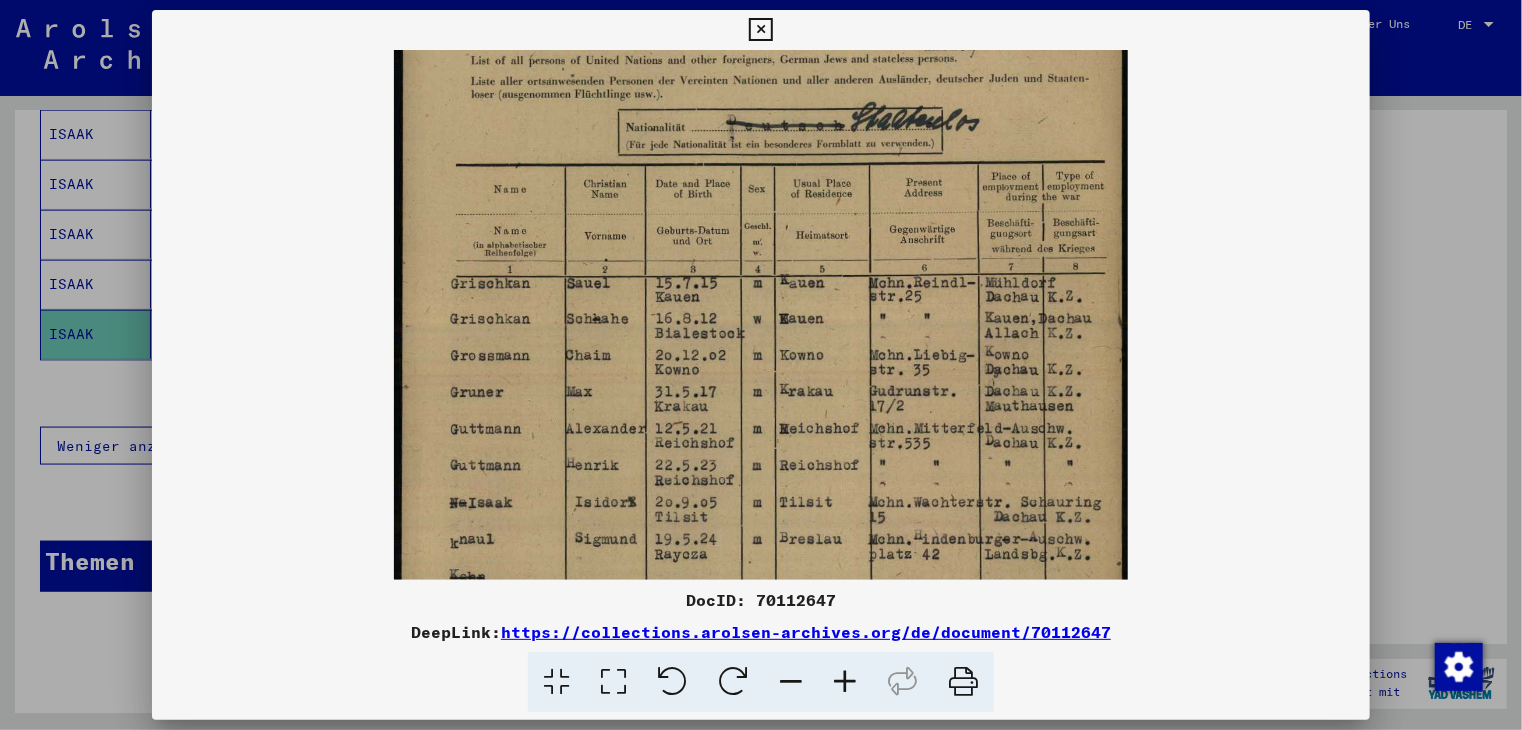 scroll, scrollTop: 149, scrollLeft: 0, axis: vertical 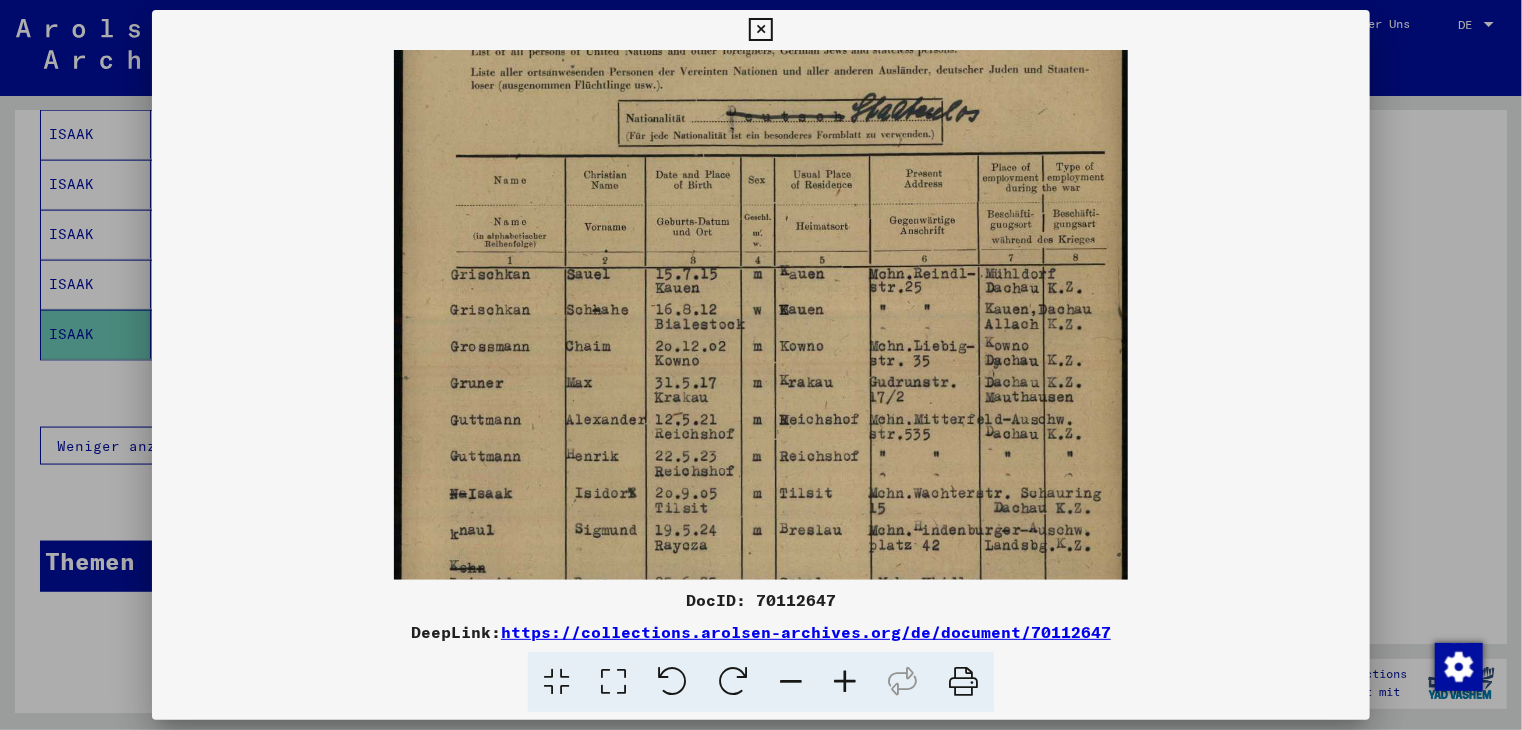 drag, startPoint x: 820, startPoint y: 413, endPoint x: 832, endPoint y: 311, distance: 102.70345 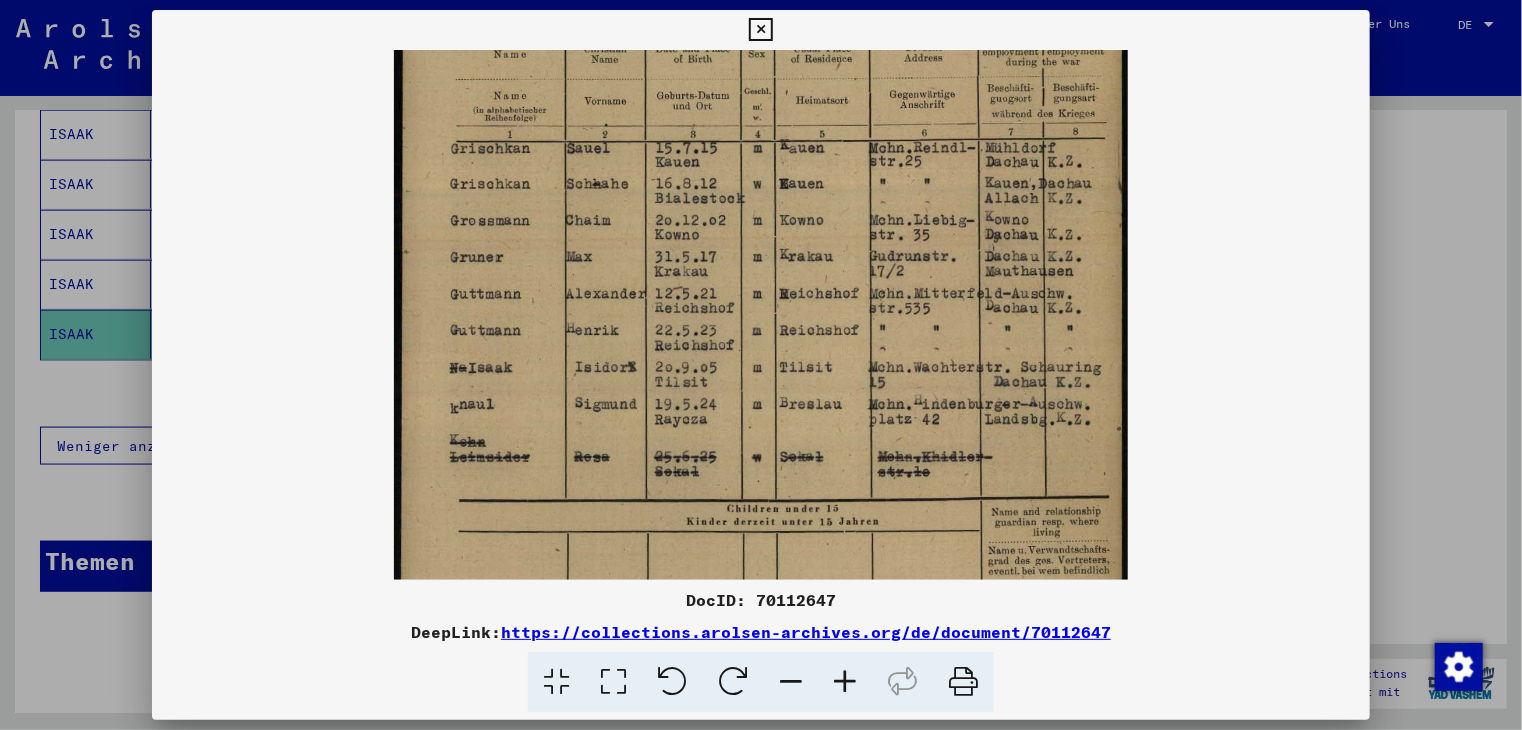 scroll, scrollTop: 292, scrollLeft: 0, axis: vertical 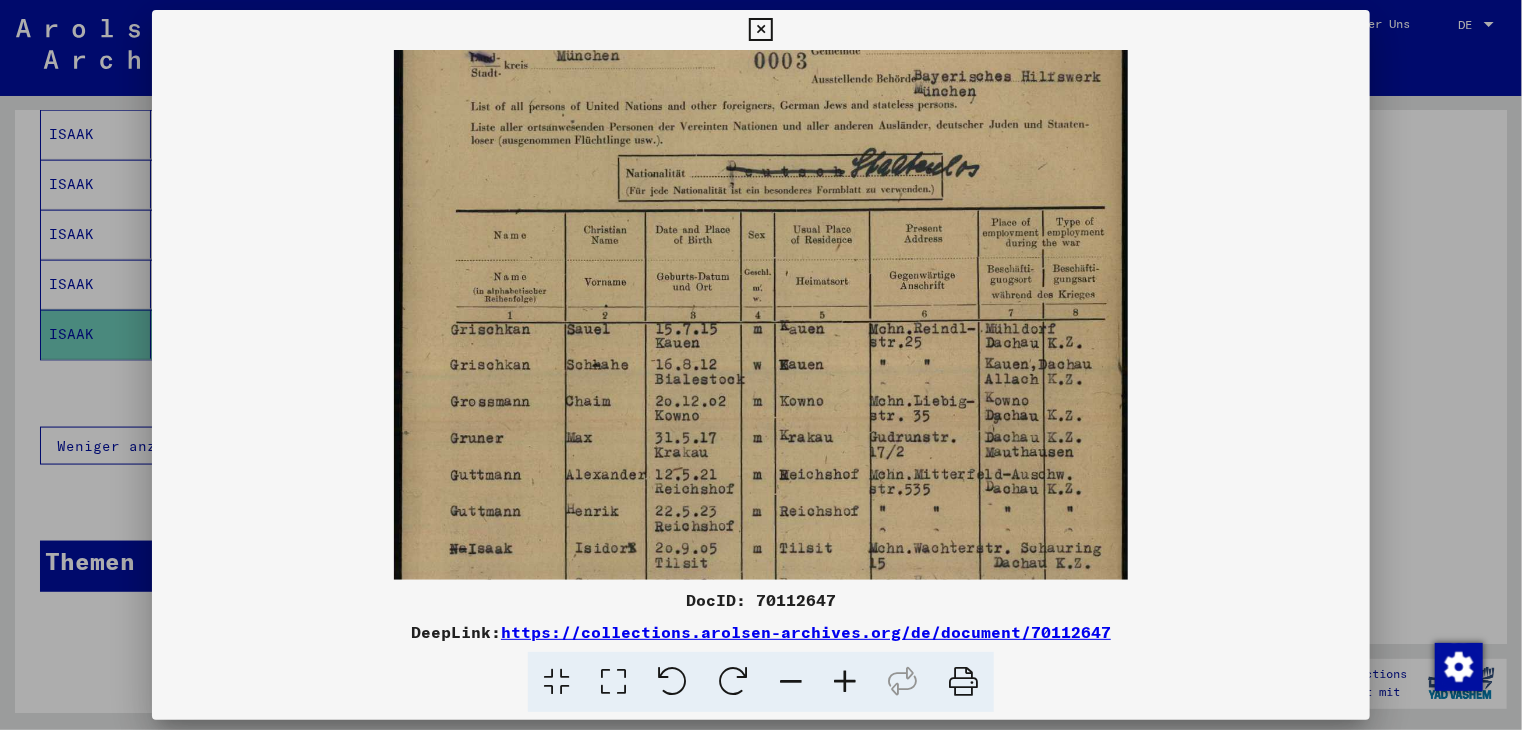 drag, startPoint x: 777, startPoint y: 505, endPoint x: 760, endPoint y: 655, distance: 150.96027 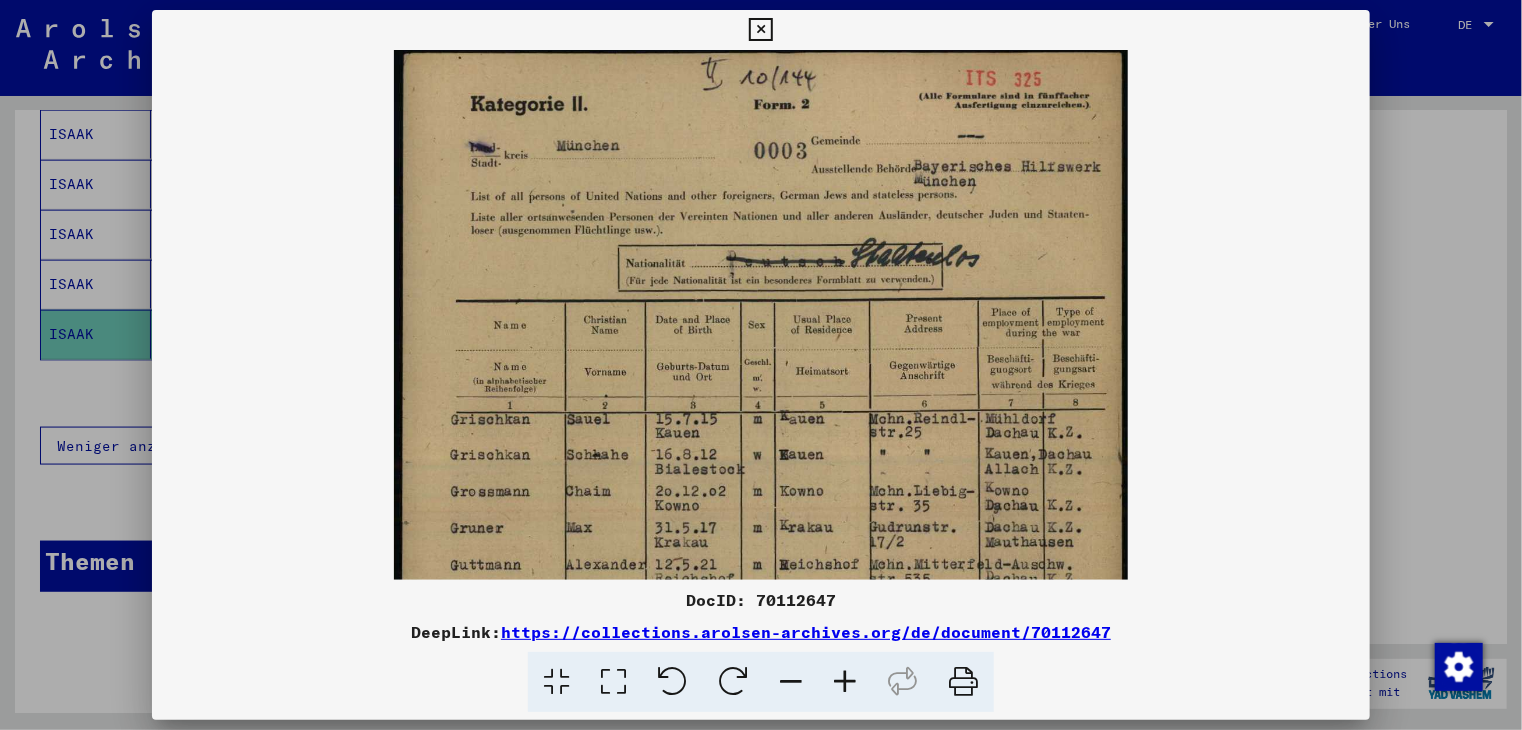 scroll, scrollTop: 0, scrollLeft: 0, axis: both 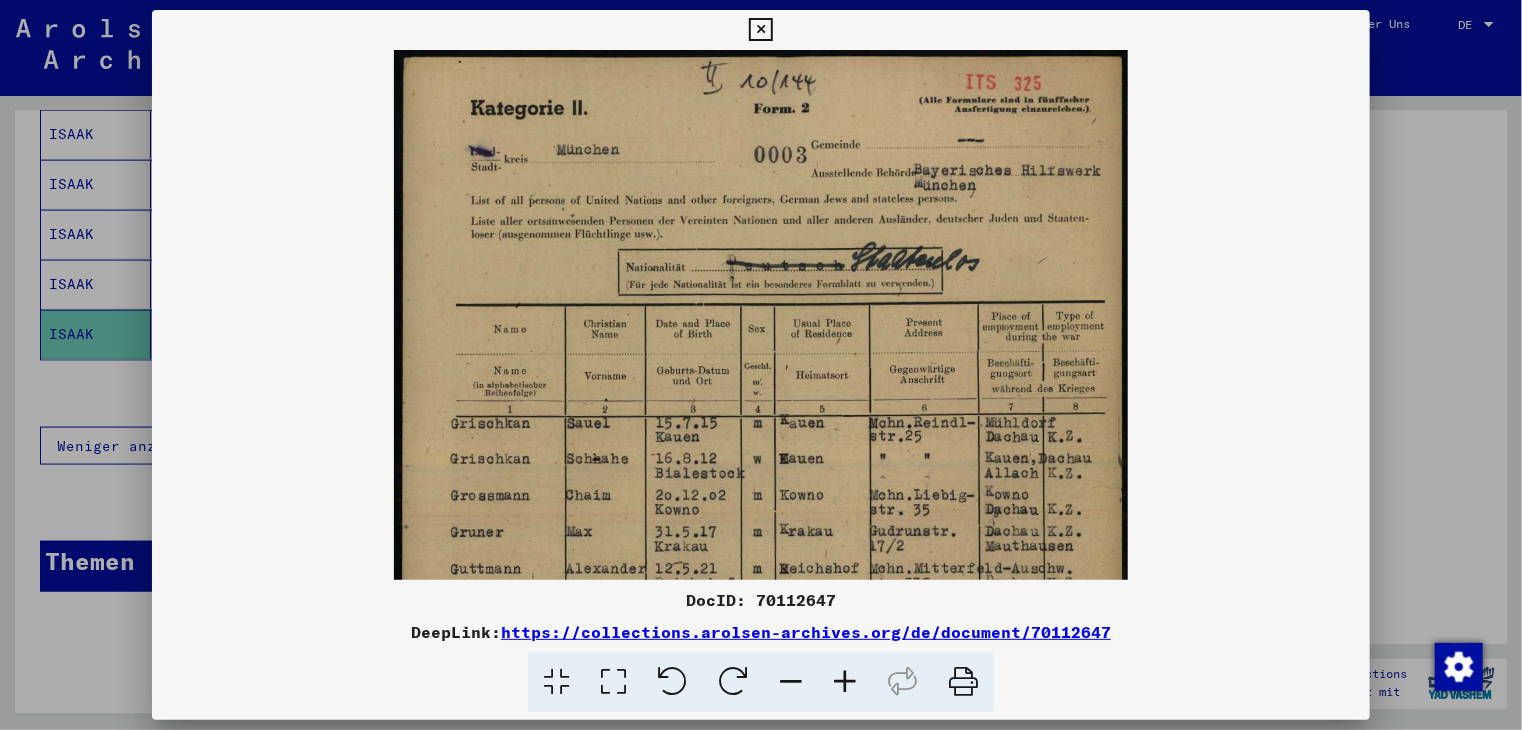 drag, startPoint x: 775, startPoint y: 357, endPoint x: 787, endPoint y: 387, distance: 32.31099 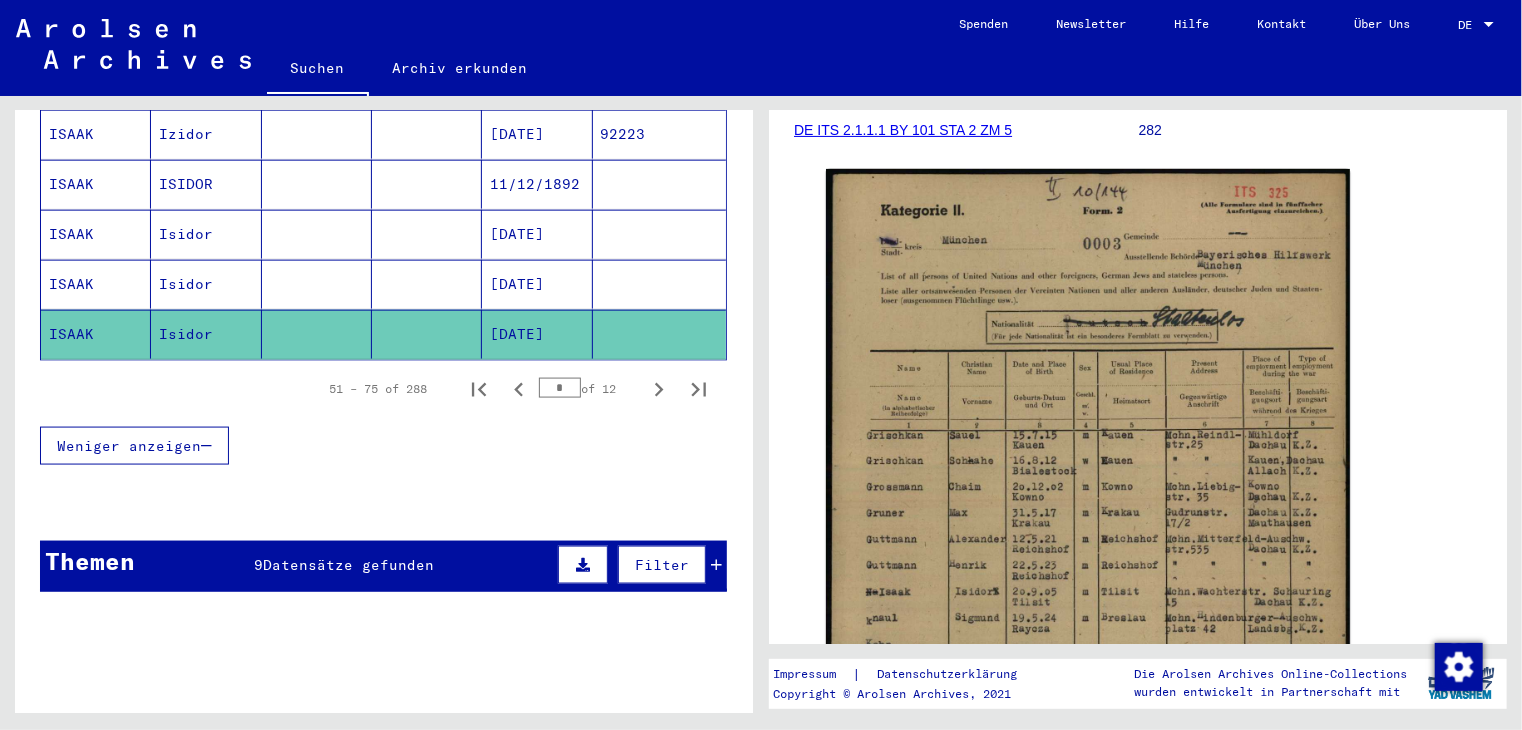 click at bounding box center (427, 334) 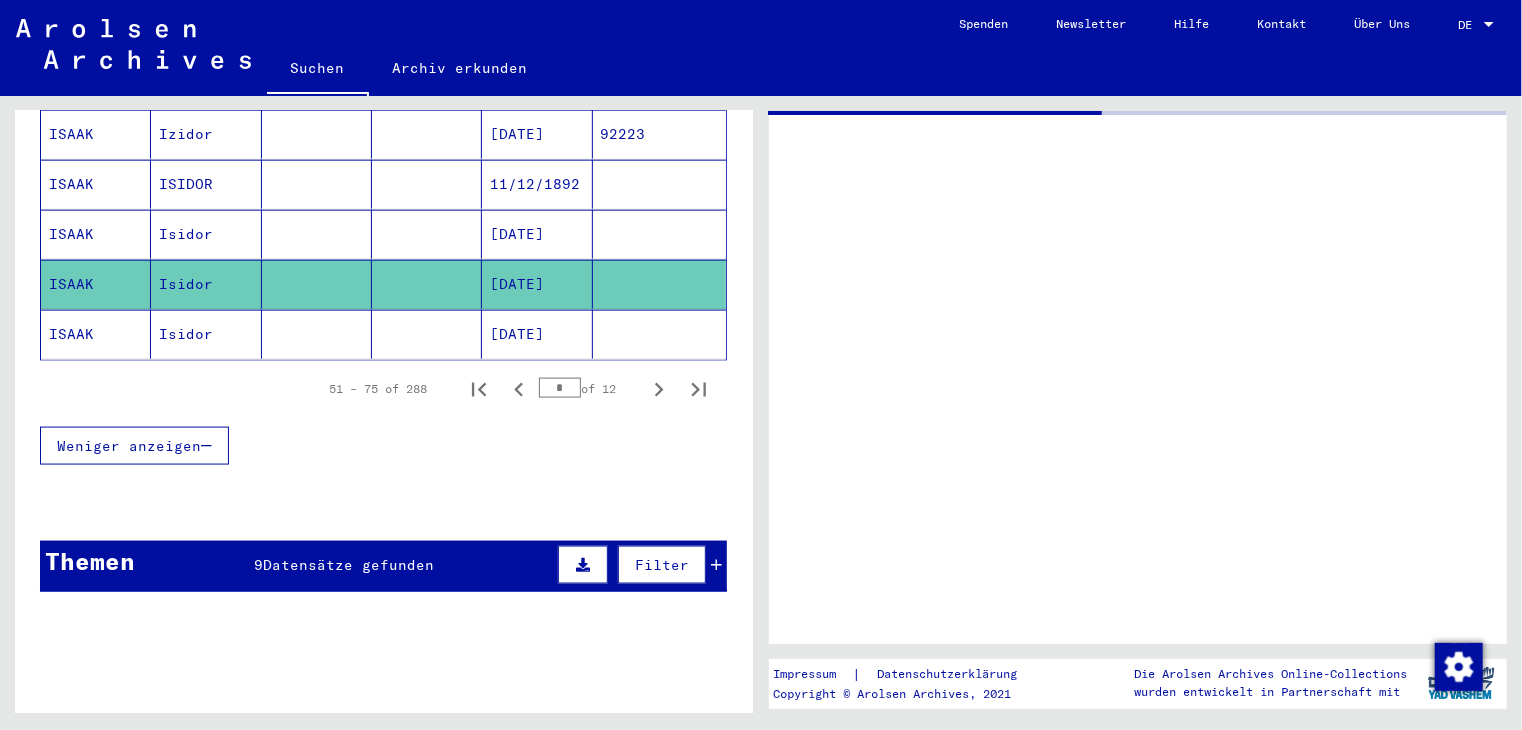 scroll, scrollTop: 0, scrollLeft: 0, axis: both 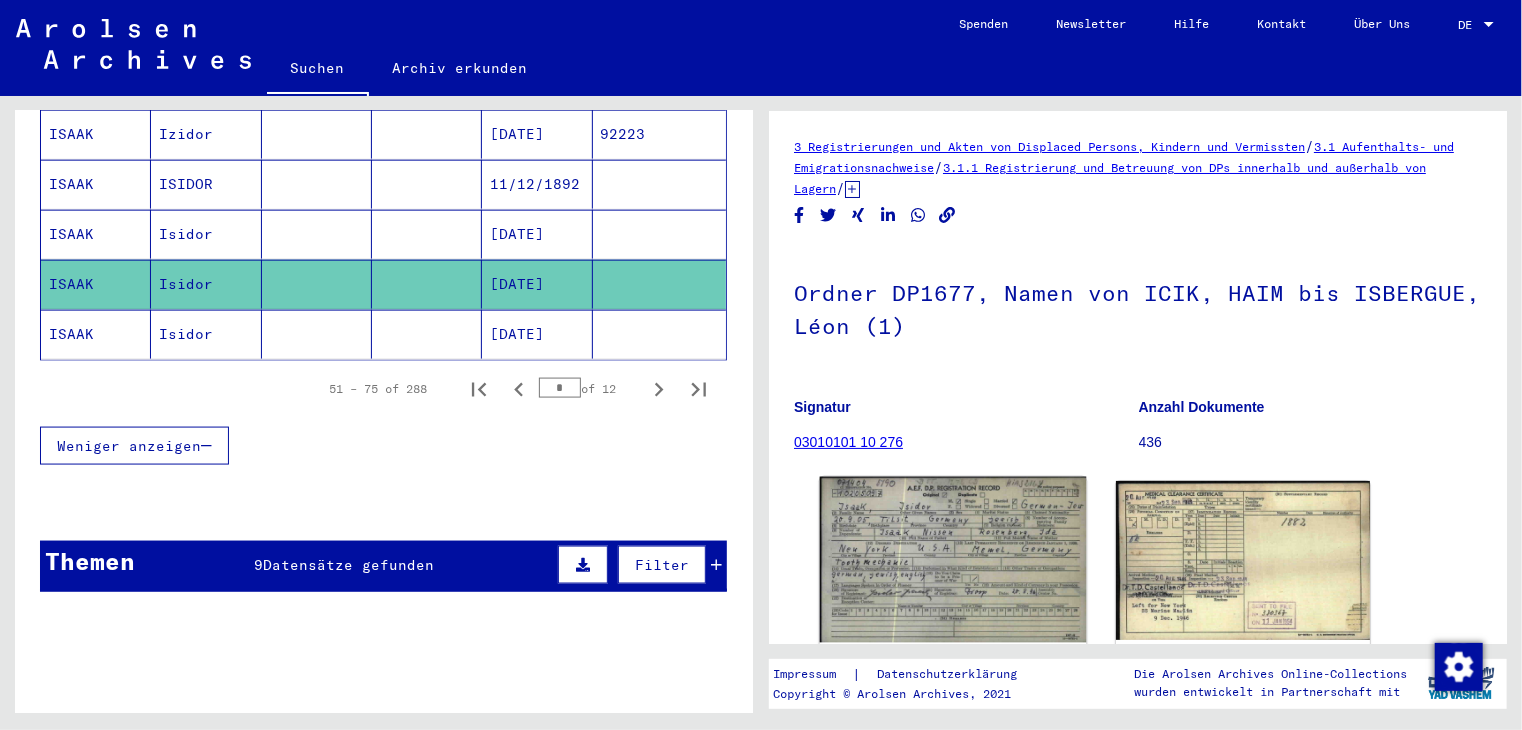 click 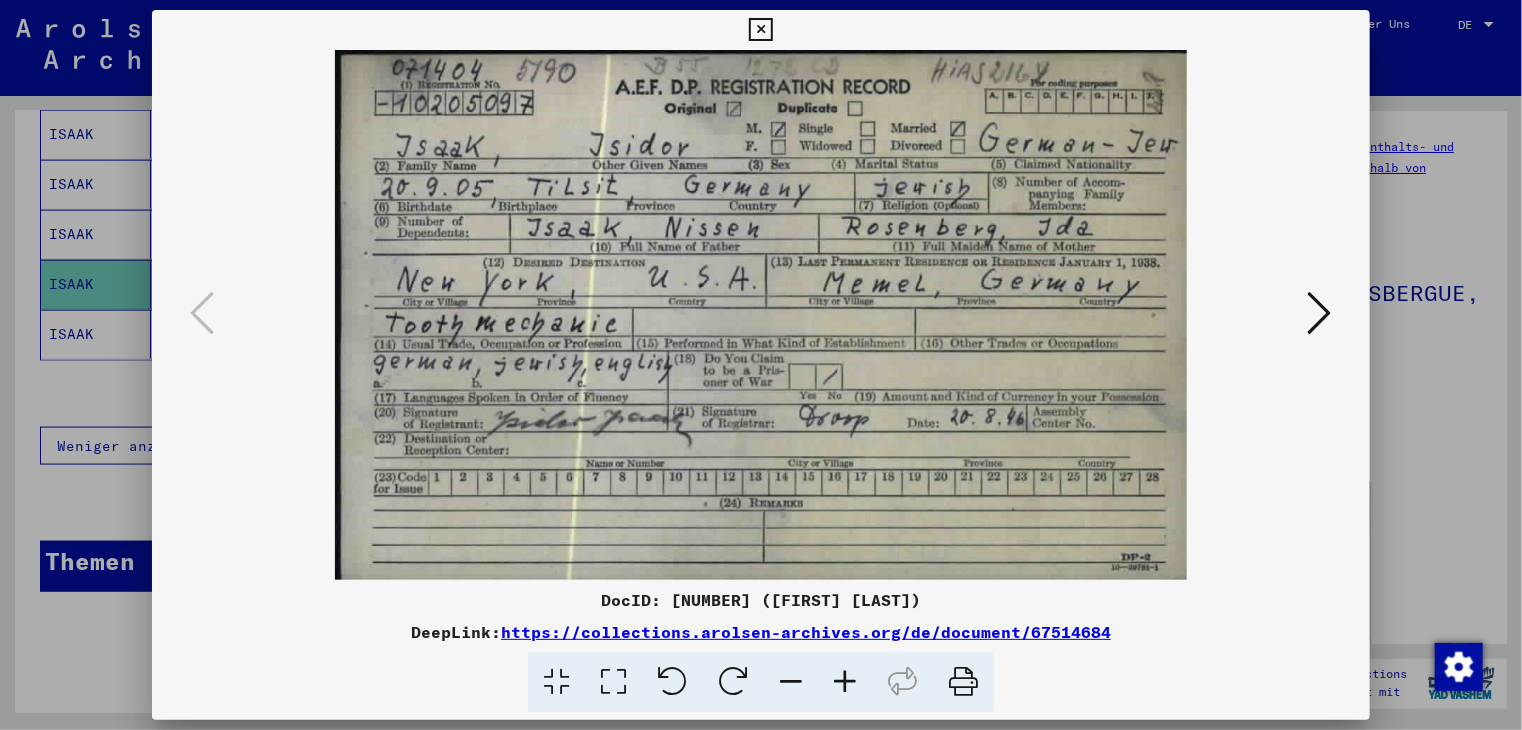 click at bounding box center (760, 30) 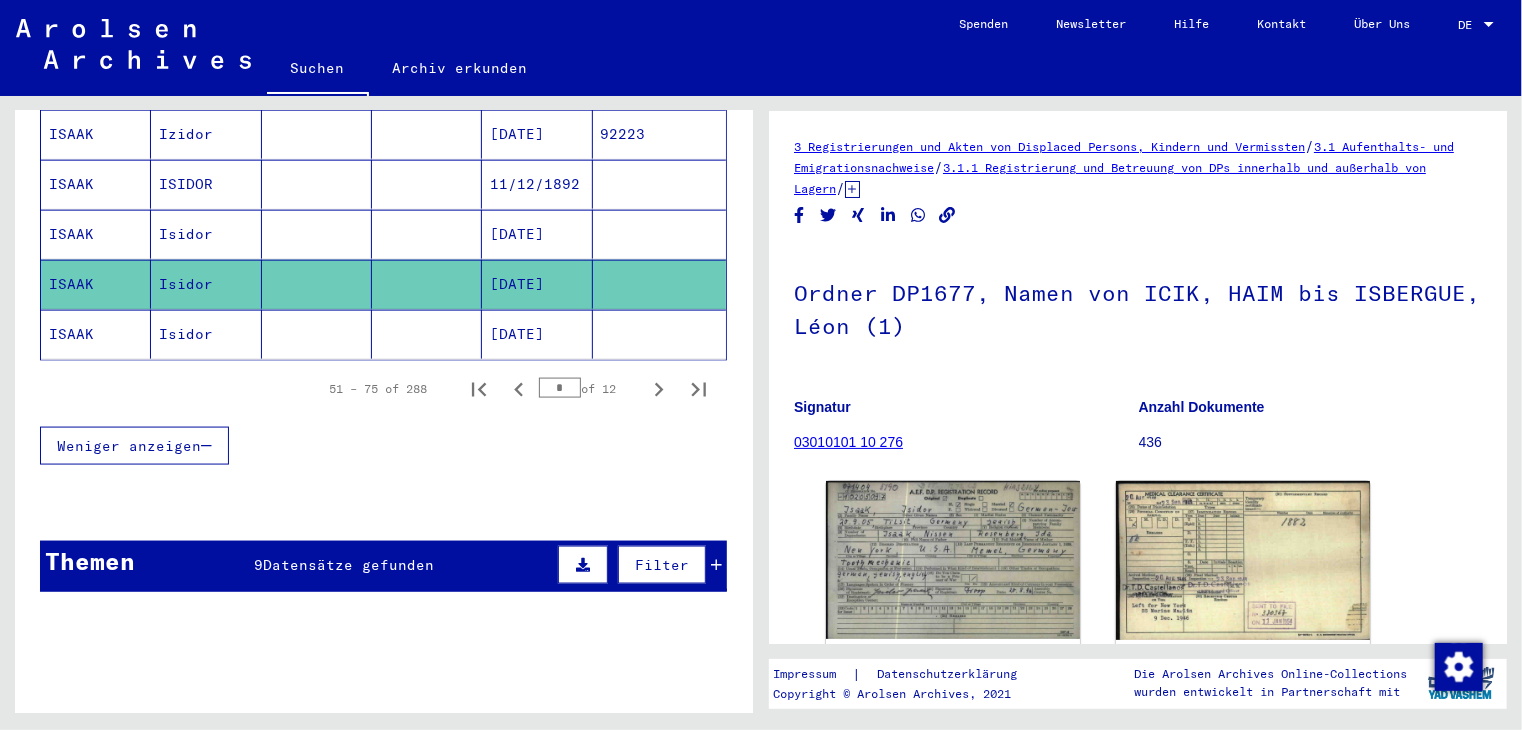 click at bounding box center [427, 284] 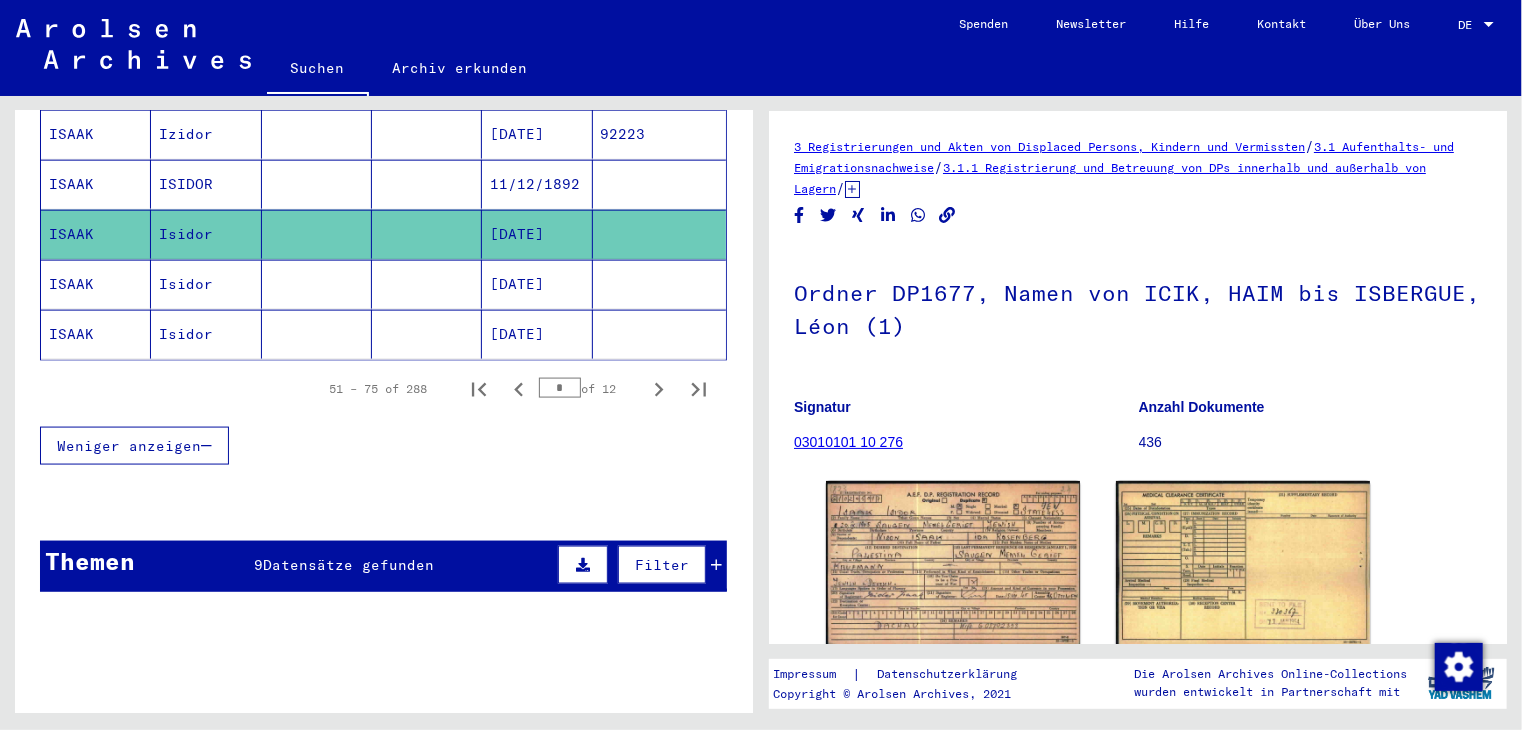 scroll, scrollTop: 0, scrollLeft: 0, axis: both 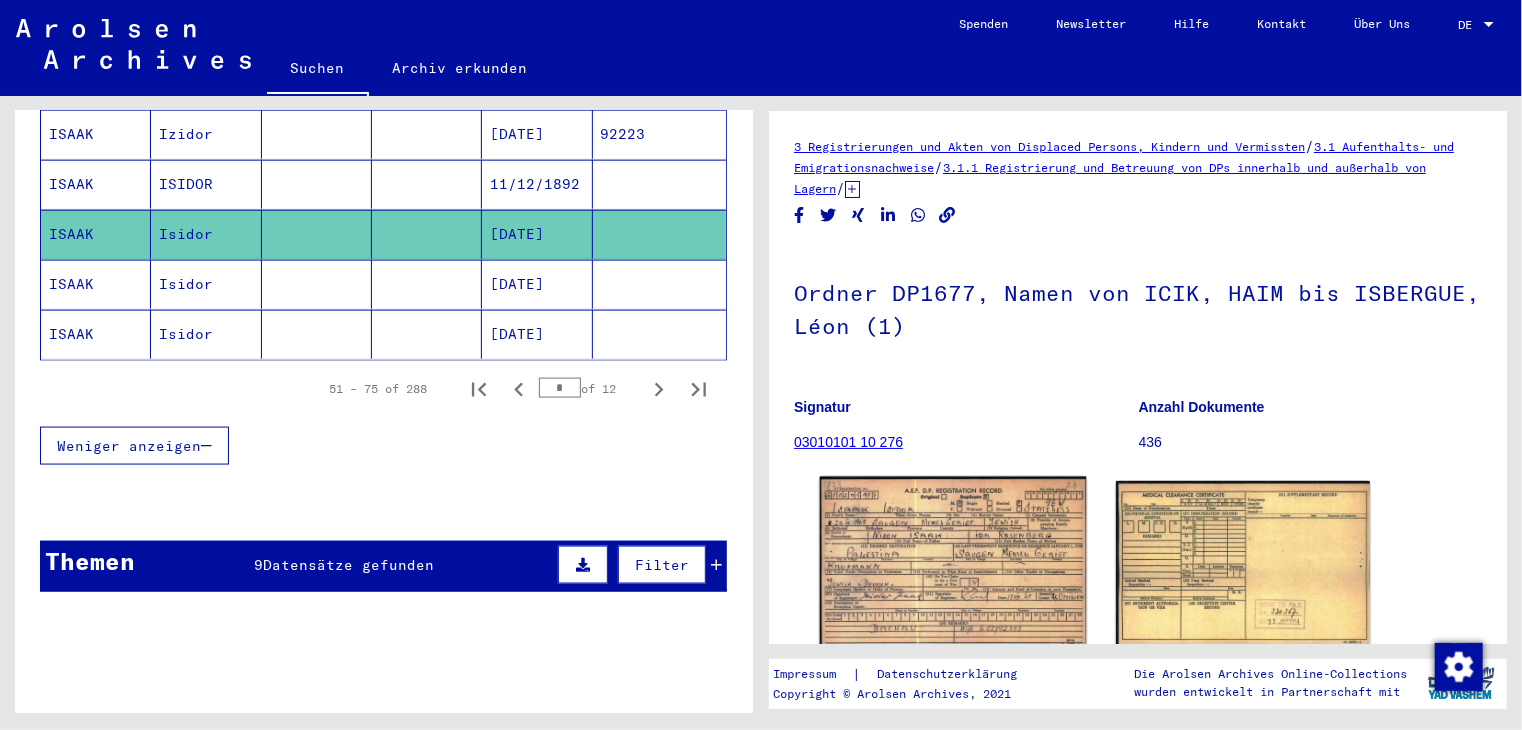 click 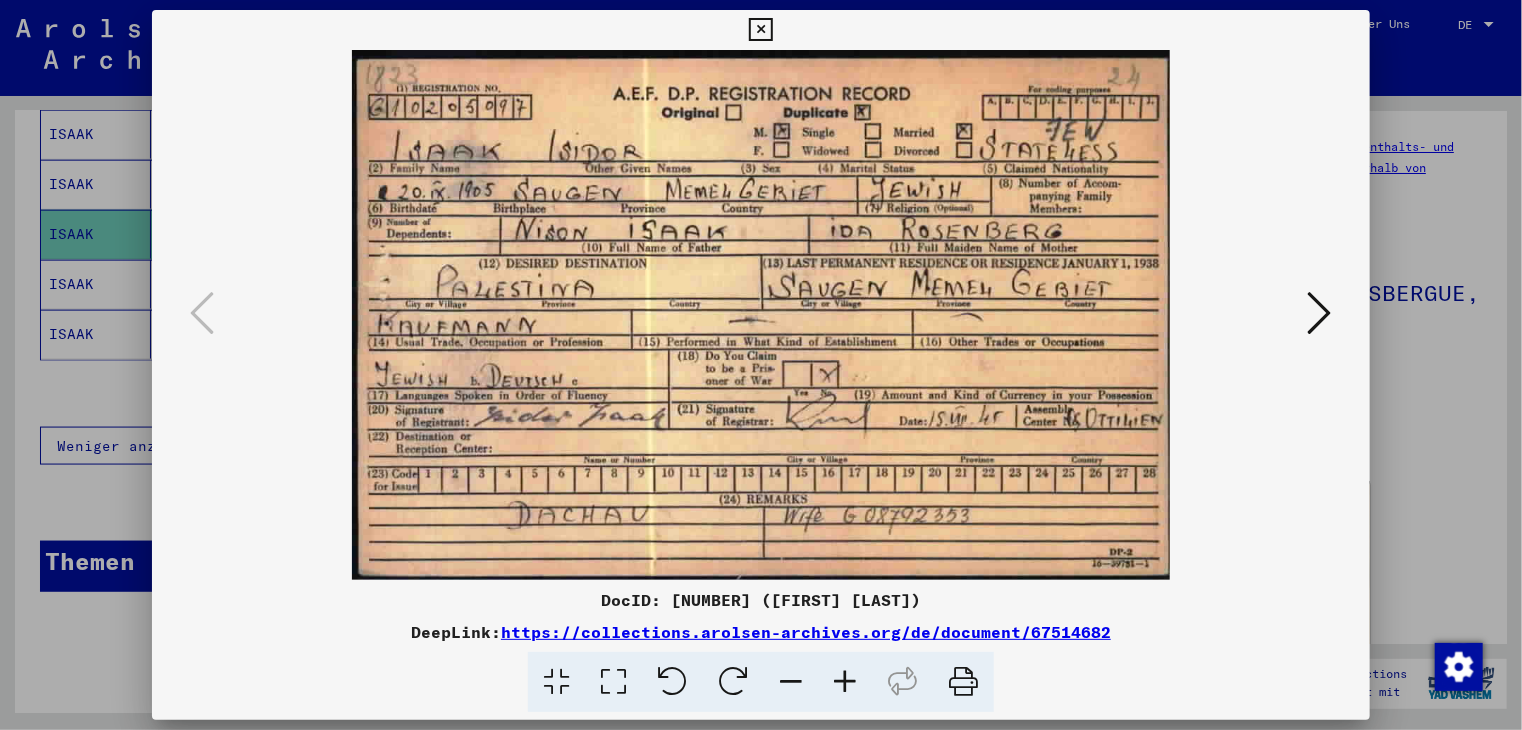 click at bounding box center (760, 30) 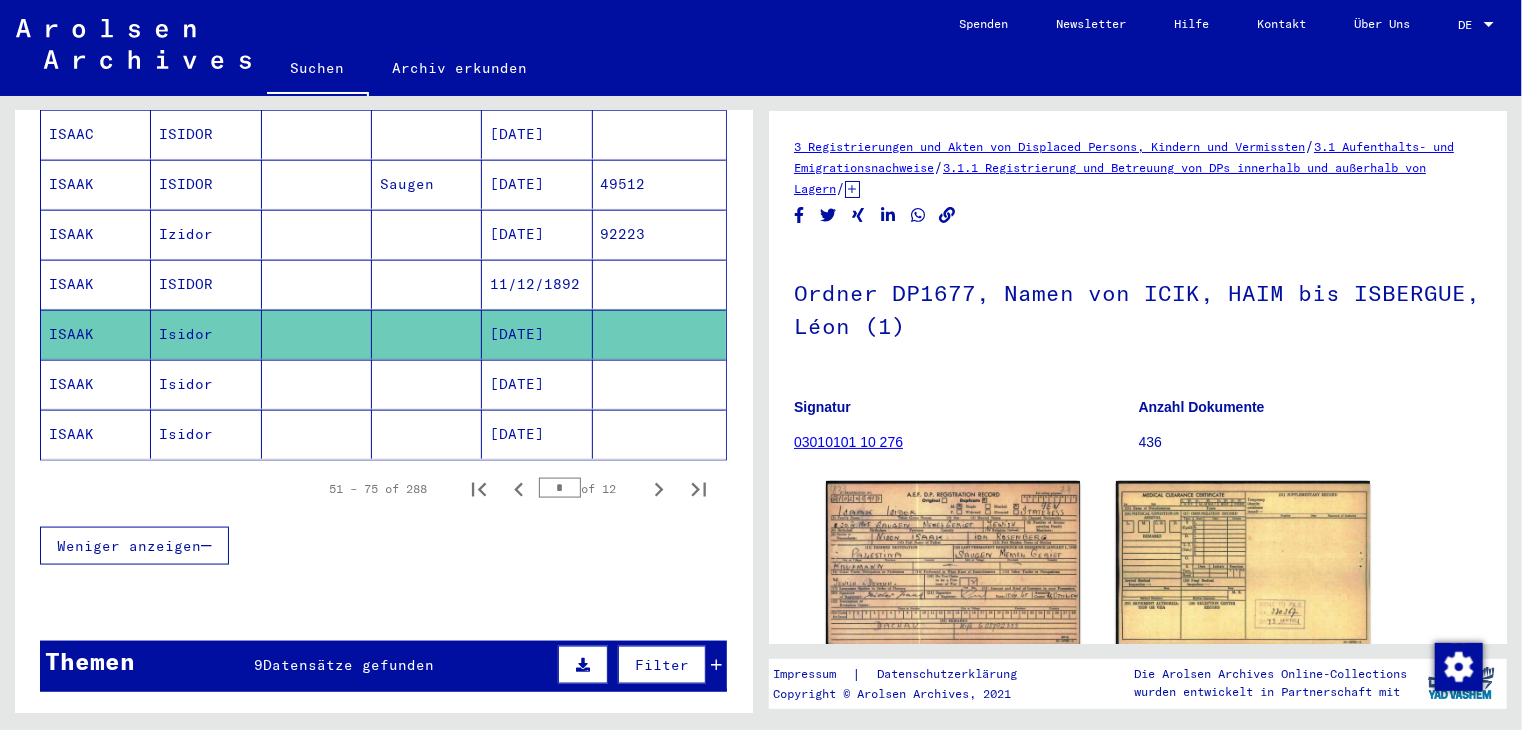 scroll, scrollTop: 1116, scrollLeft: 0, axis: vertical 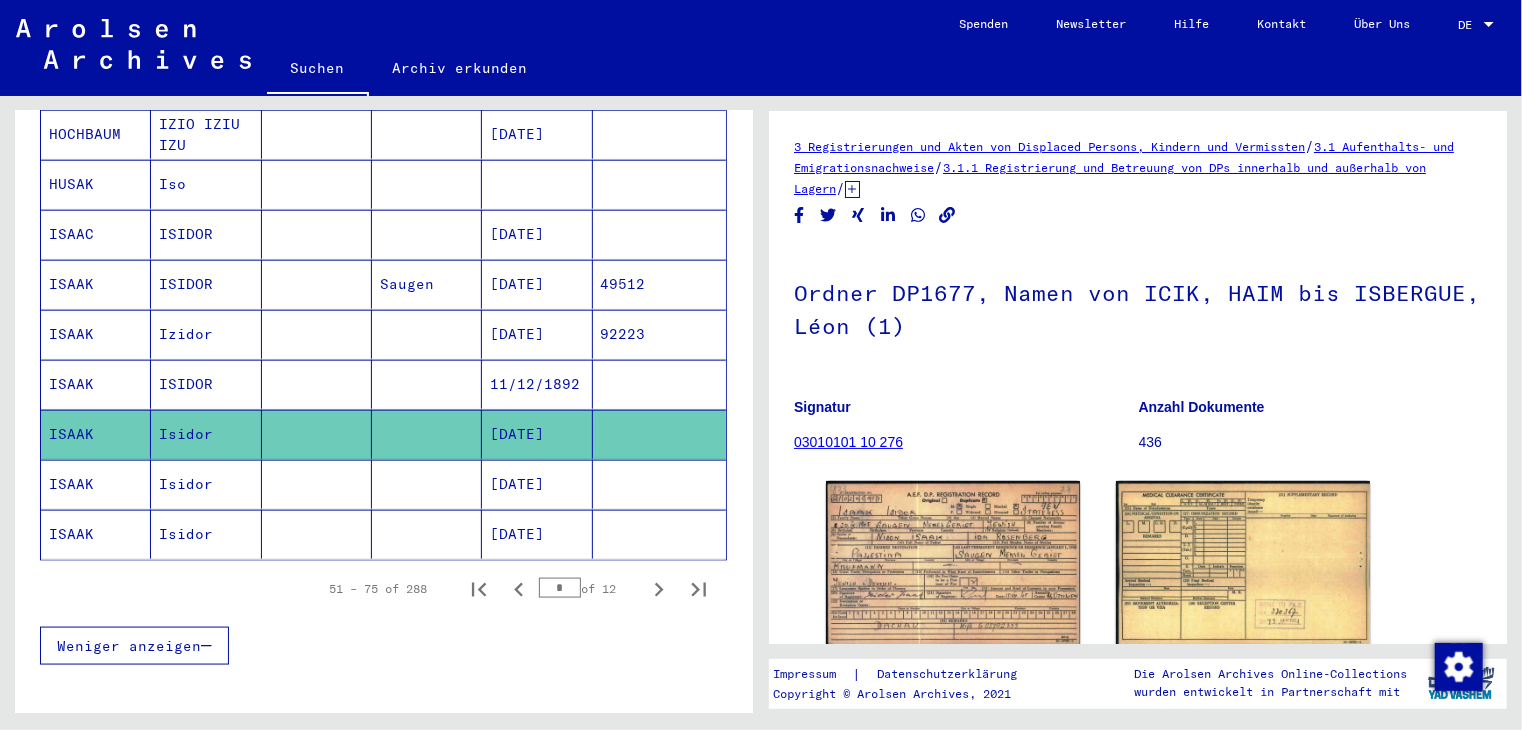 click on "Saugen" at bounding box center [427, 334] 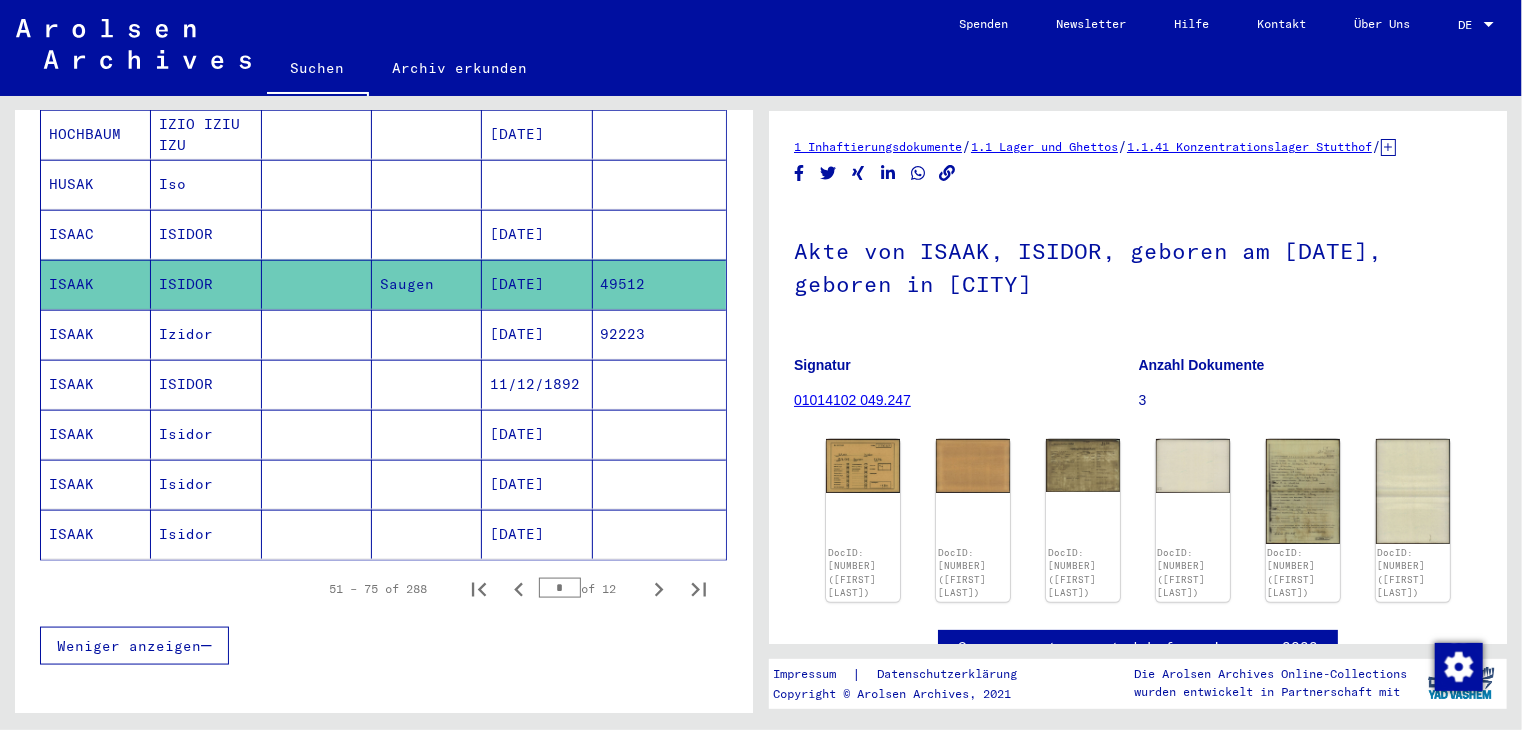 scroll, scrollTop: 0, scrollLeft: 0, axis: both 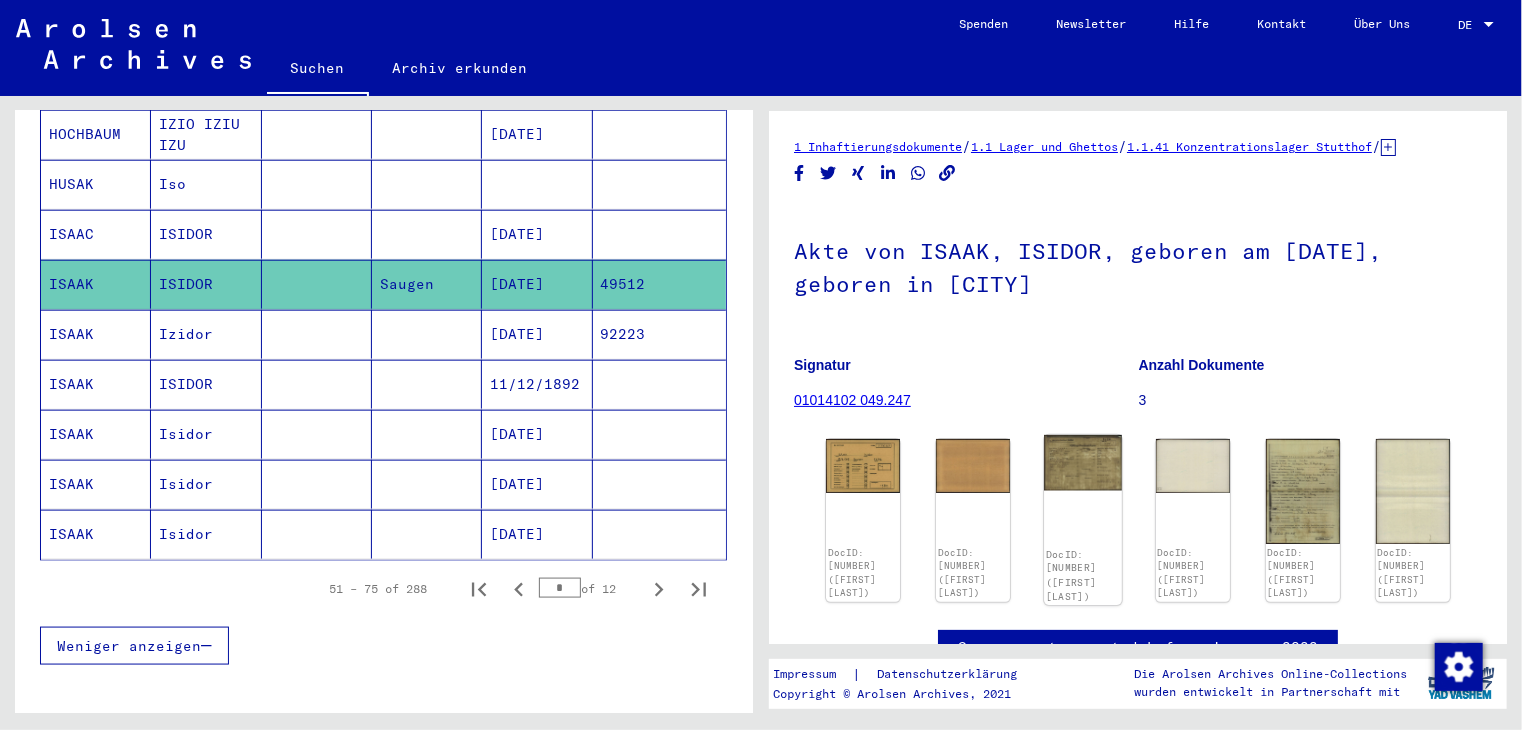click 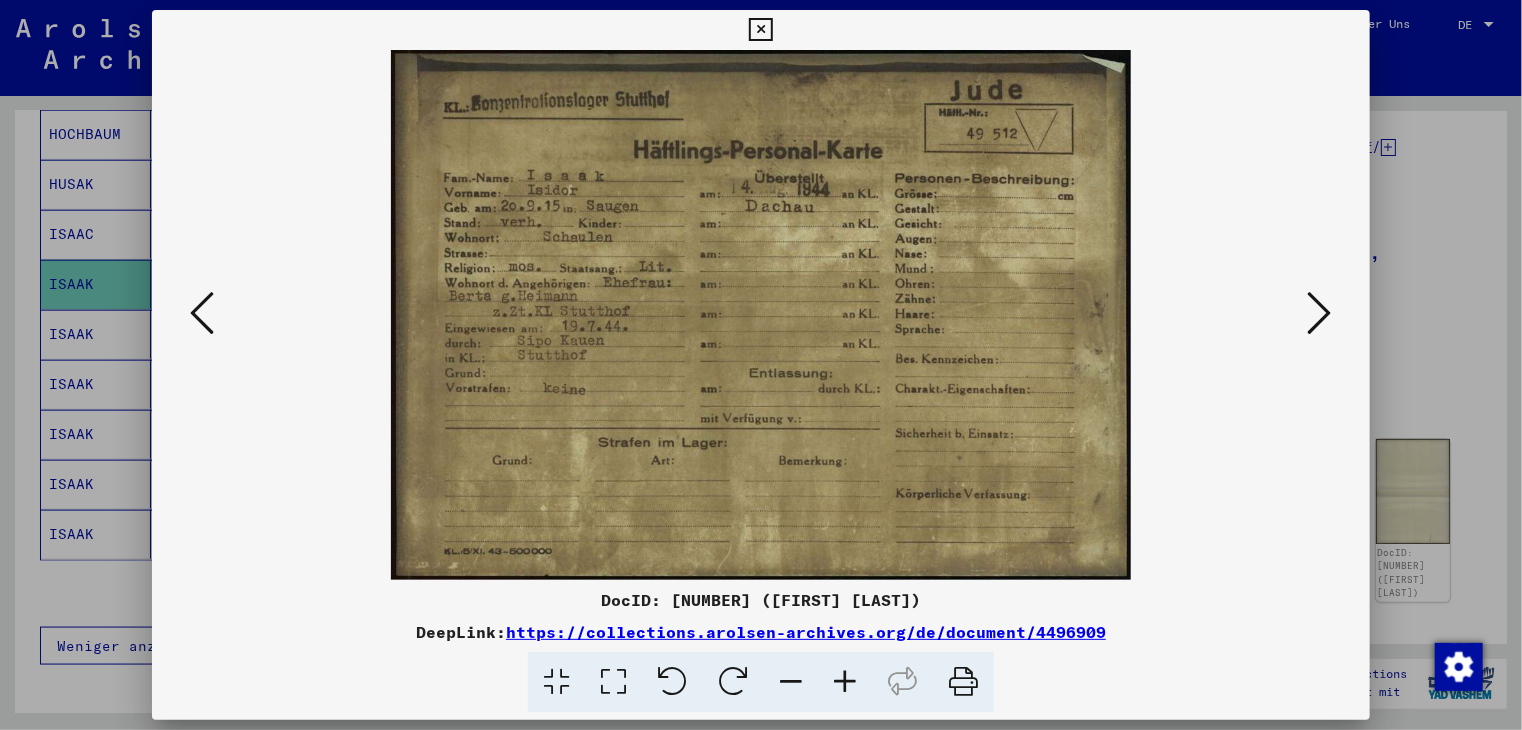 click at bounding box center (1320, 313) 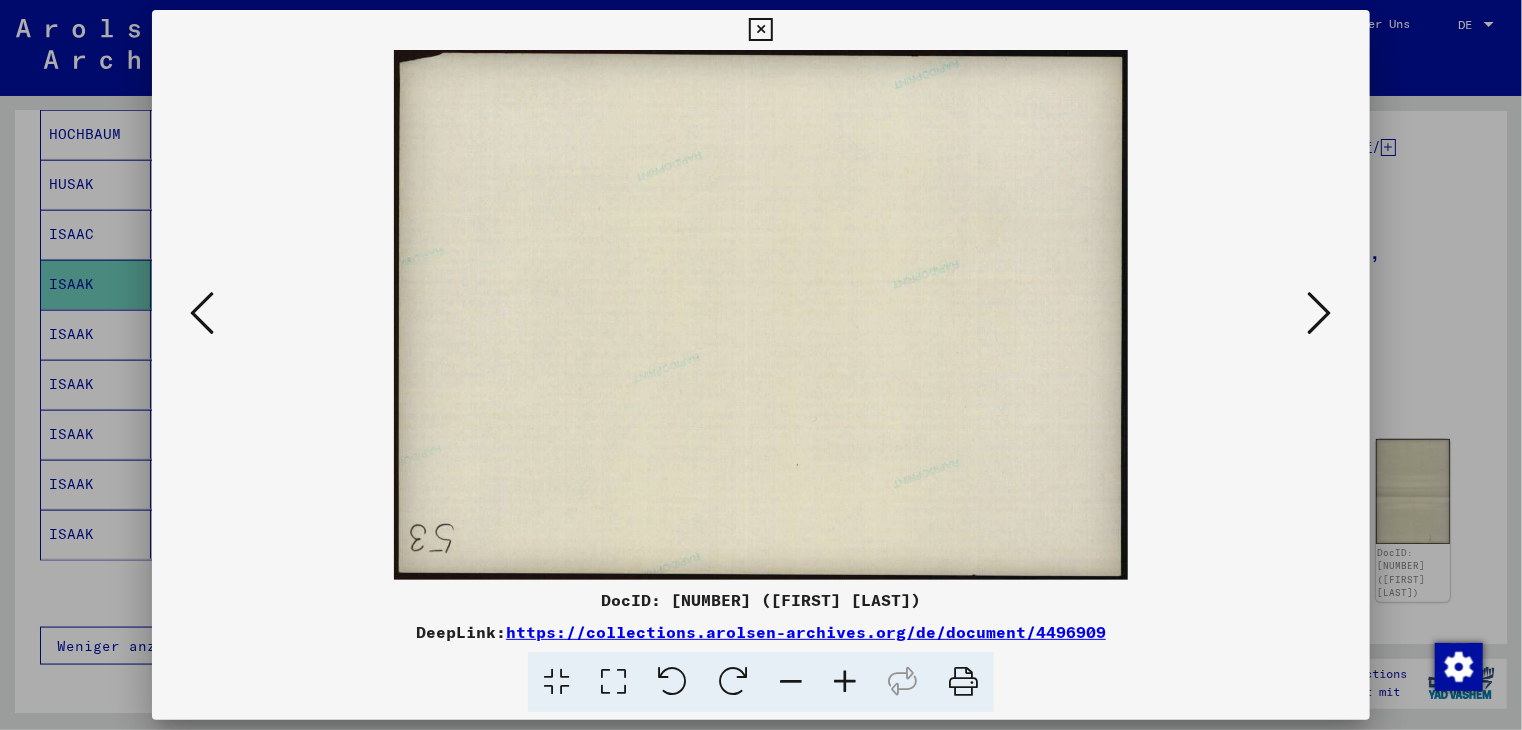 click at bounding box center (1320, 313) 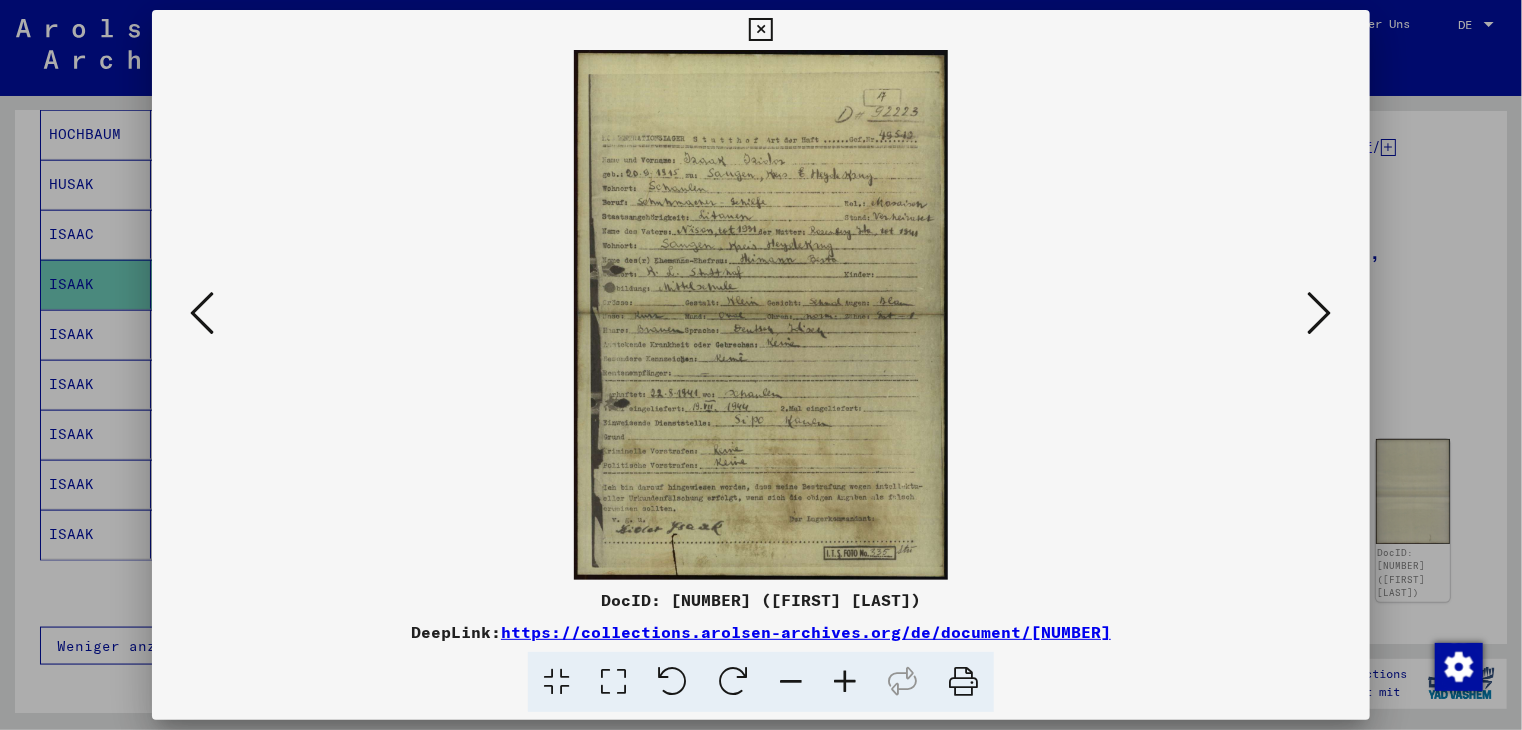 click at bounding box center [761, 315] 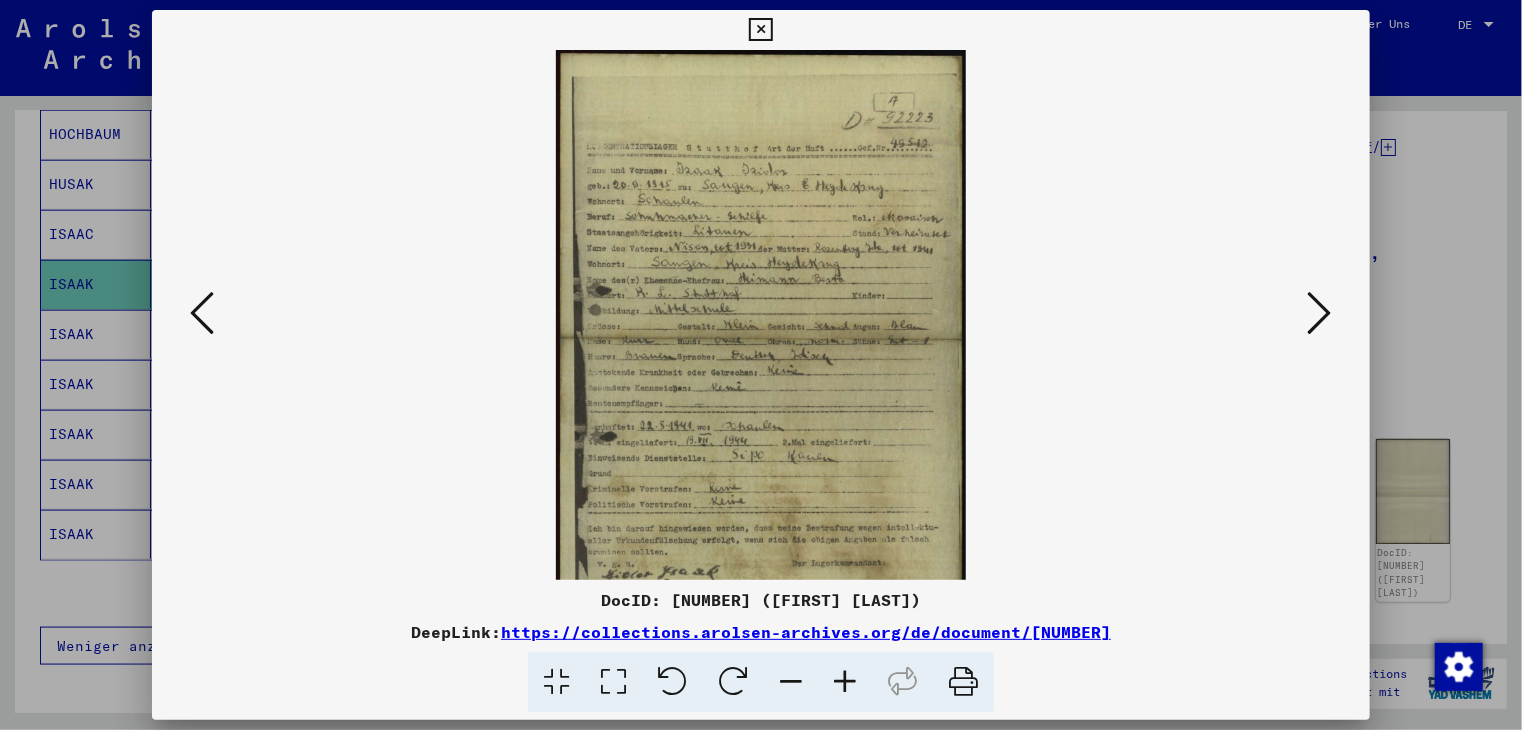 click at bounding box center (845, 682) 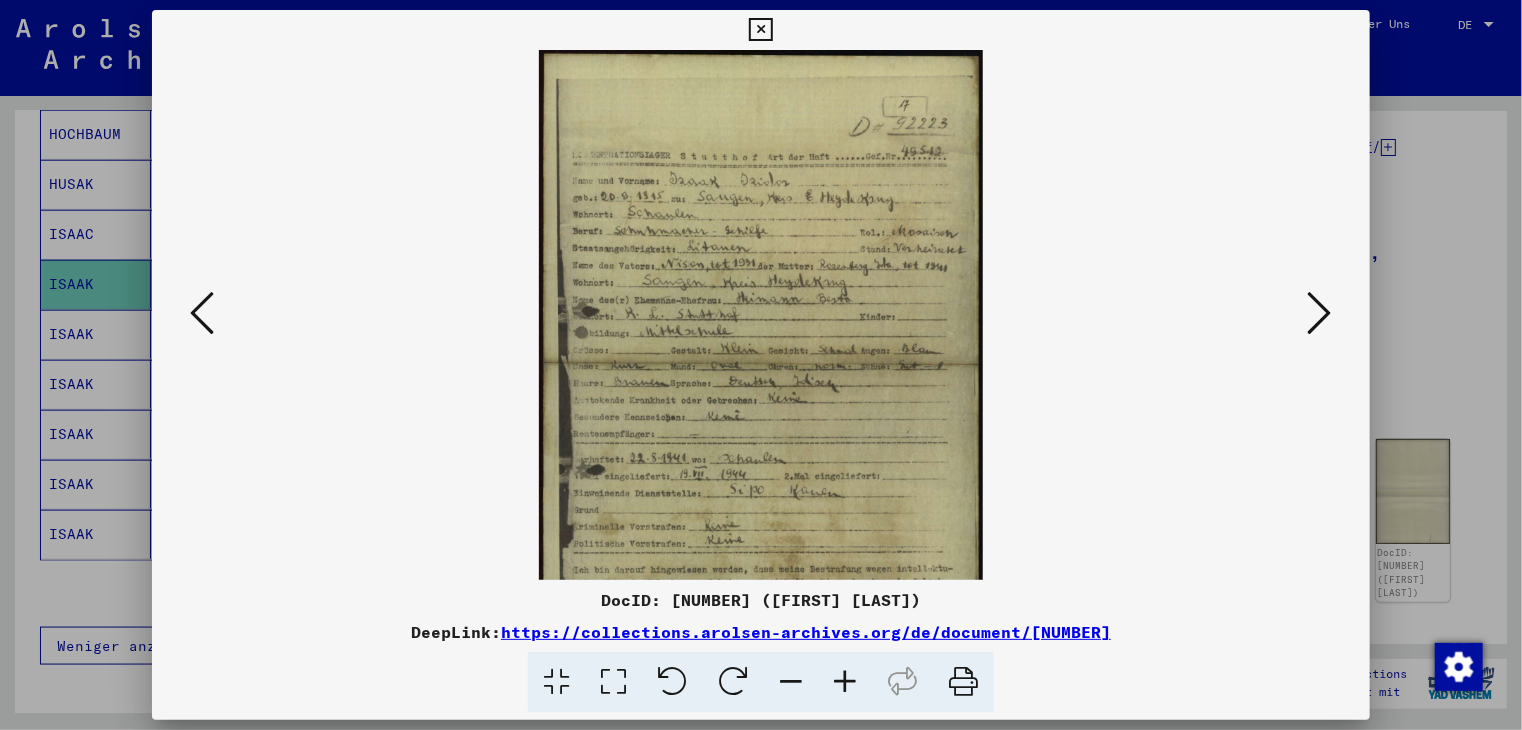 click at bounding box center [845, 682] 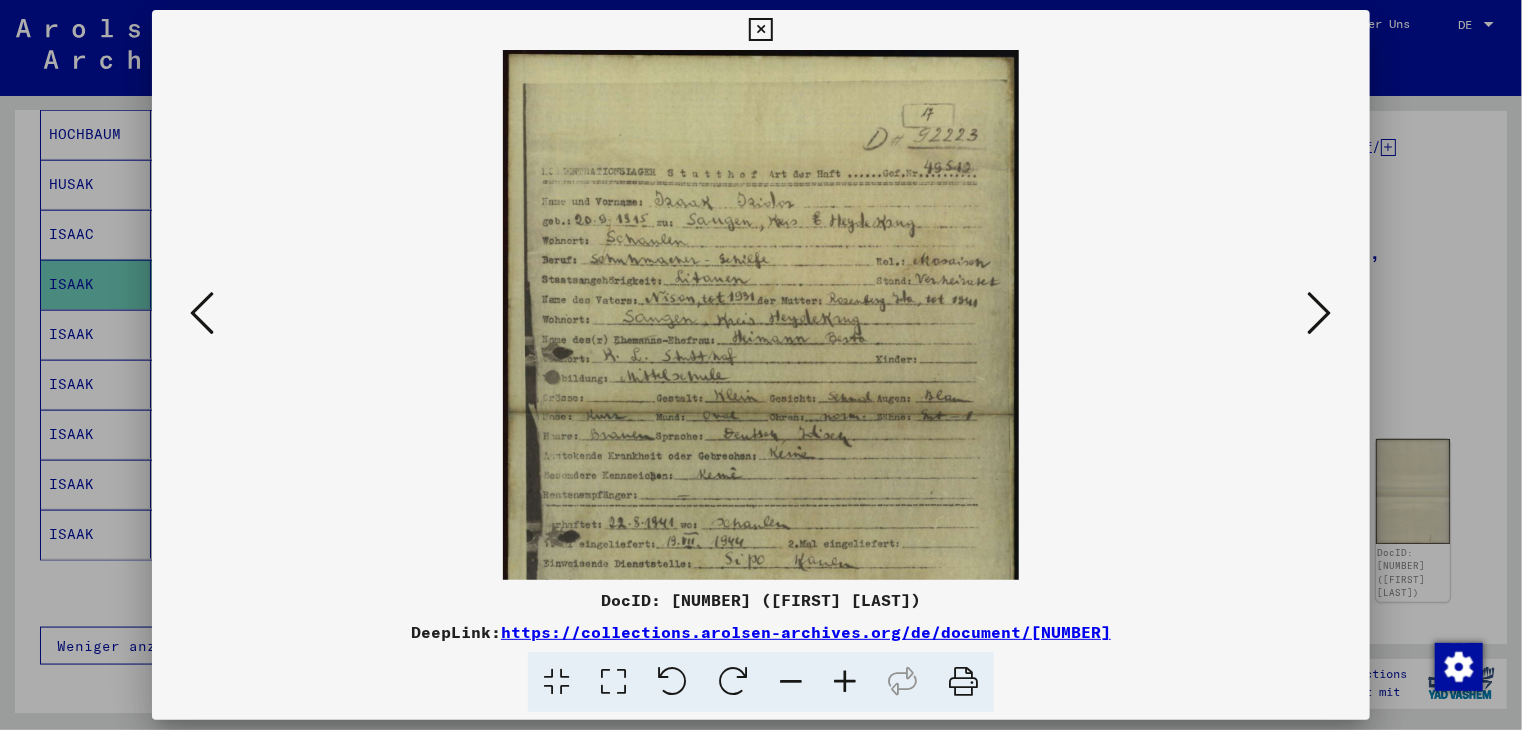 click at bounding box center (845, 682) 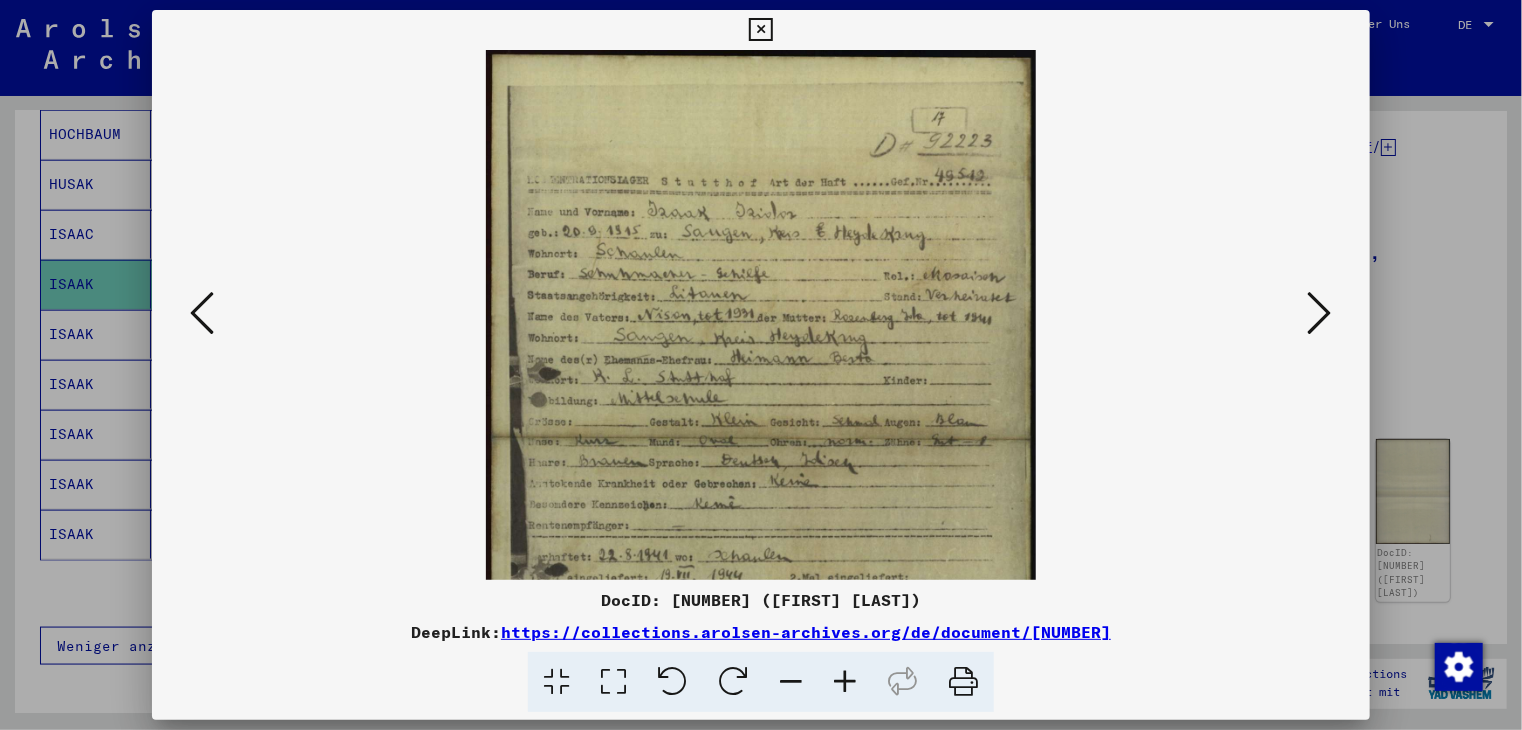 click at bounding box center [845, 682] 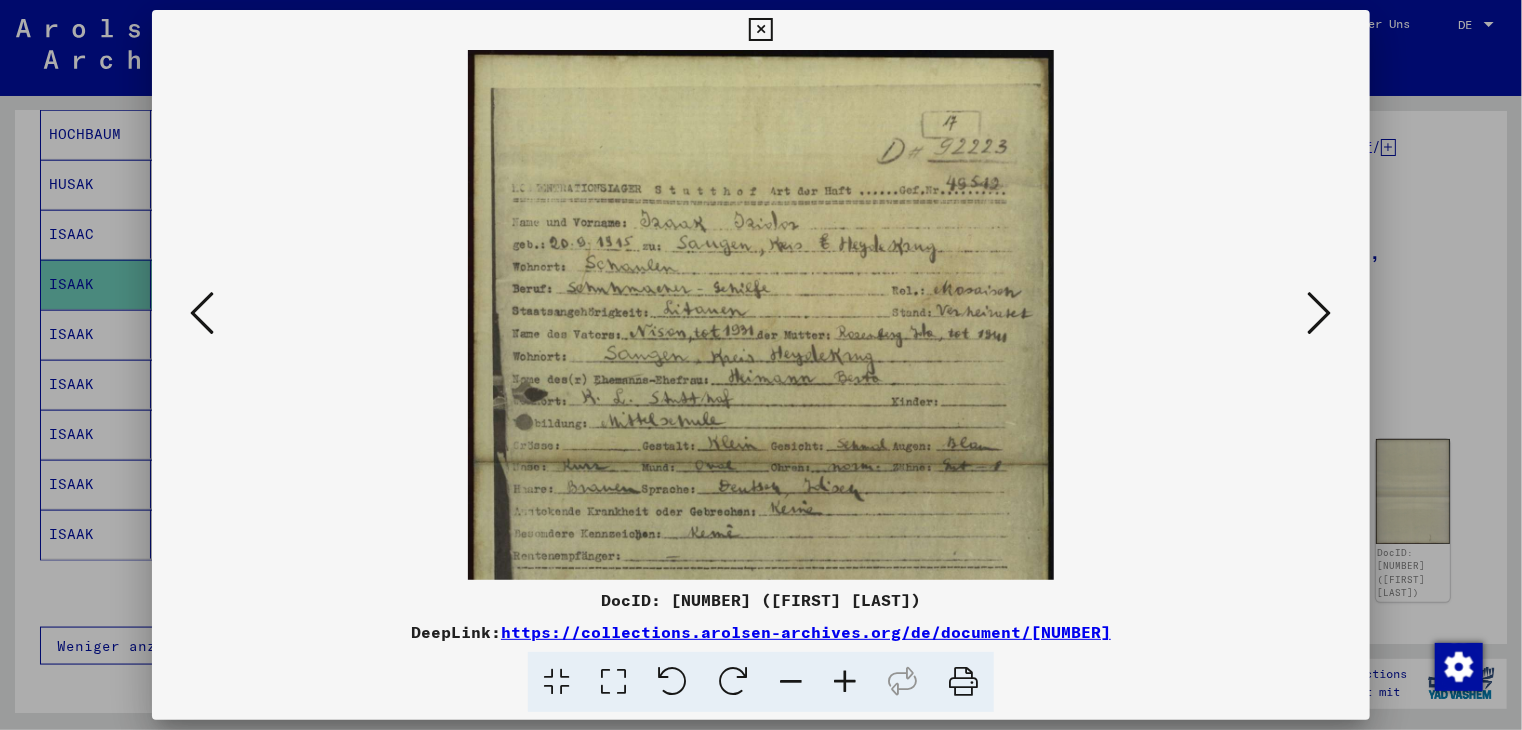 click at bounding box center (845, 682) 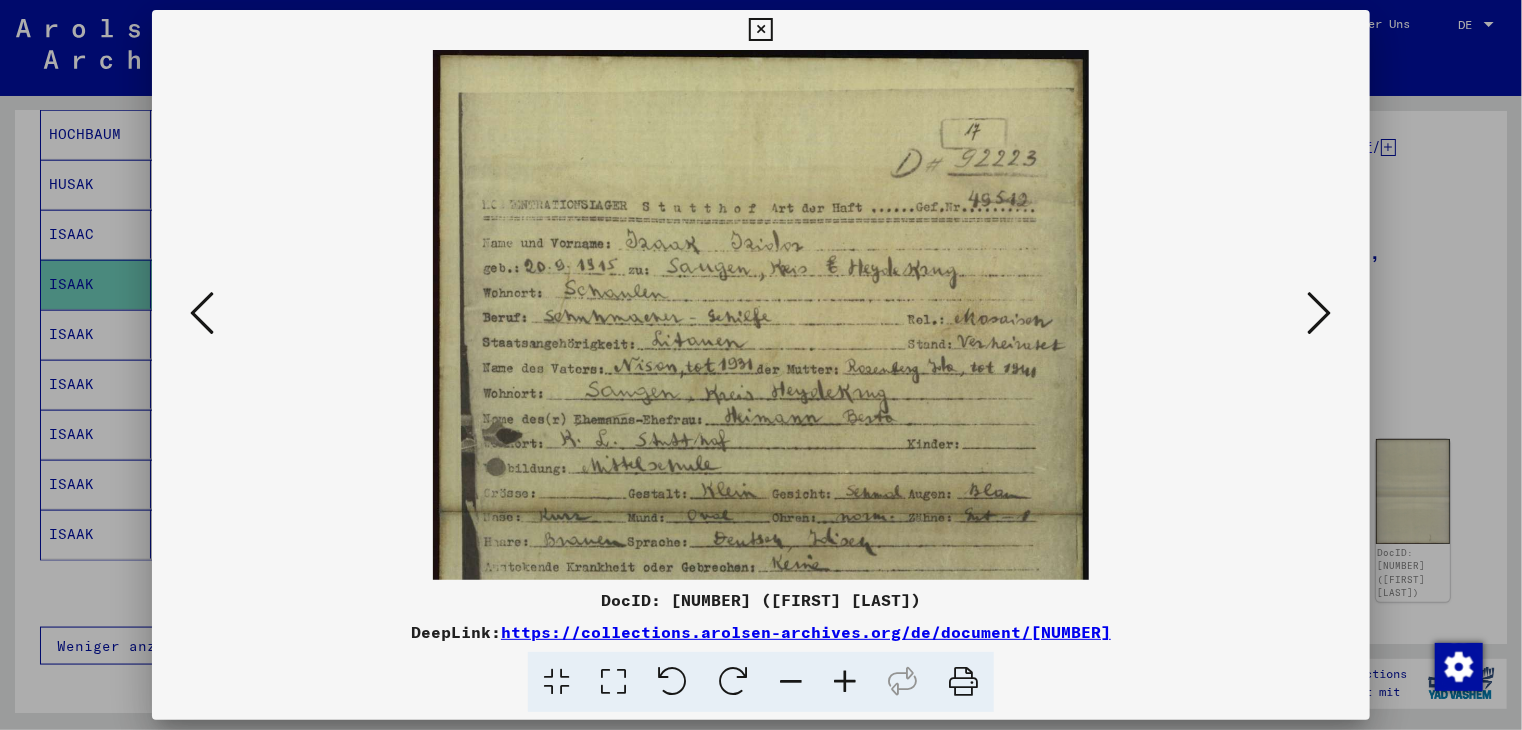 click at bounding box center [845, 682] 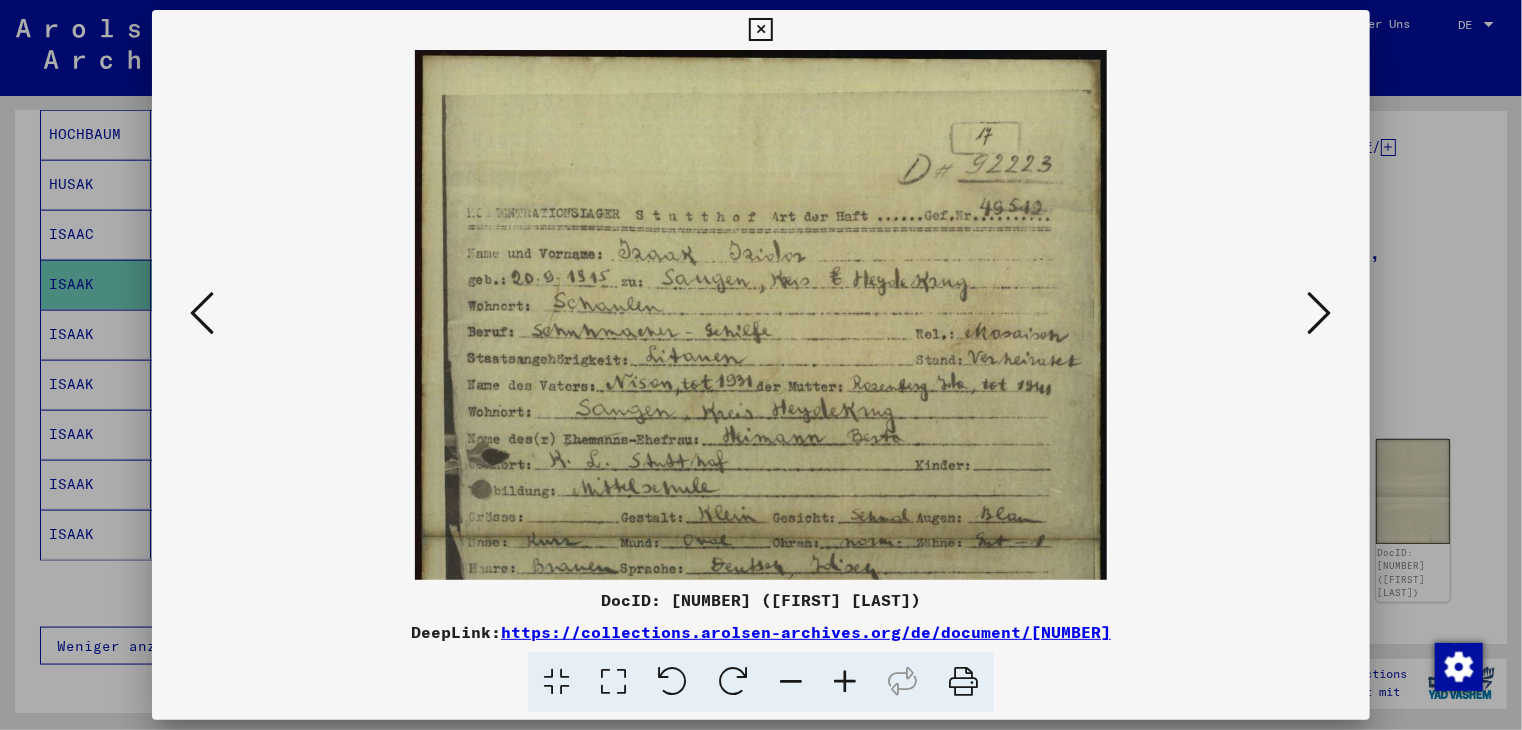 click at bounding box center [845, 682] 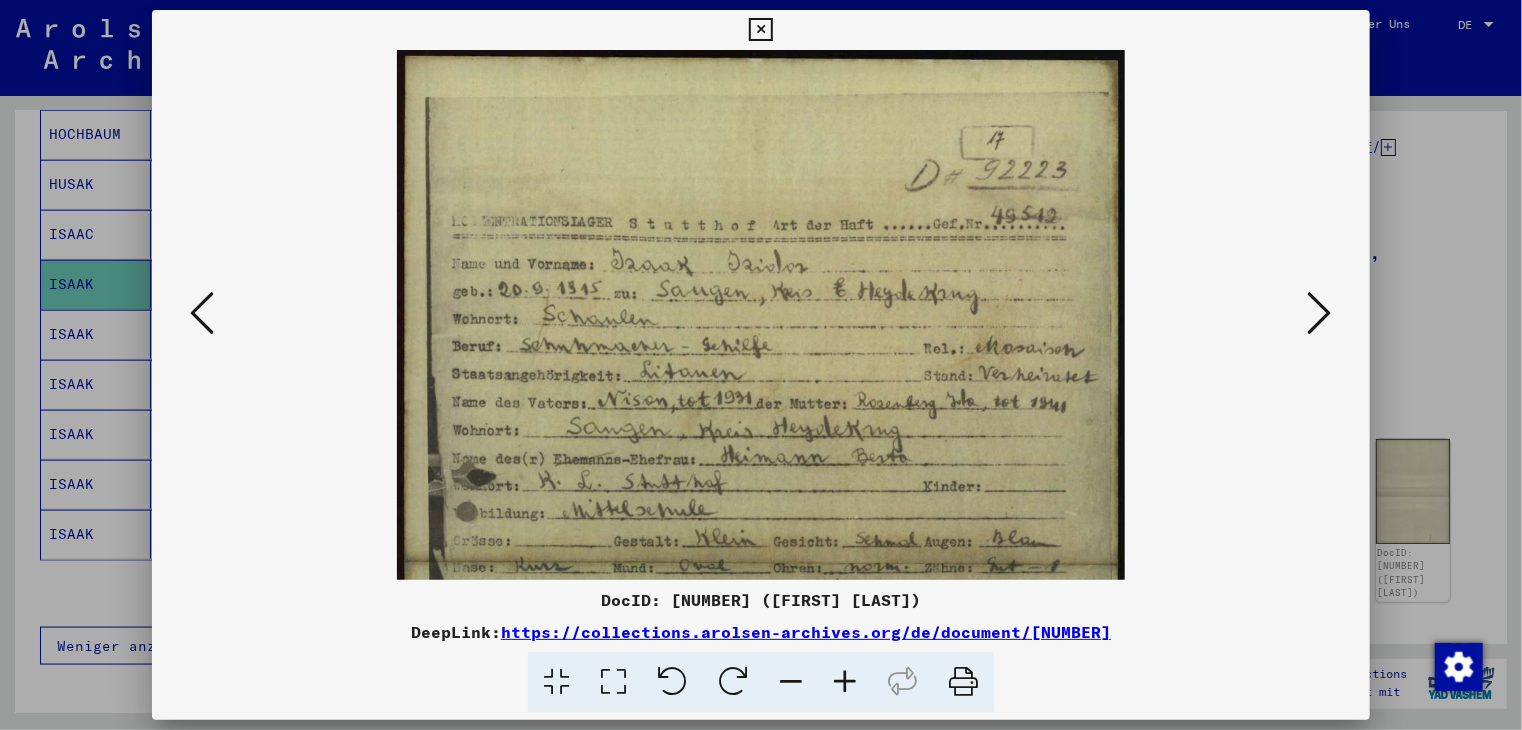 click at bounding box center [845, 682] 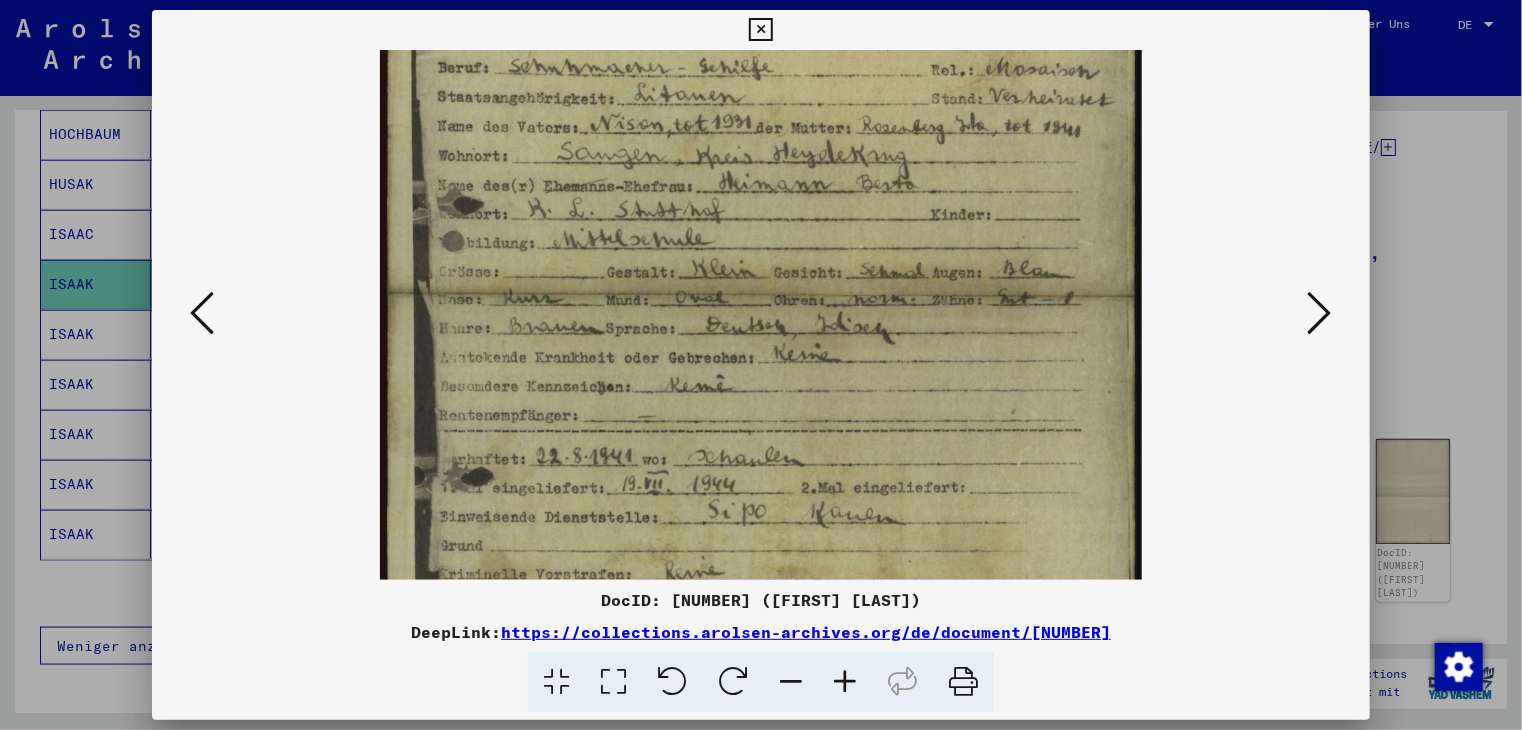 scroll, scrollTop: 0, scrollLeft: 0, axis: both 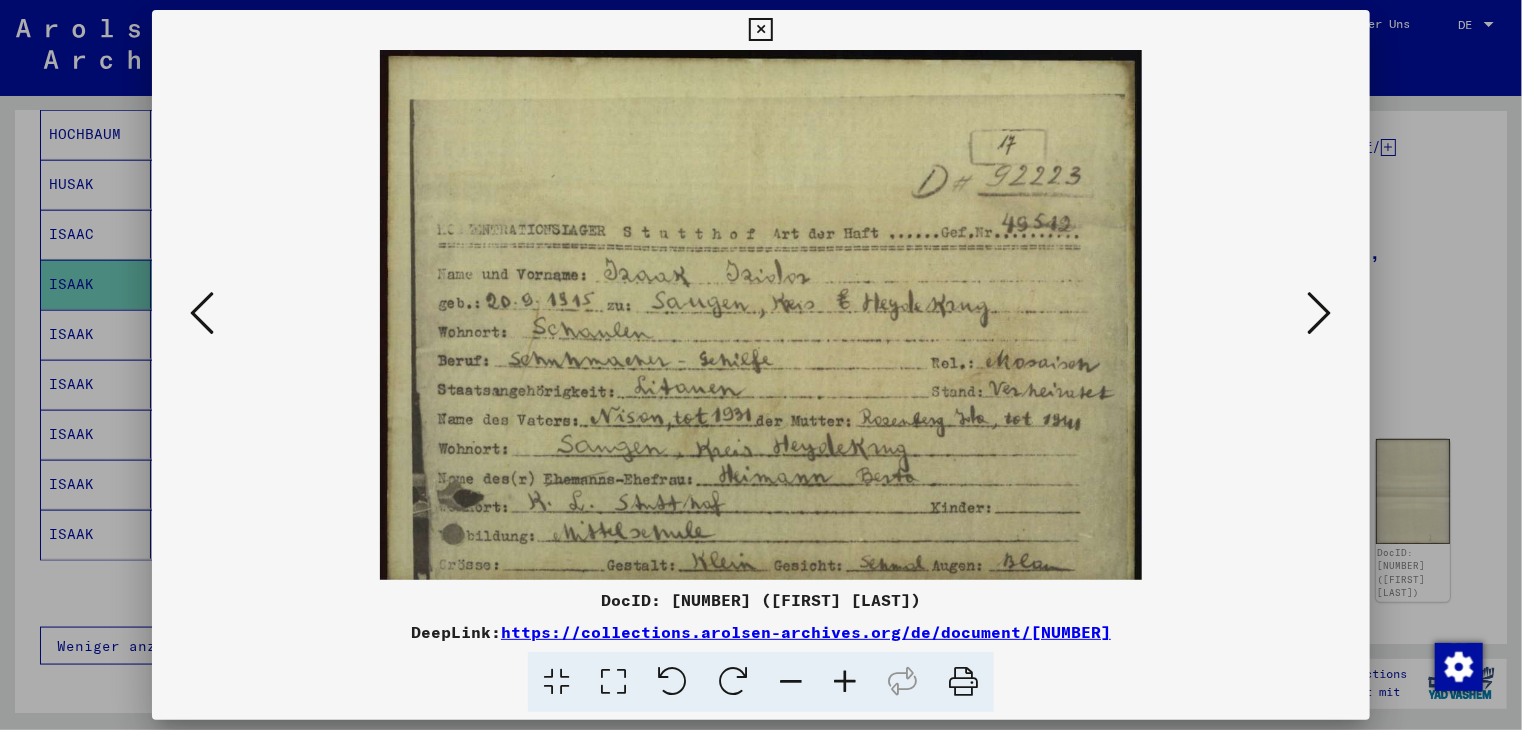 drag, startPoint x: 804, startPoint y: 368, endPoint x: 856, endPoint y: 583, distance: 221.199 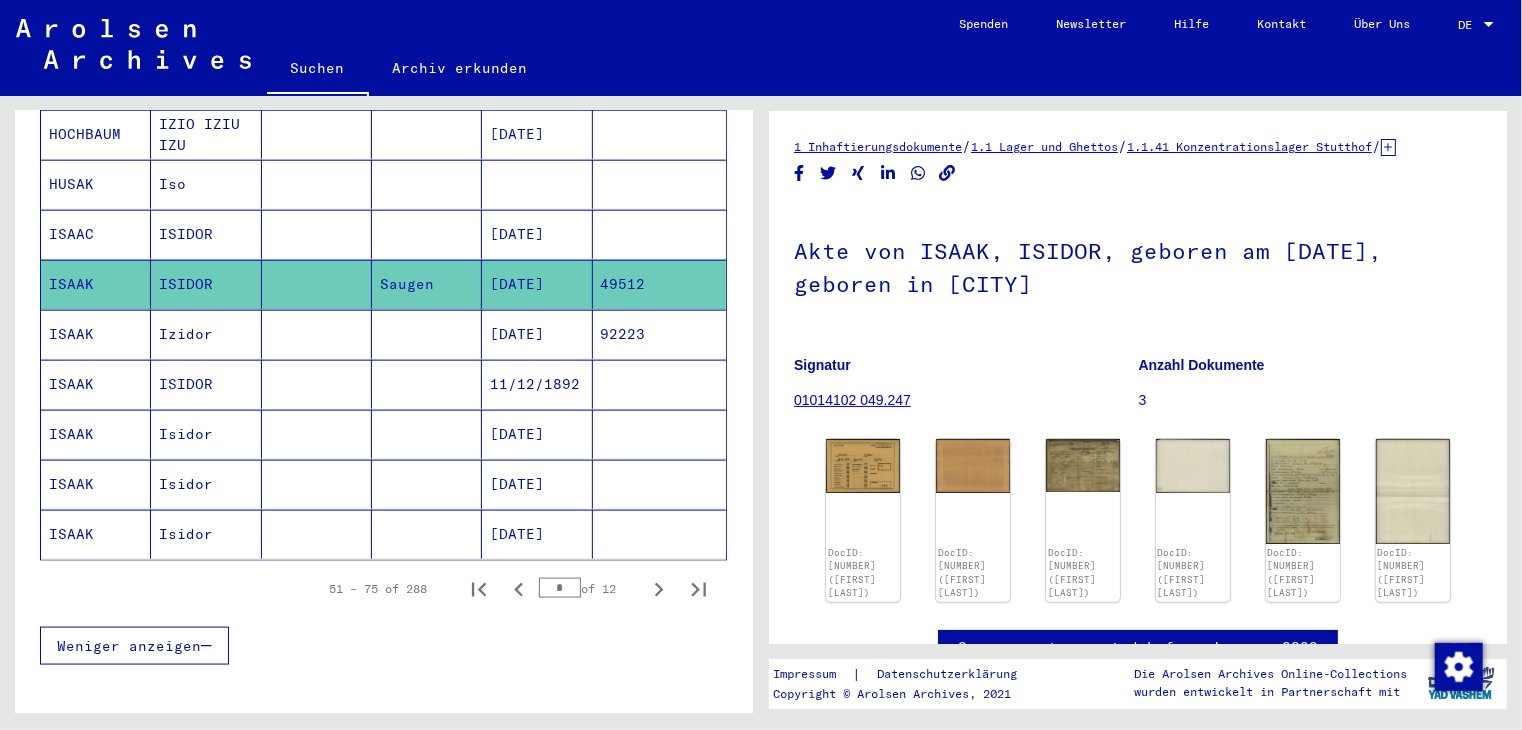 click on "[DATE]" at bounding box center [537, 384] 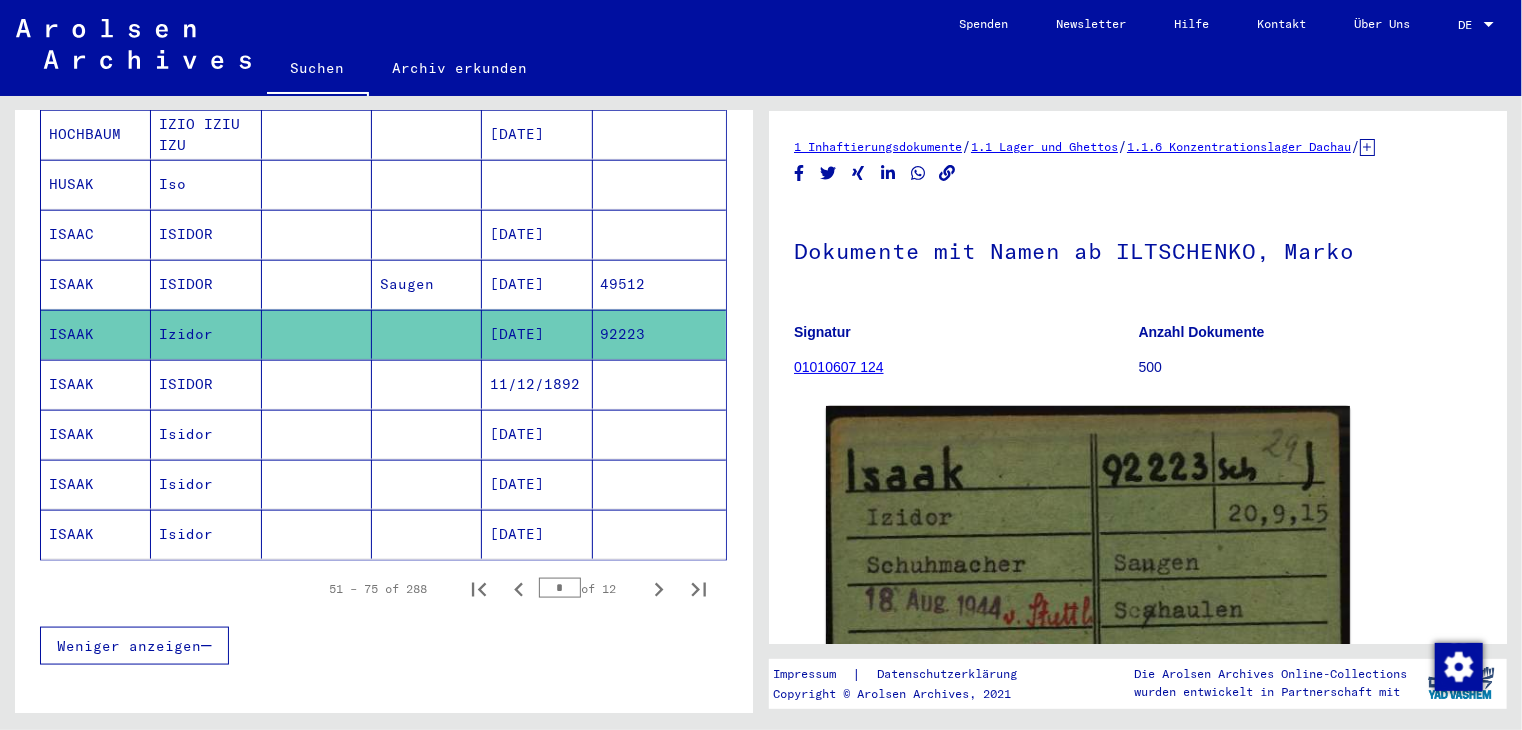 scroll, scrollTop: 0, scrollLeft: 0, axis: both 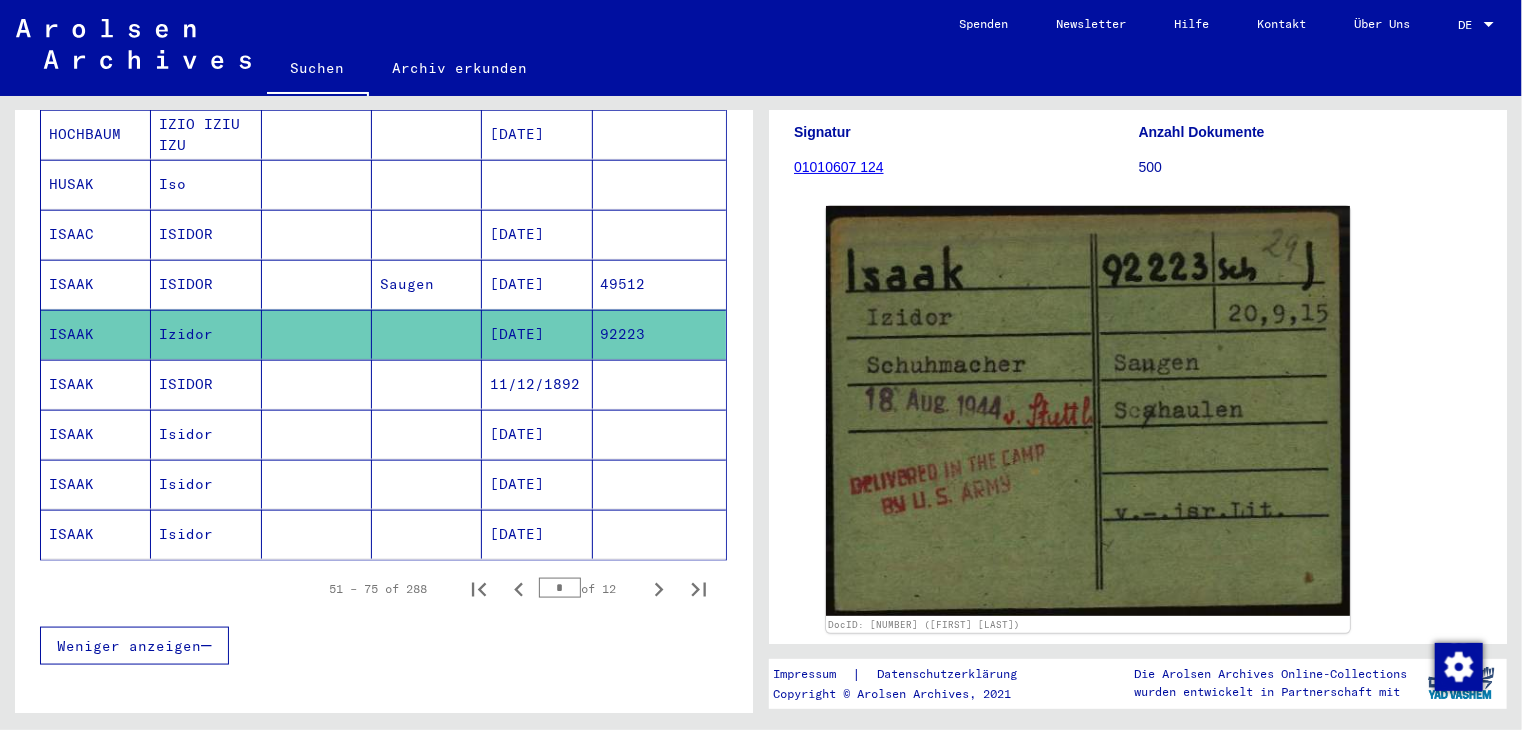 click at bounding box center [317, 434] 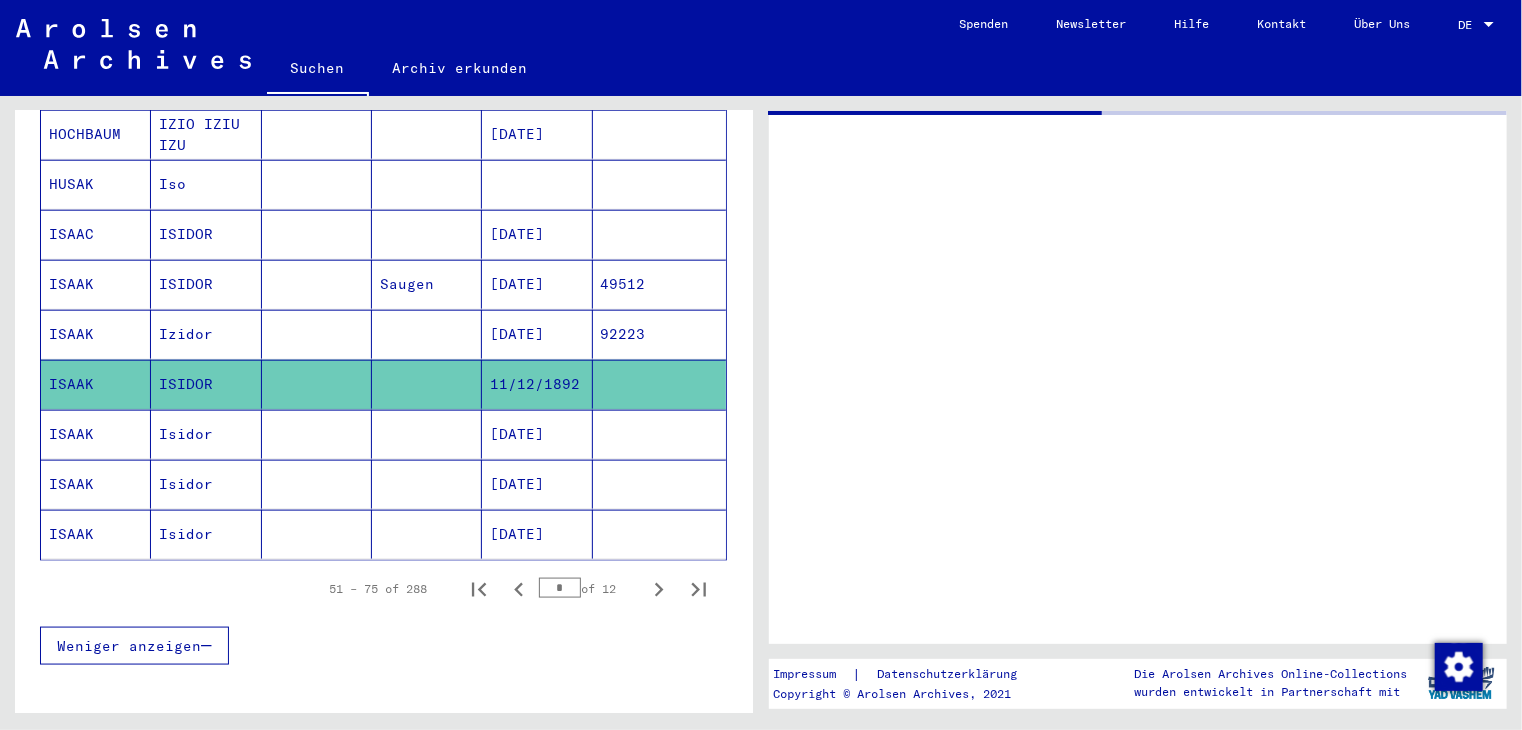scroll, scrollTop: 0, scrollLeft: 0, axis: both 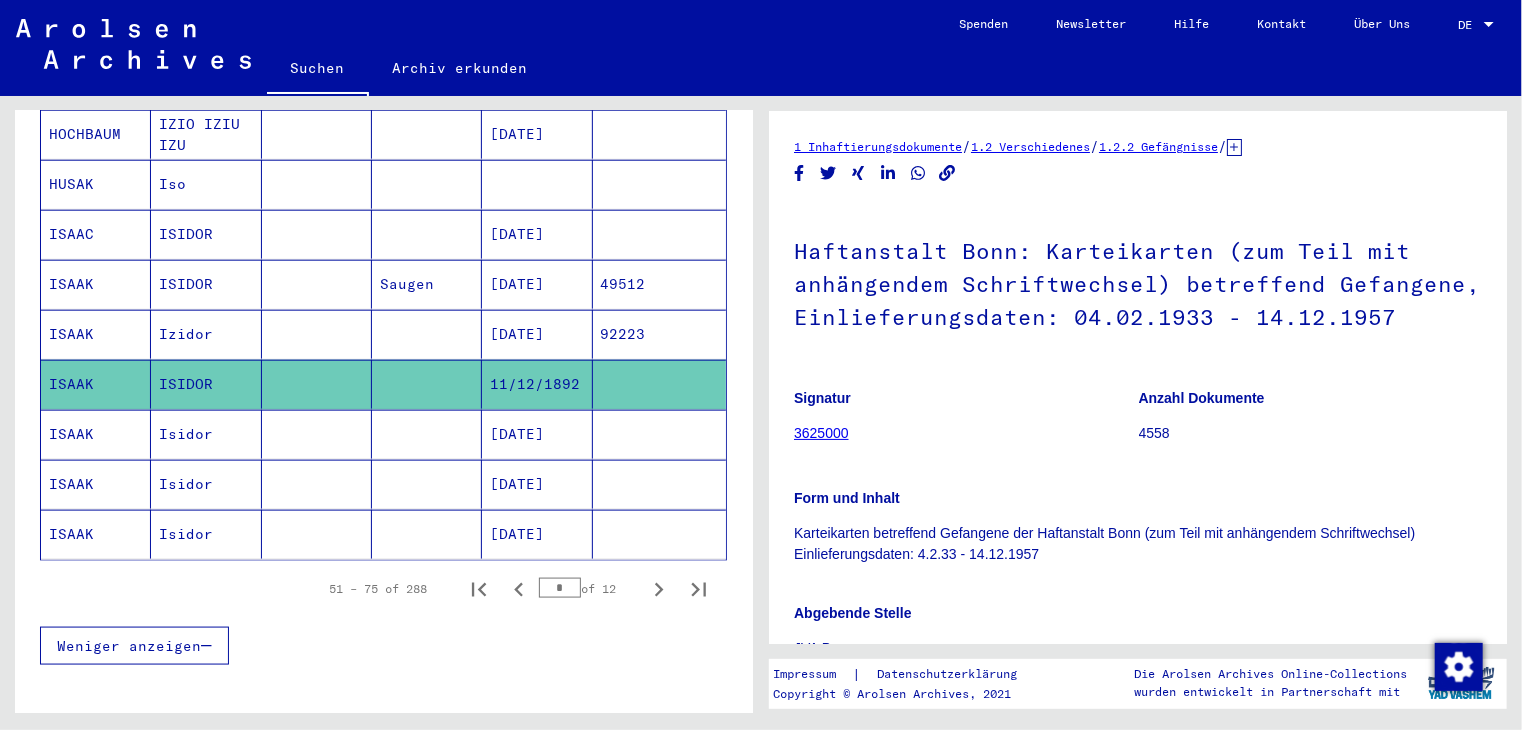 click at bounding box center [317, 484] 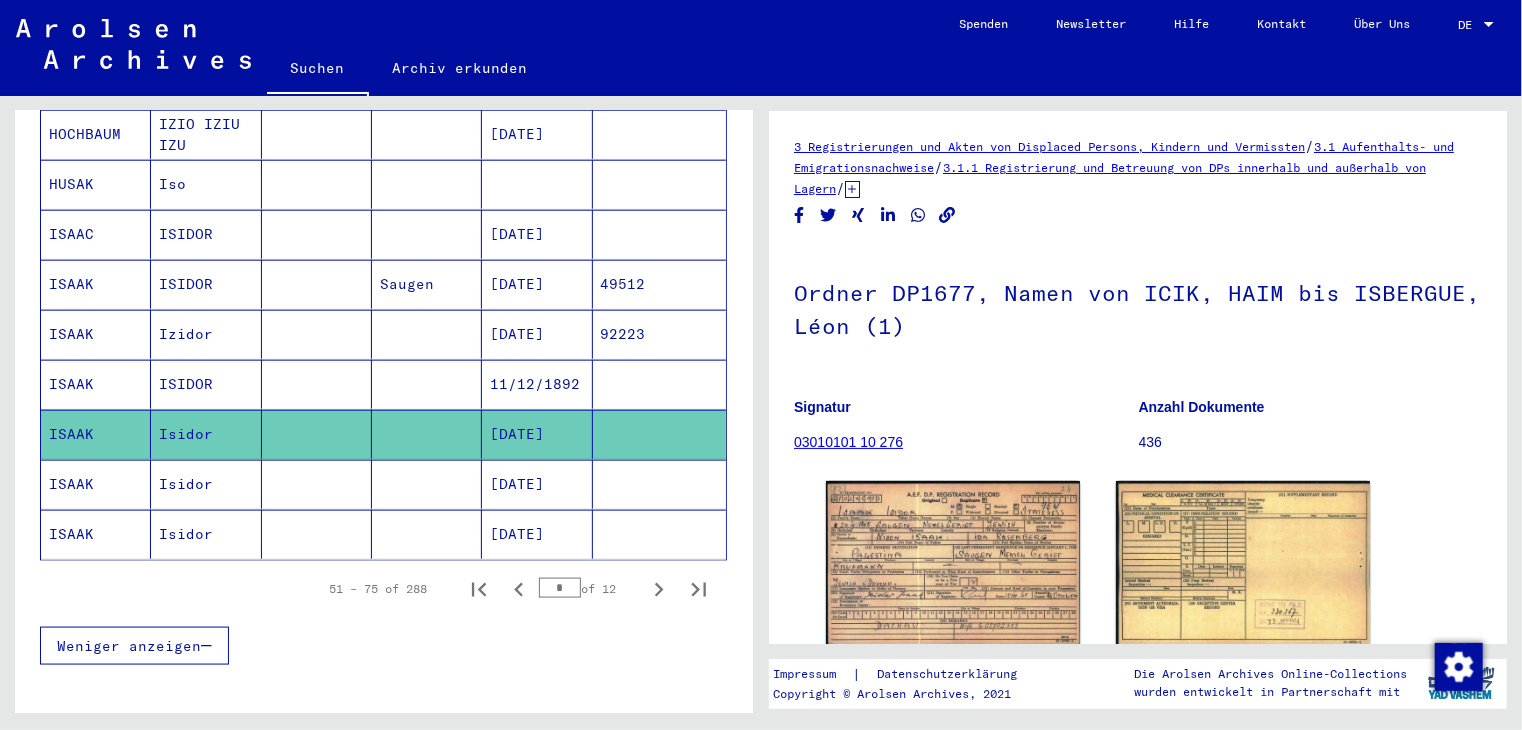 scroll, scrollTop: 0, scrollLeft: 0, axis: both 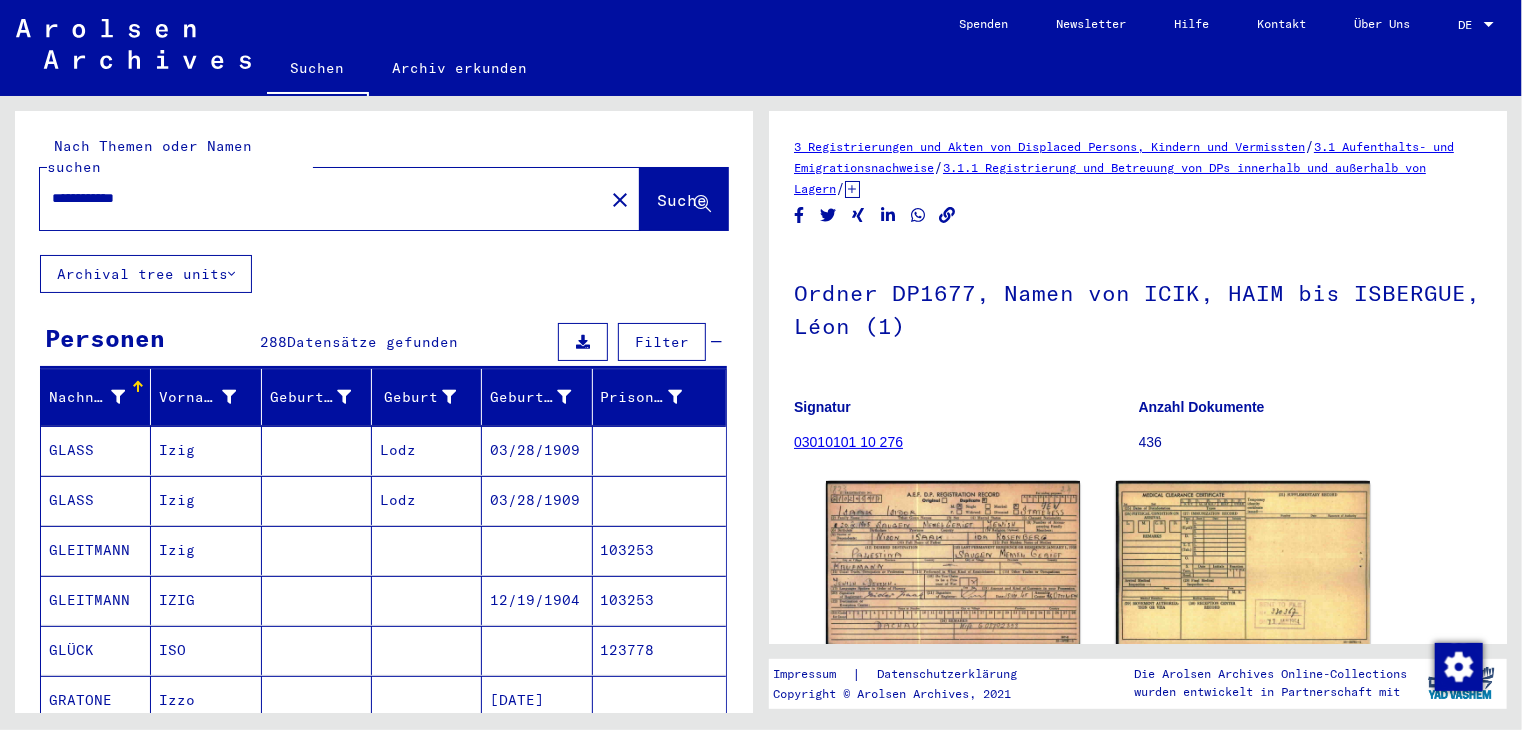 click on "**********" 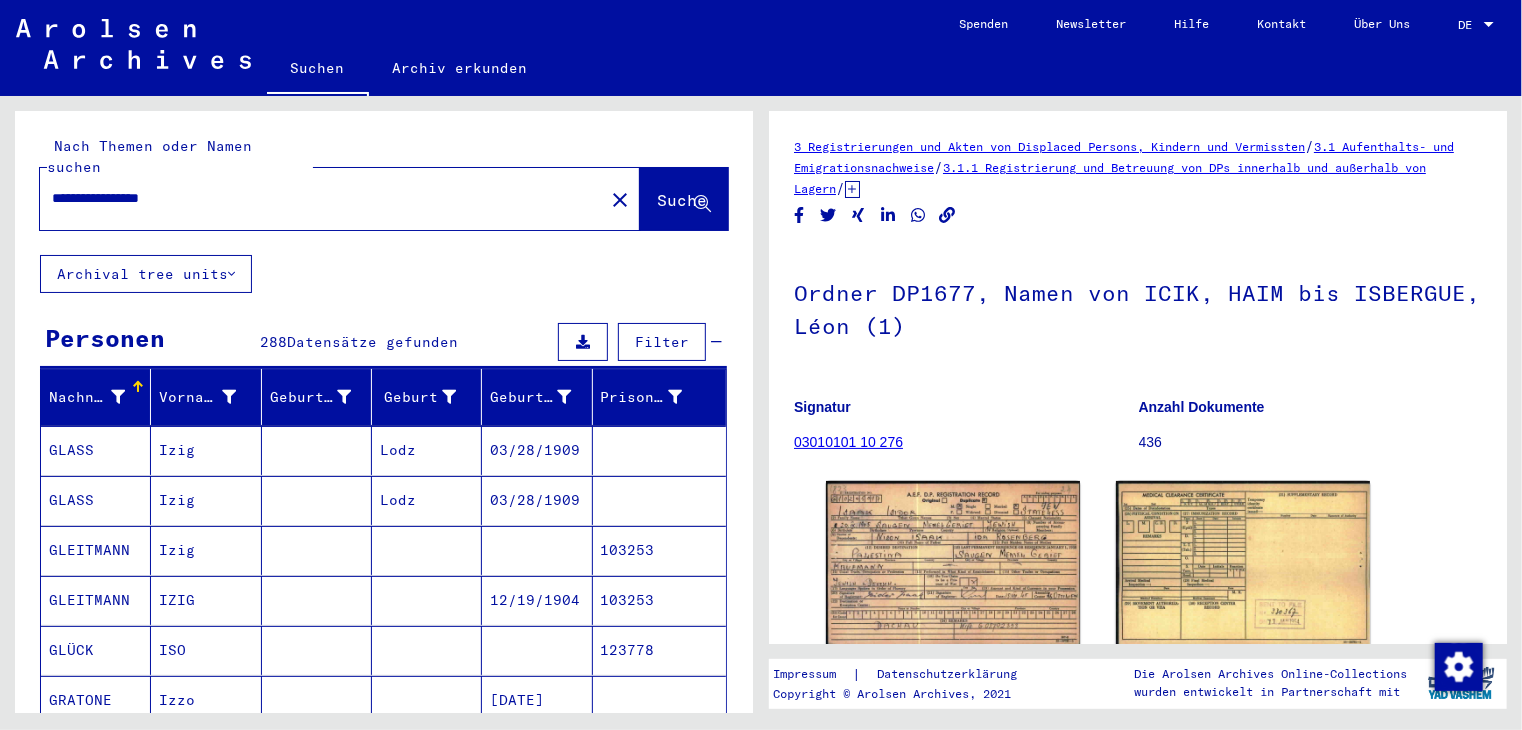 type on "**********" 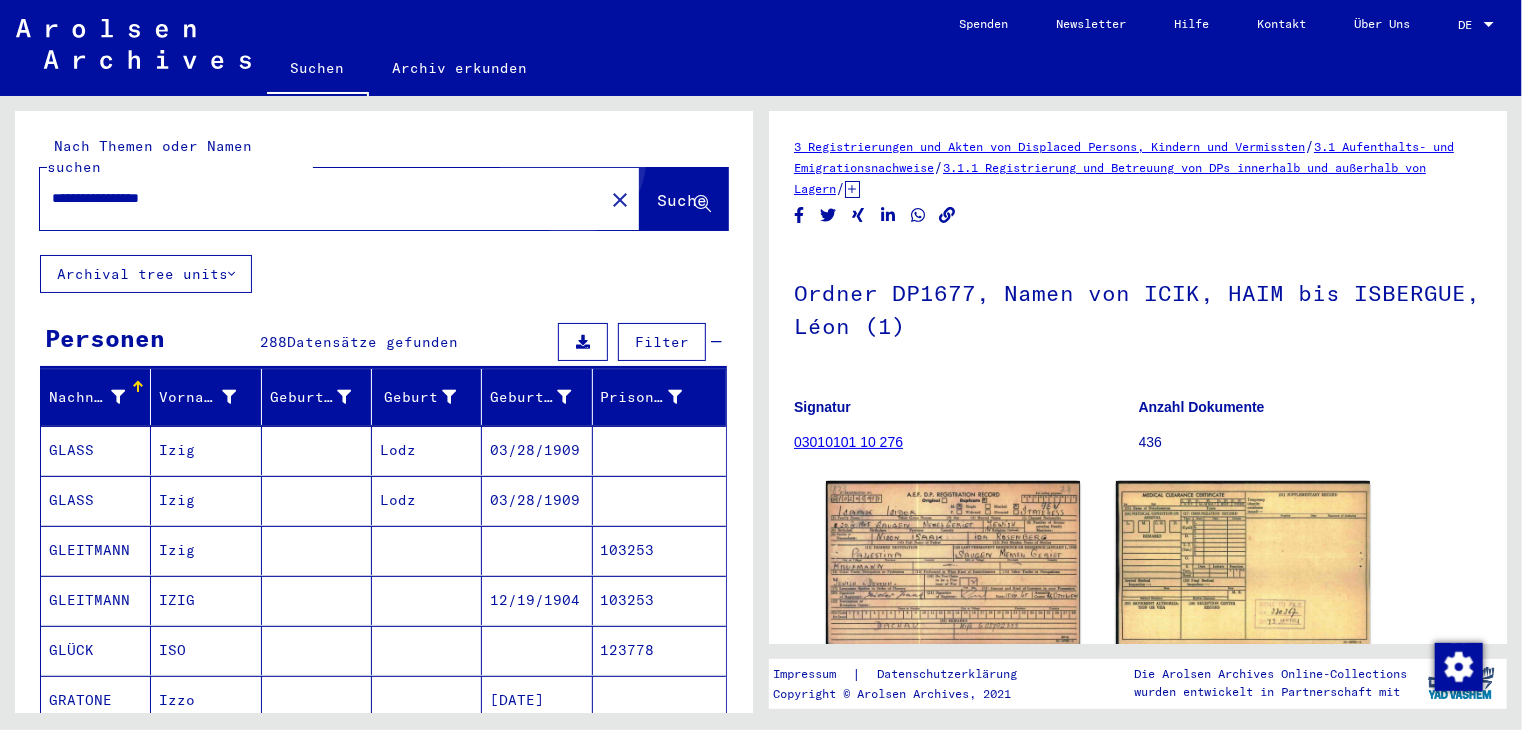 click on "Suche" 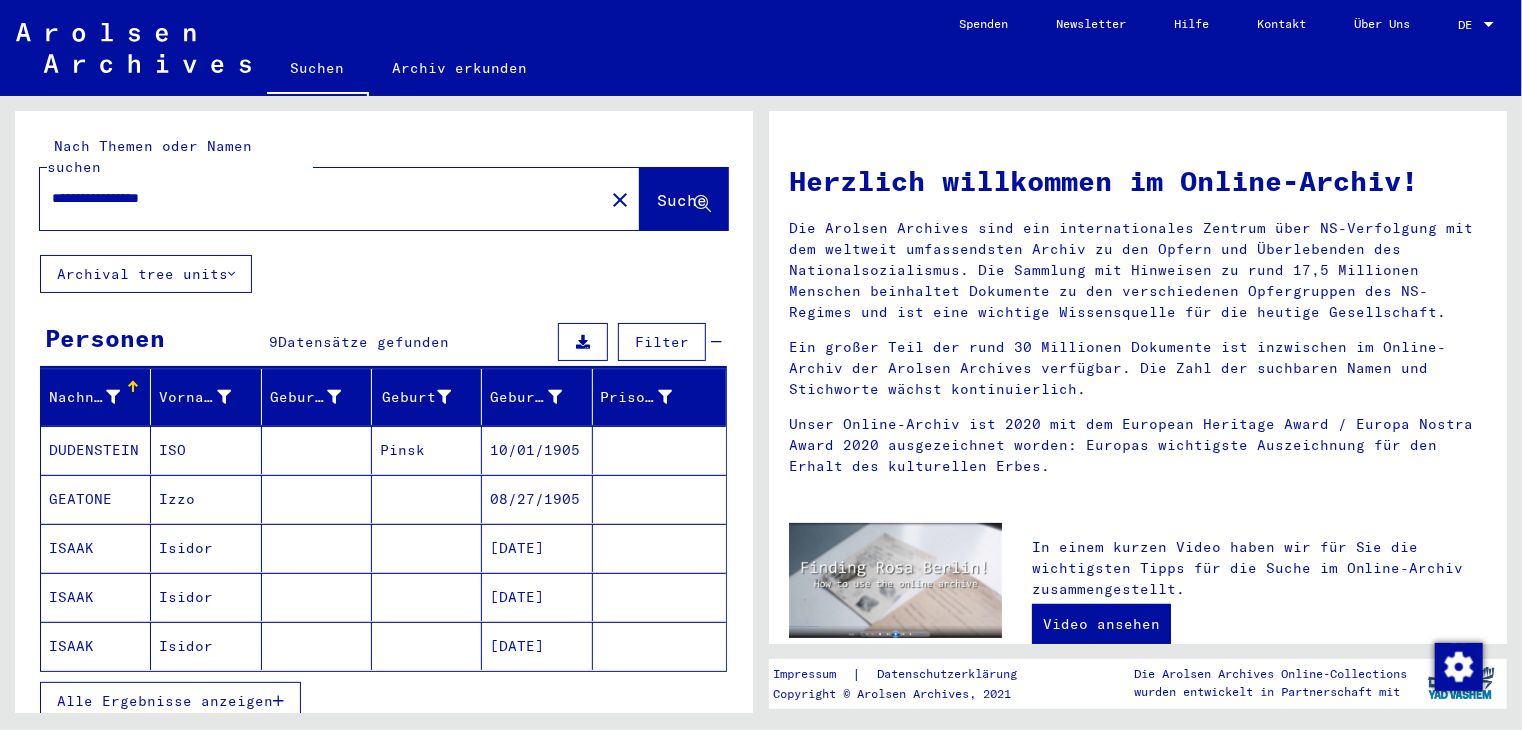 click on "[DATE]" at bounding box center (537, 597) 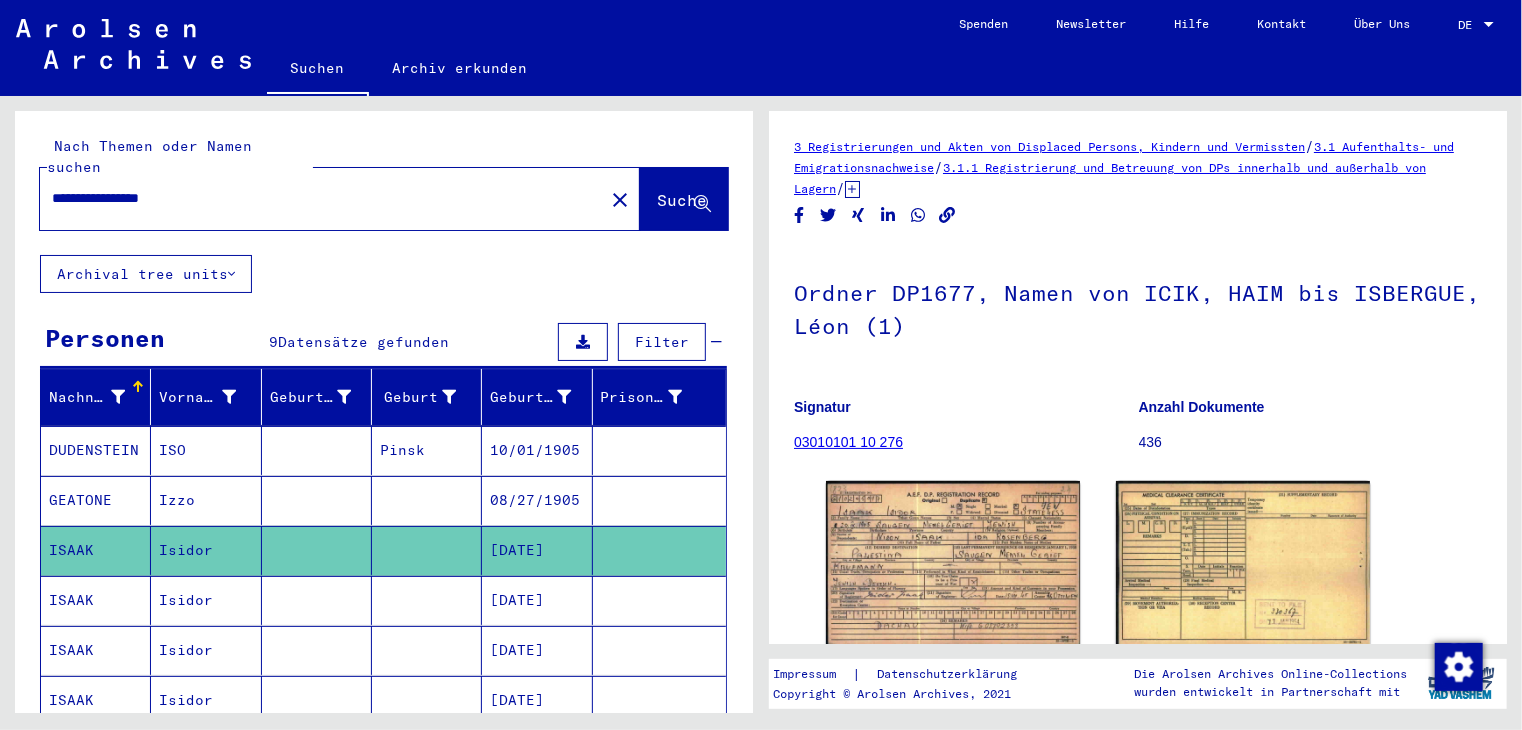 scroll, scrollTop: 0, scrollLeft: 0, axis: both 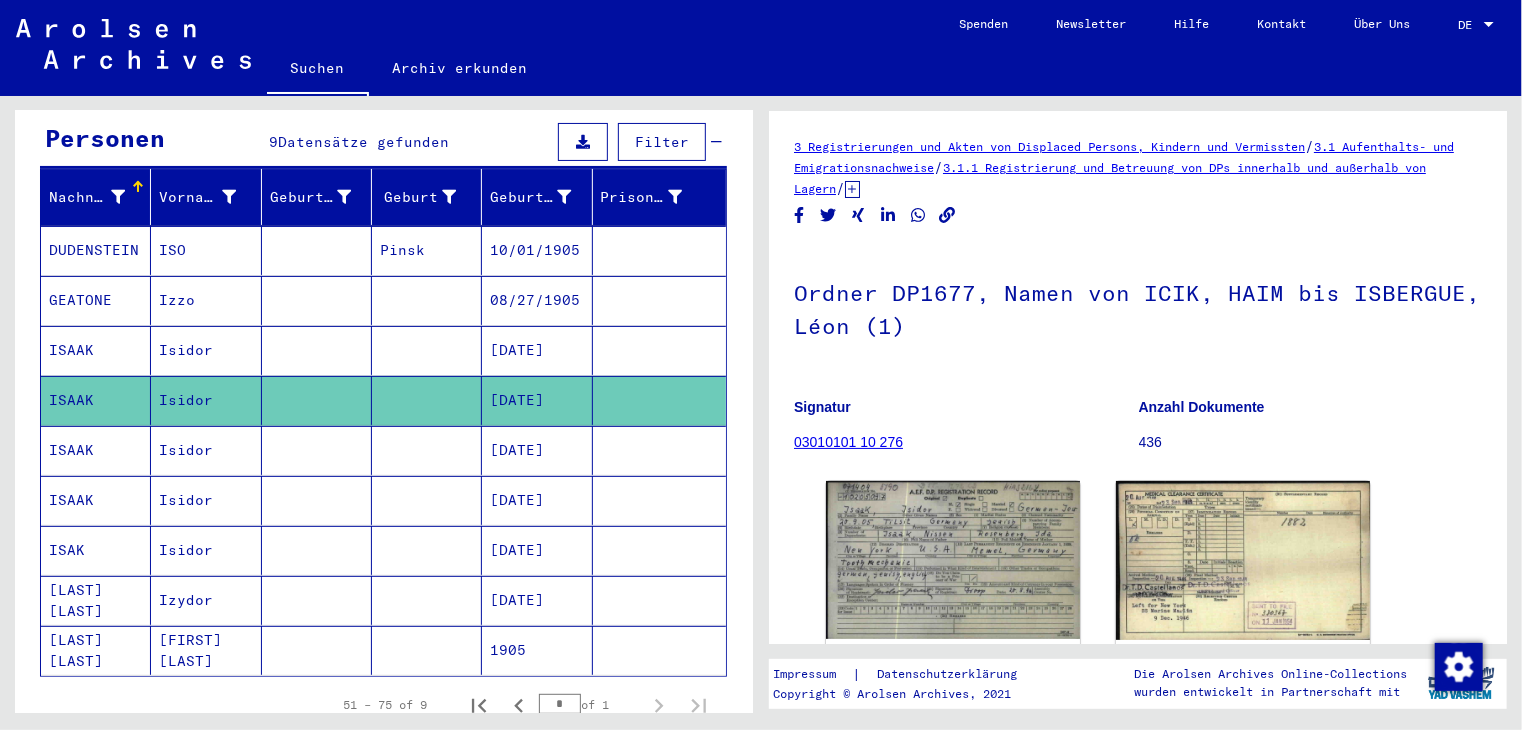 click on "[DATE]" at bounding box center [537, 500] 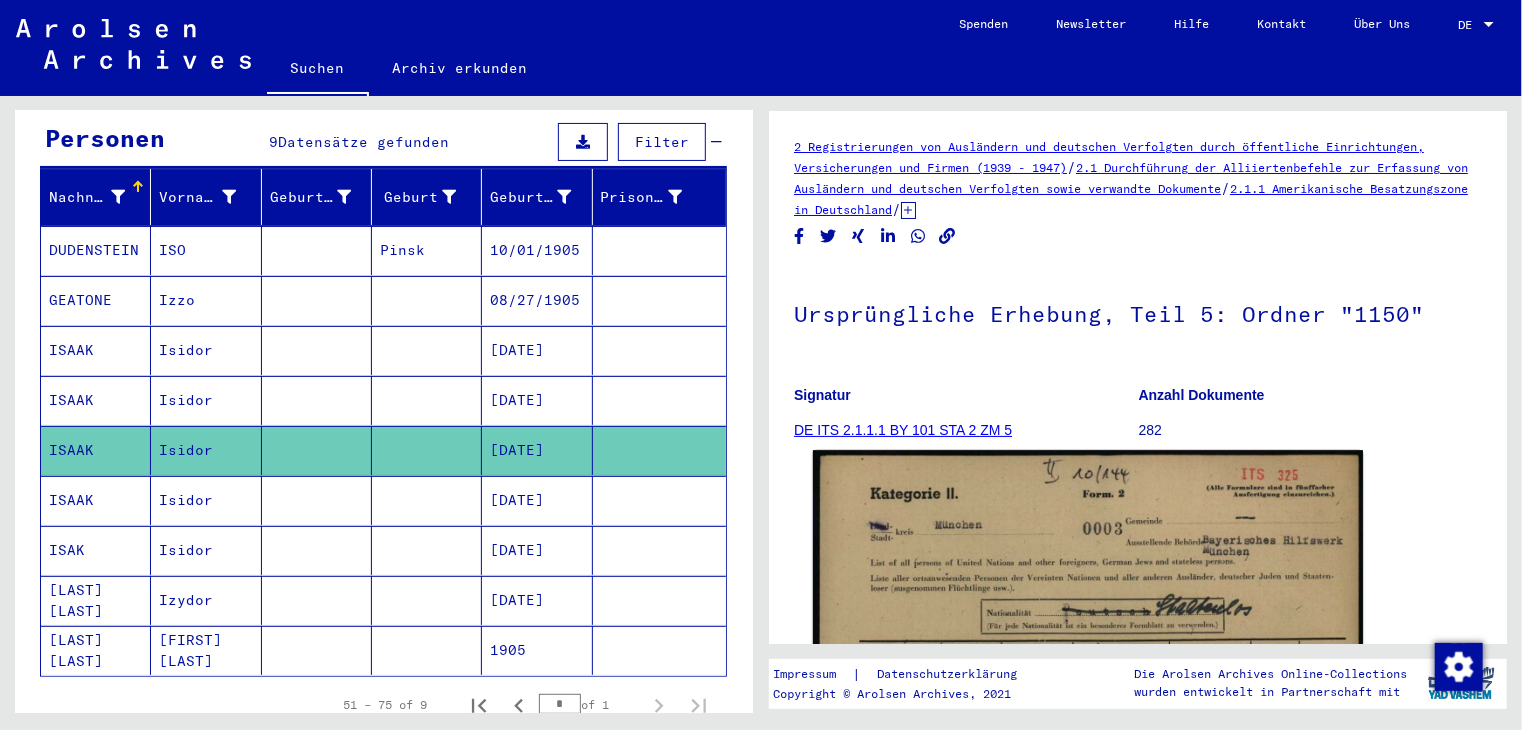 scroll, scrollTop: 0, scrollLeft: 0, axis: both 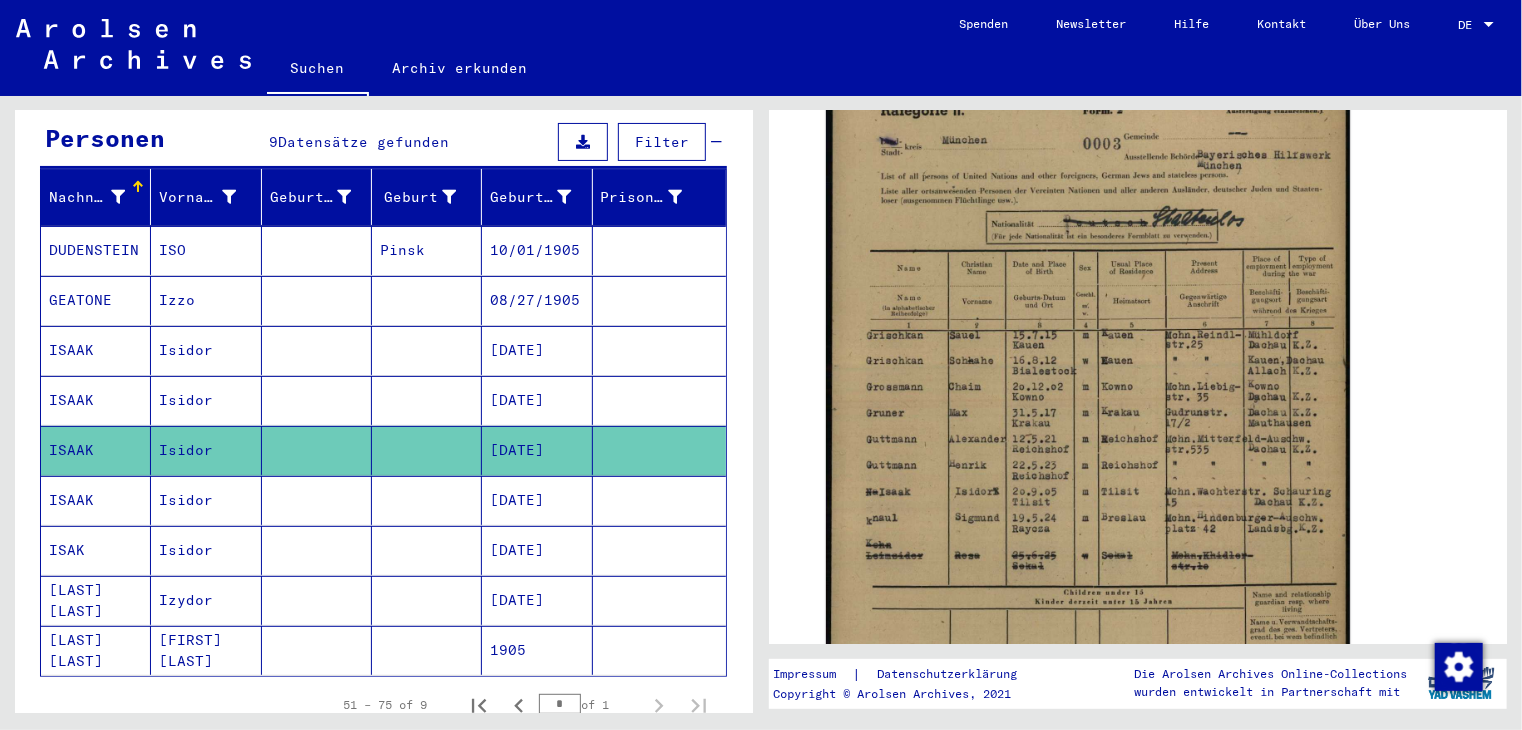 click on "[DATE]" at bounding box center [537, 550] 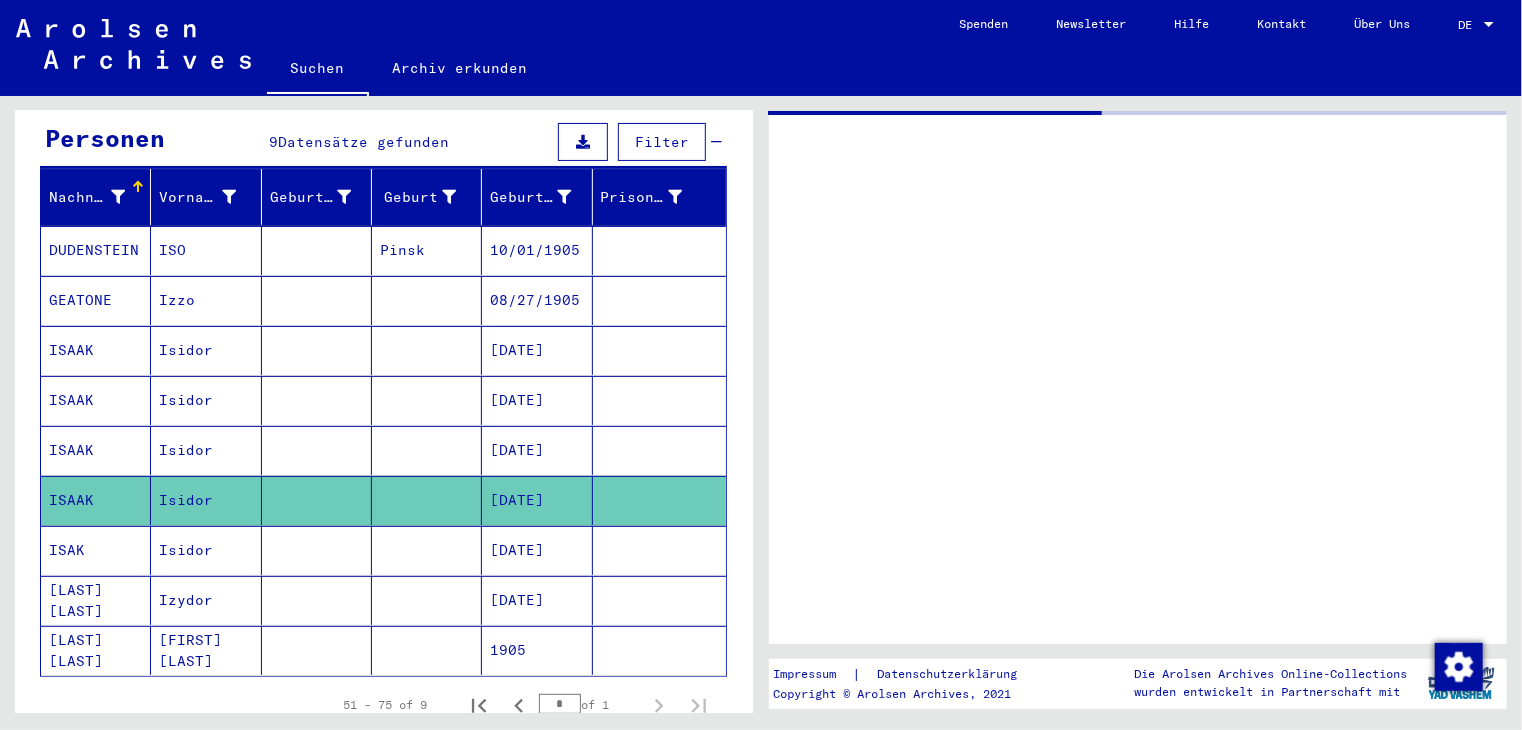 scroll, scrollTop: 0, scrollLeft: 0, axis: both 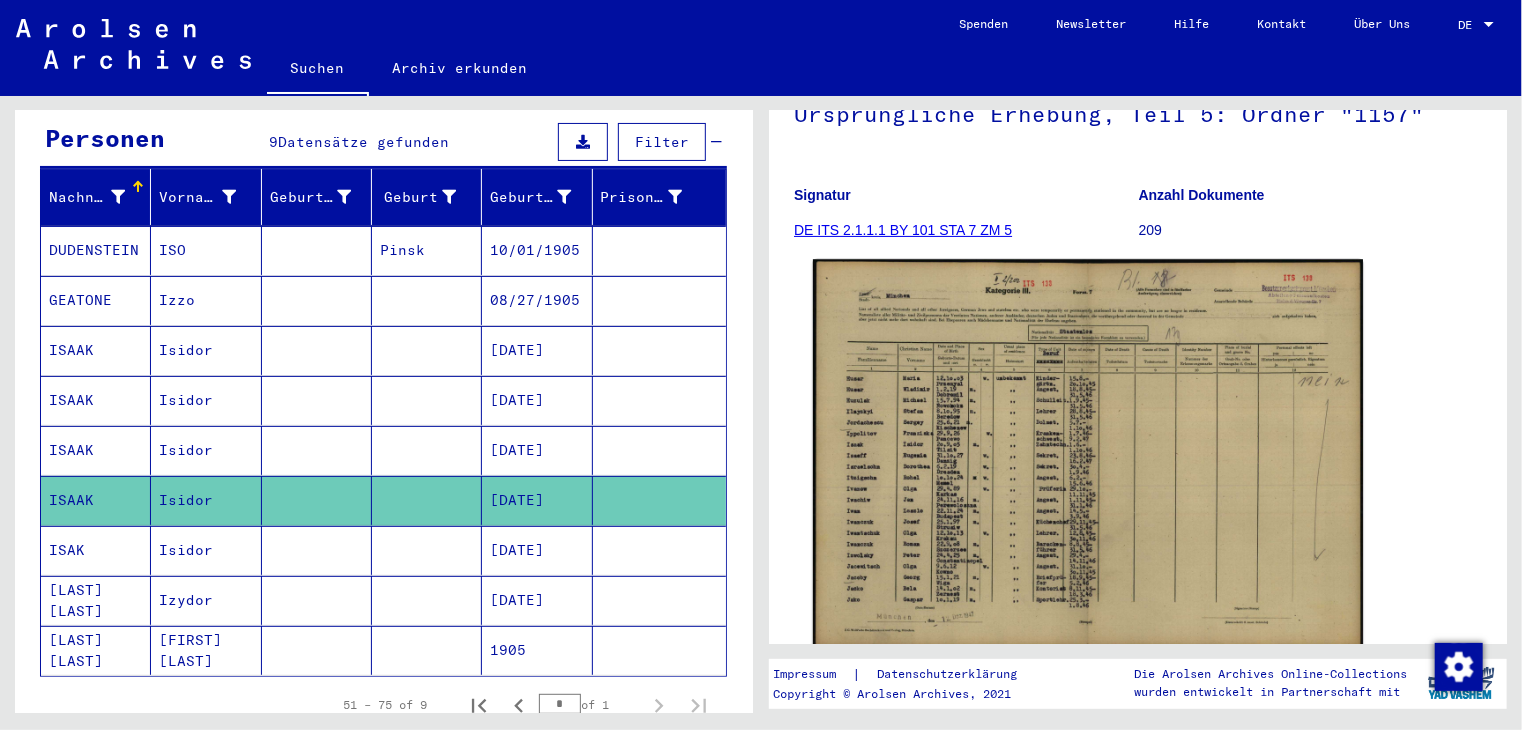 click 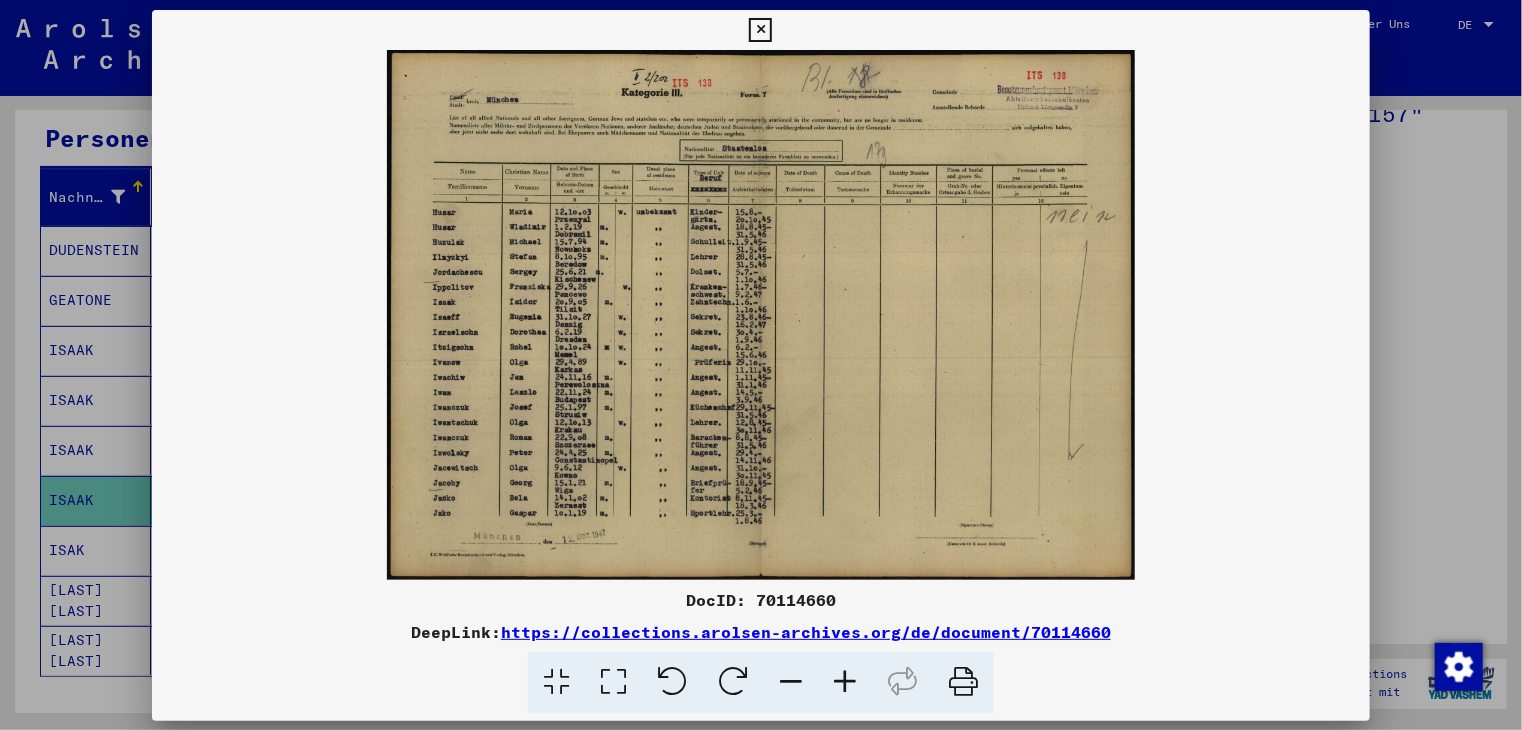 click at bounding box center (761, 315) 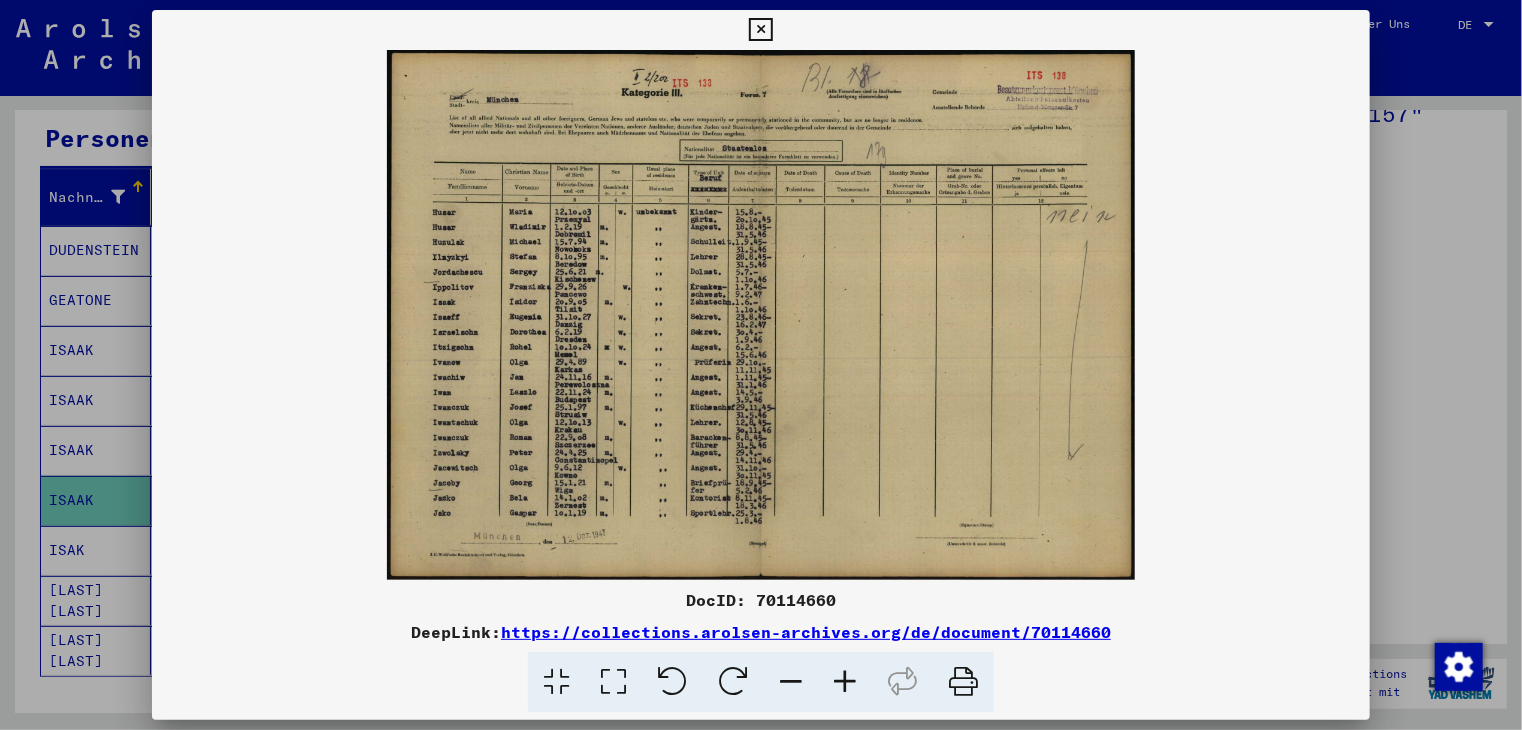 click at bounding box center (845, 682) 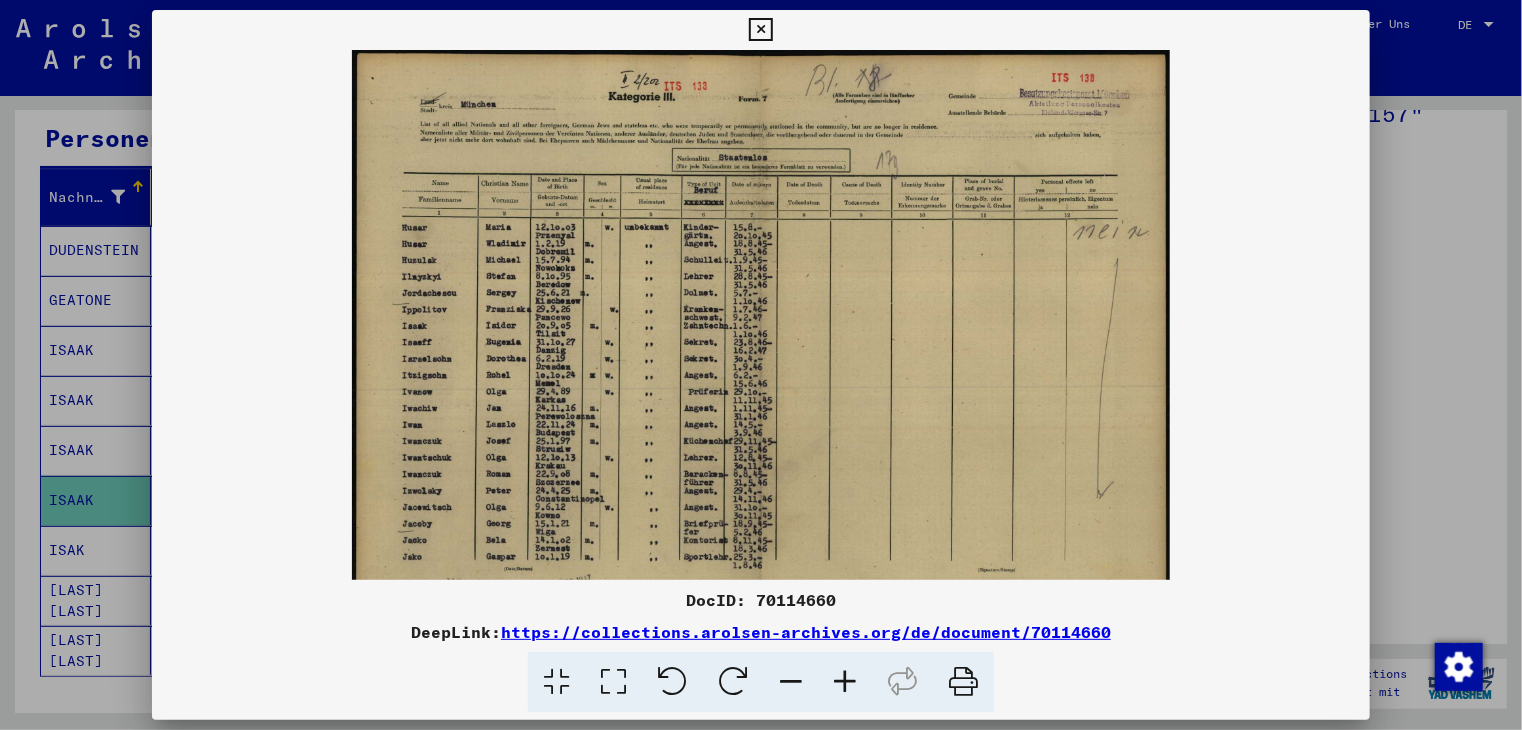 click at bounding box center [845, 682] 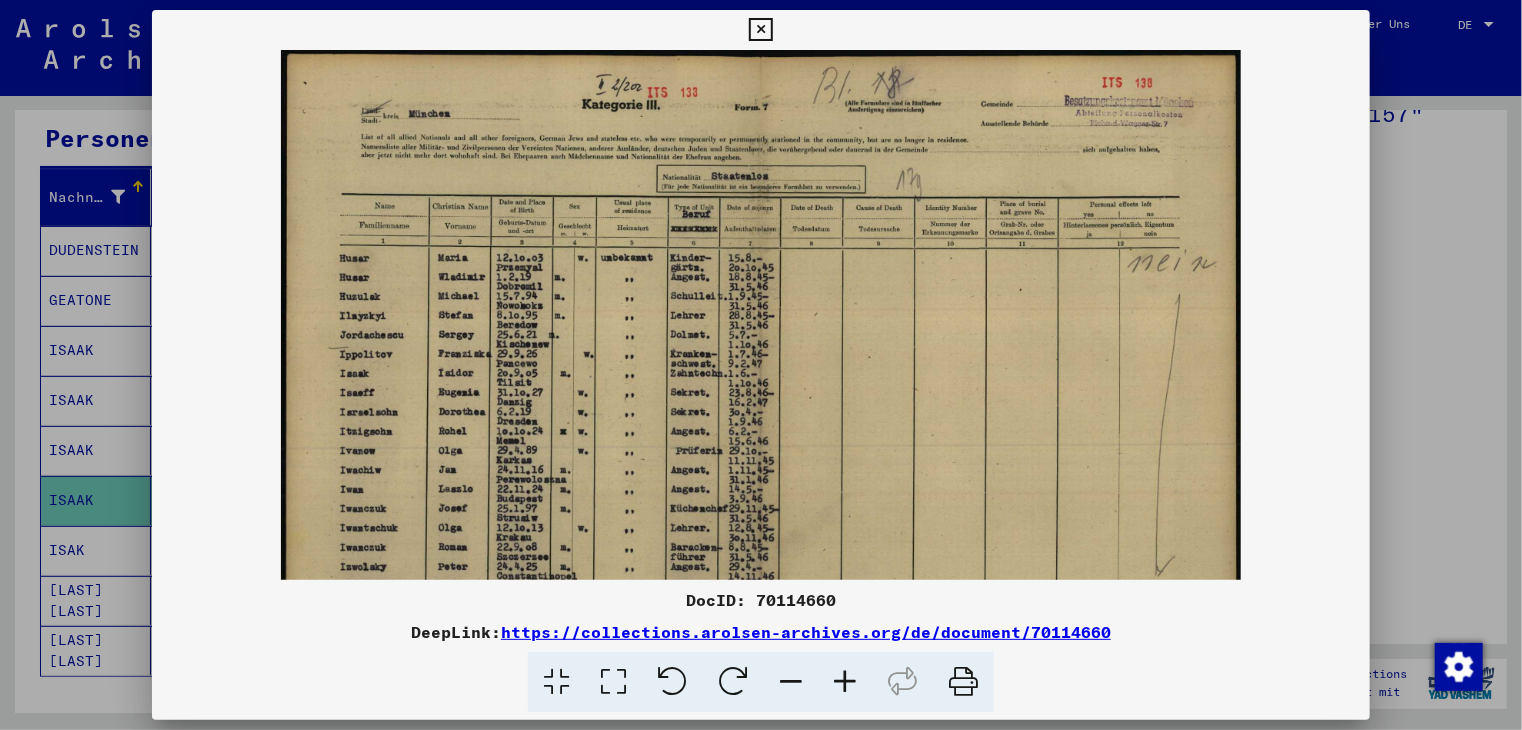 click at bounding box center [845, 682] 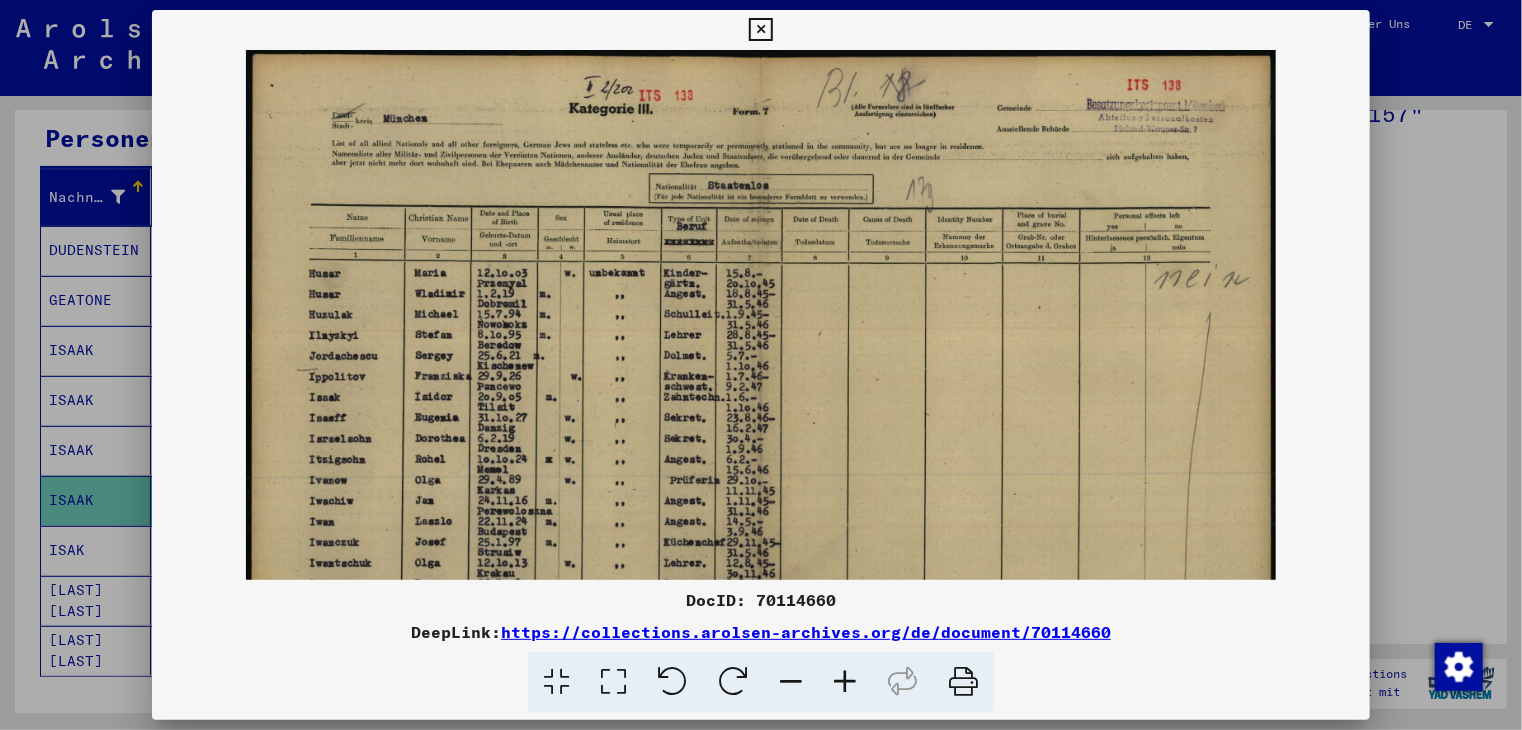 click at bounding box center (845, 682) 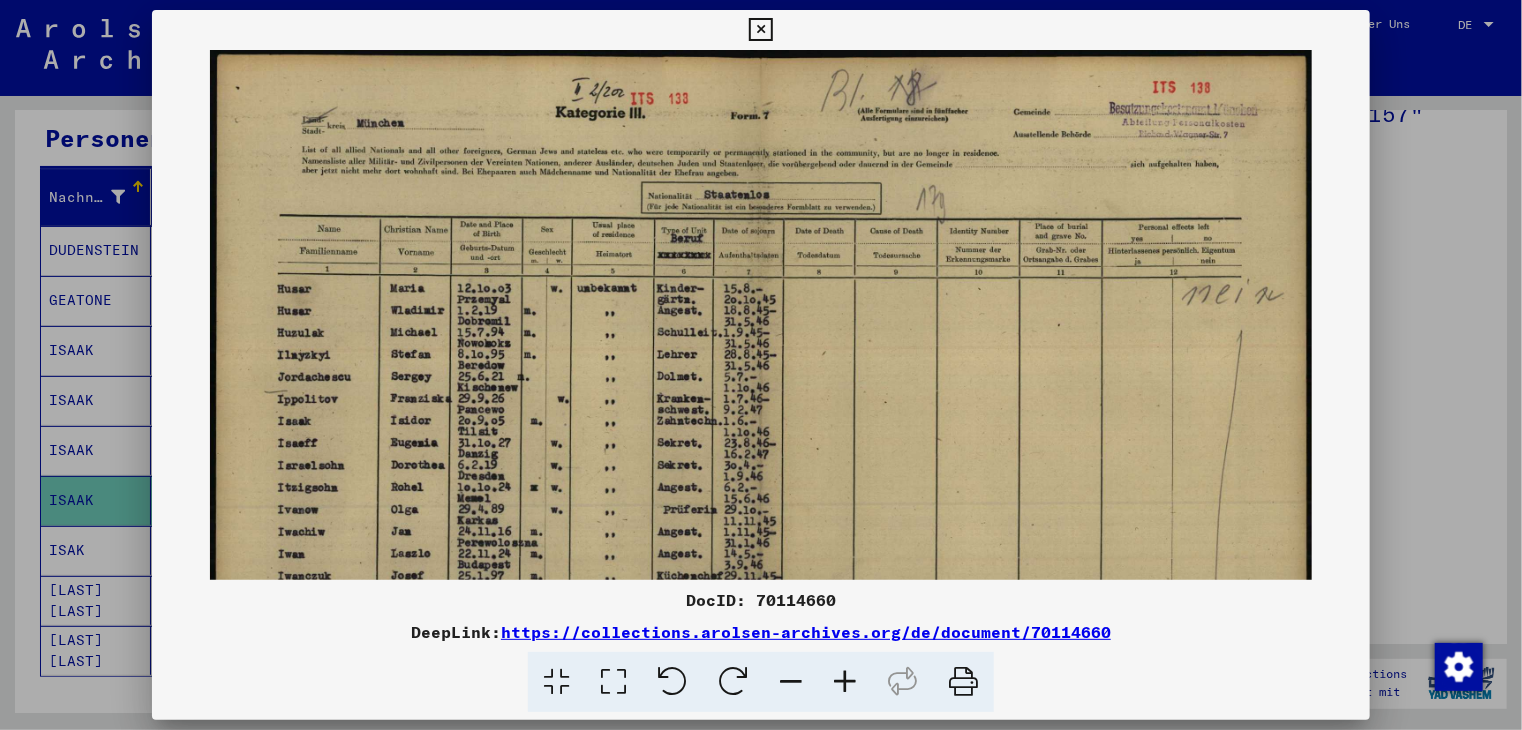 click at bounding box center [845, 682] 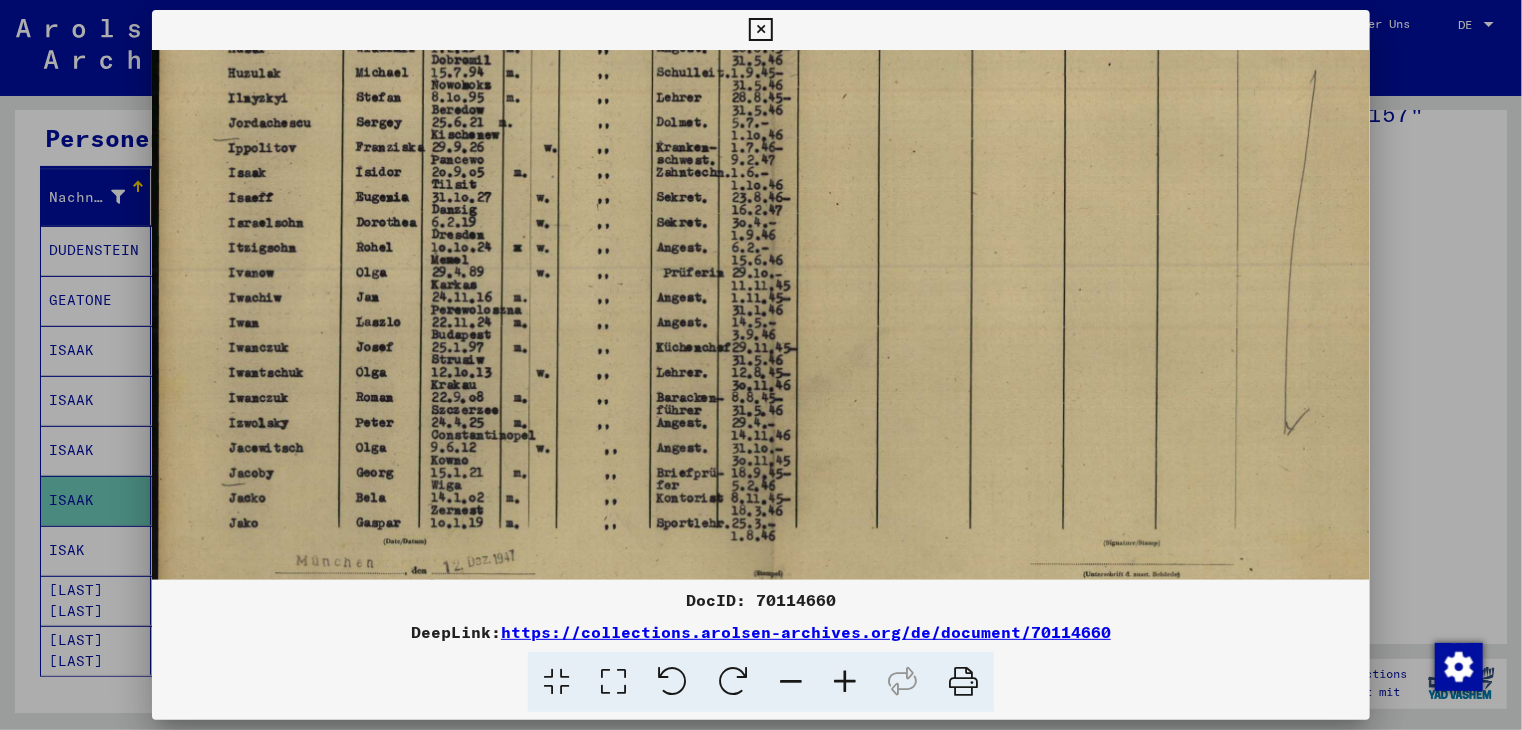 scroll, scrollTop: 298, scrollLeft: 0, axis: vertical 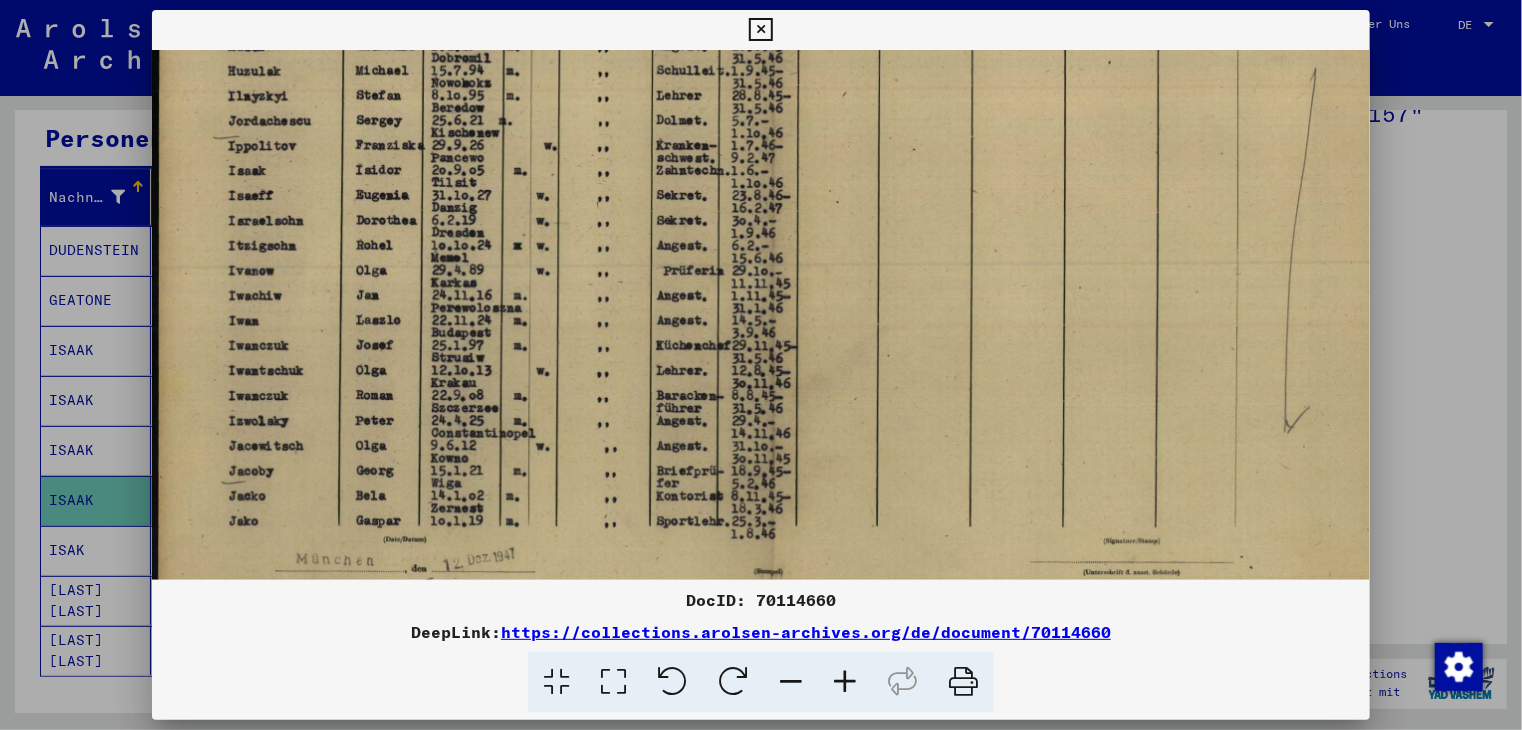 drag, startPoint x: 631, startPoint y: 447, endPoint x: 696, endPoint y: 150, distance: 304.0296 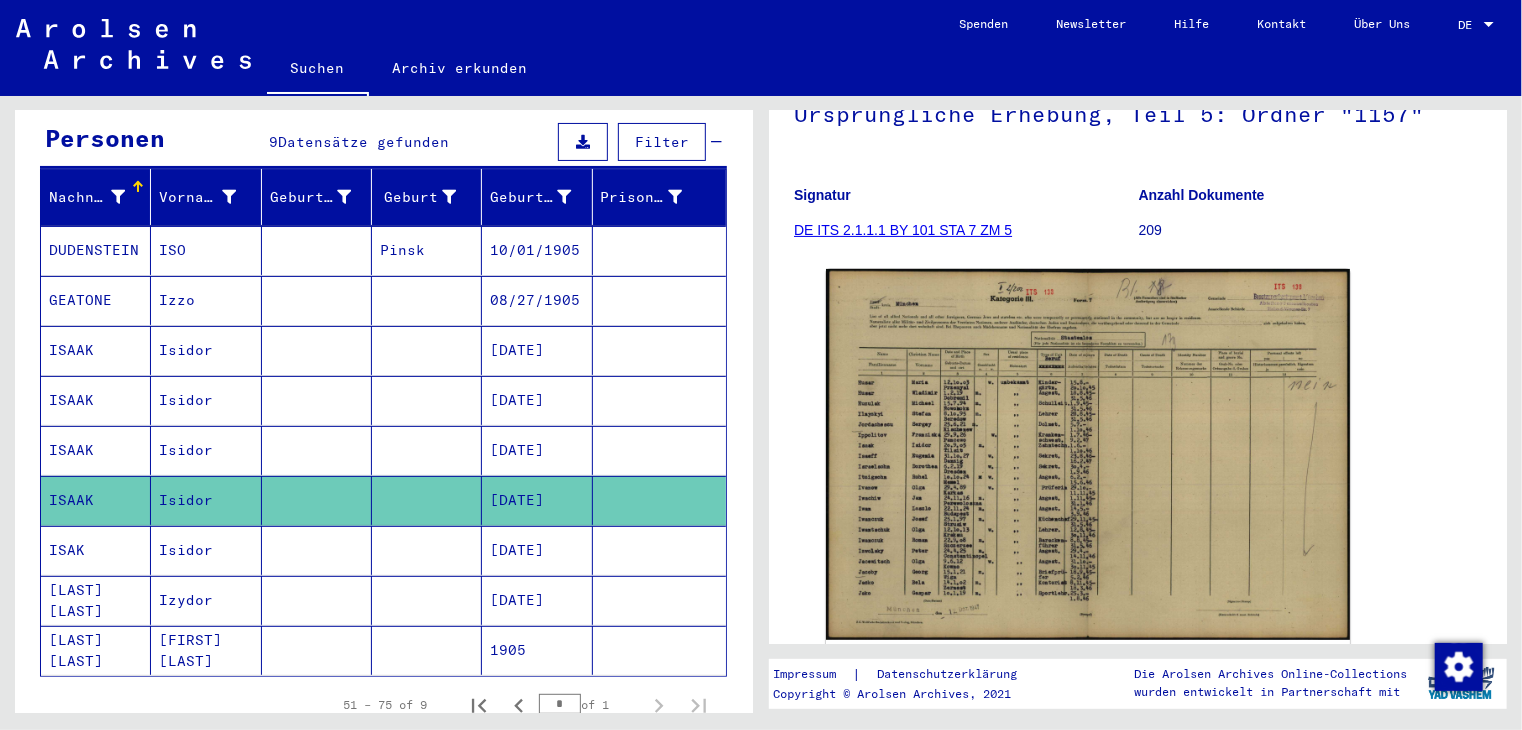 click on "[DATE]" at bounding box center [537, 600] 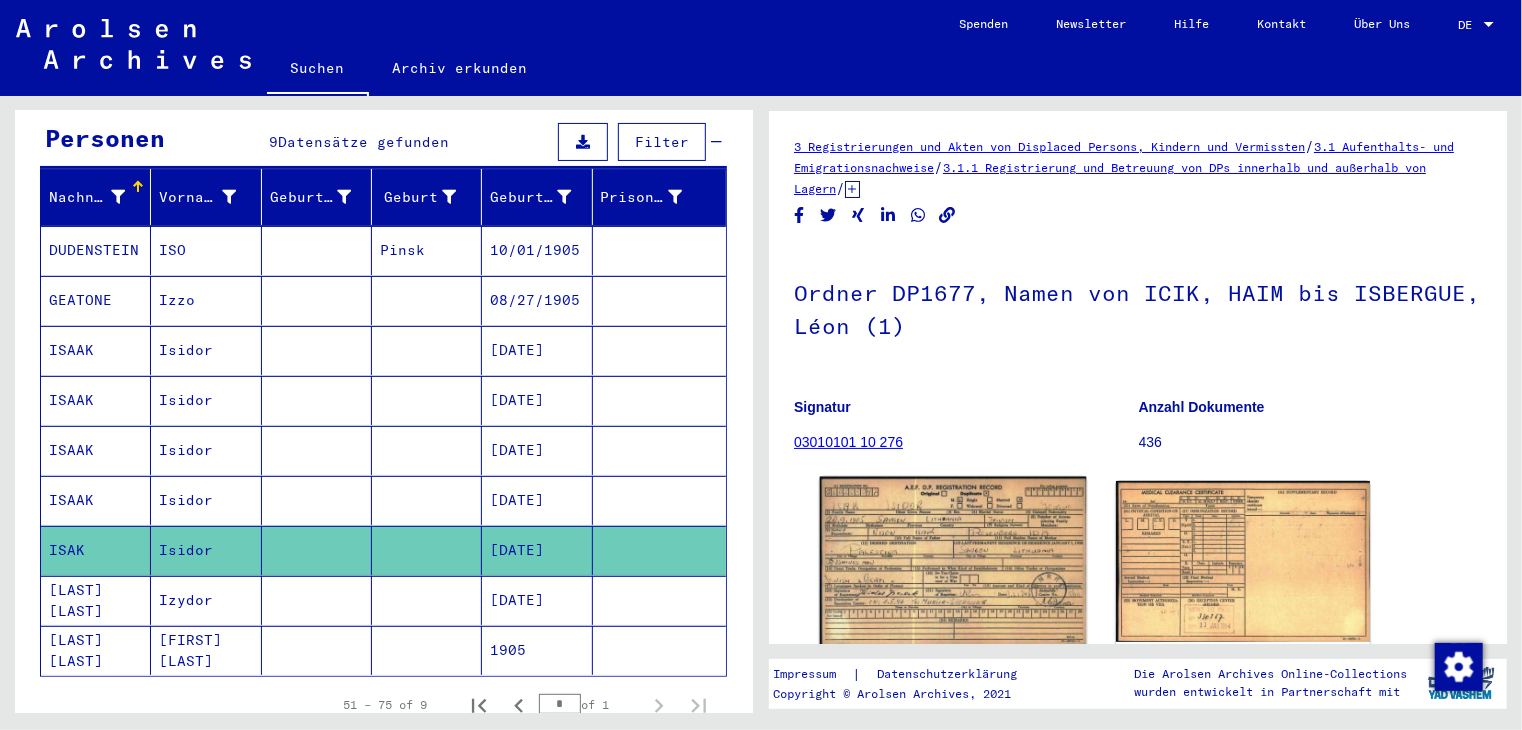 scroll, scrollTop: 100, scrollLeft: 0, axis: vertical 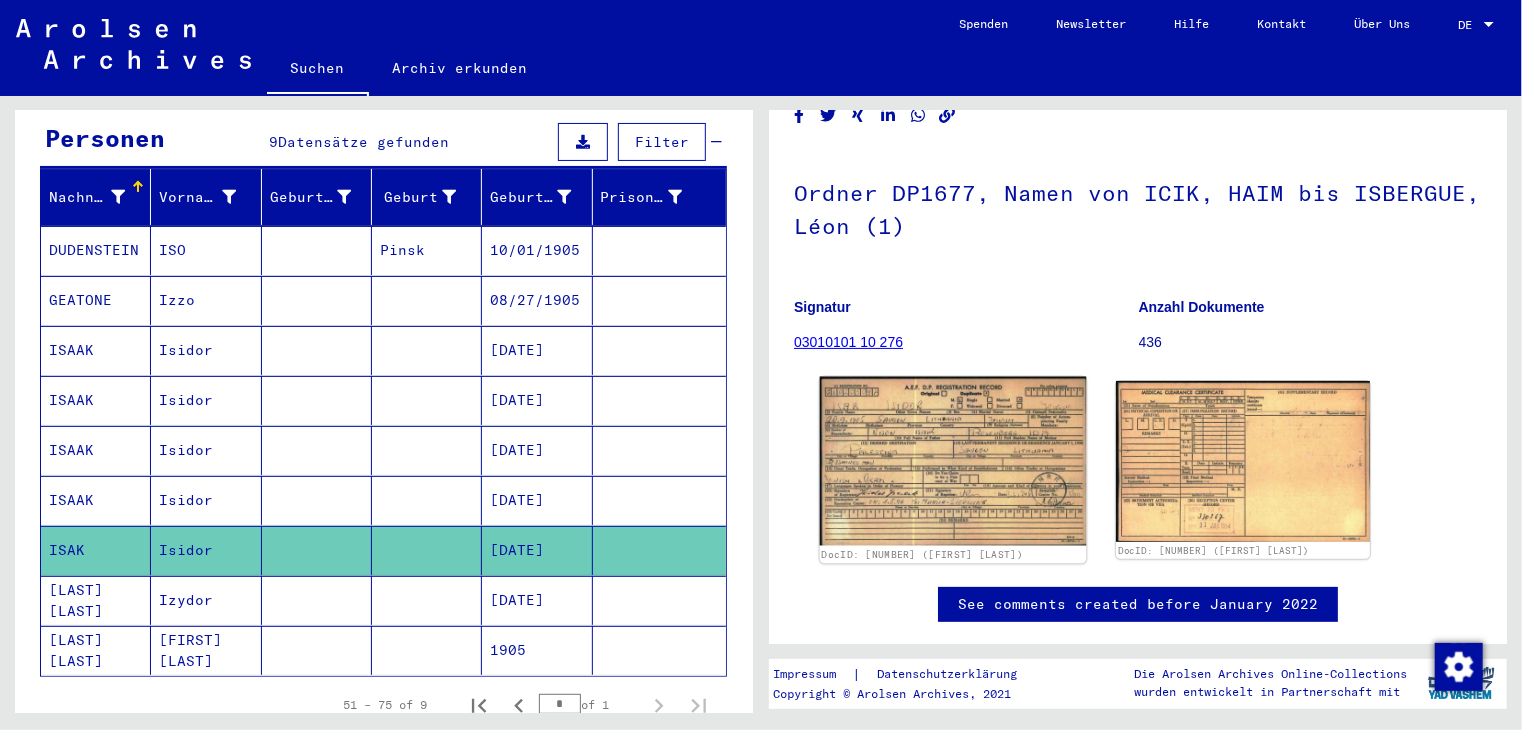 click 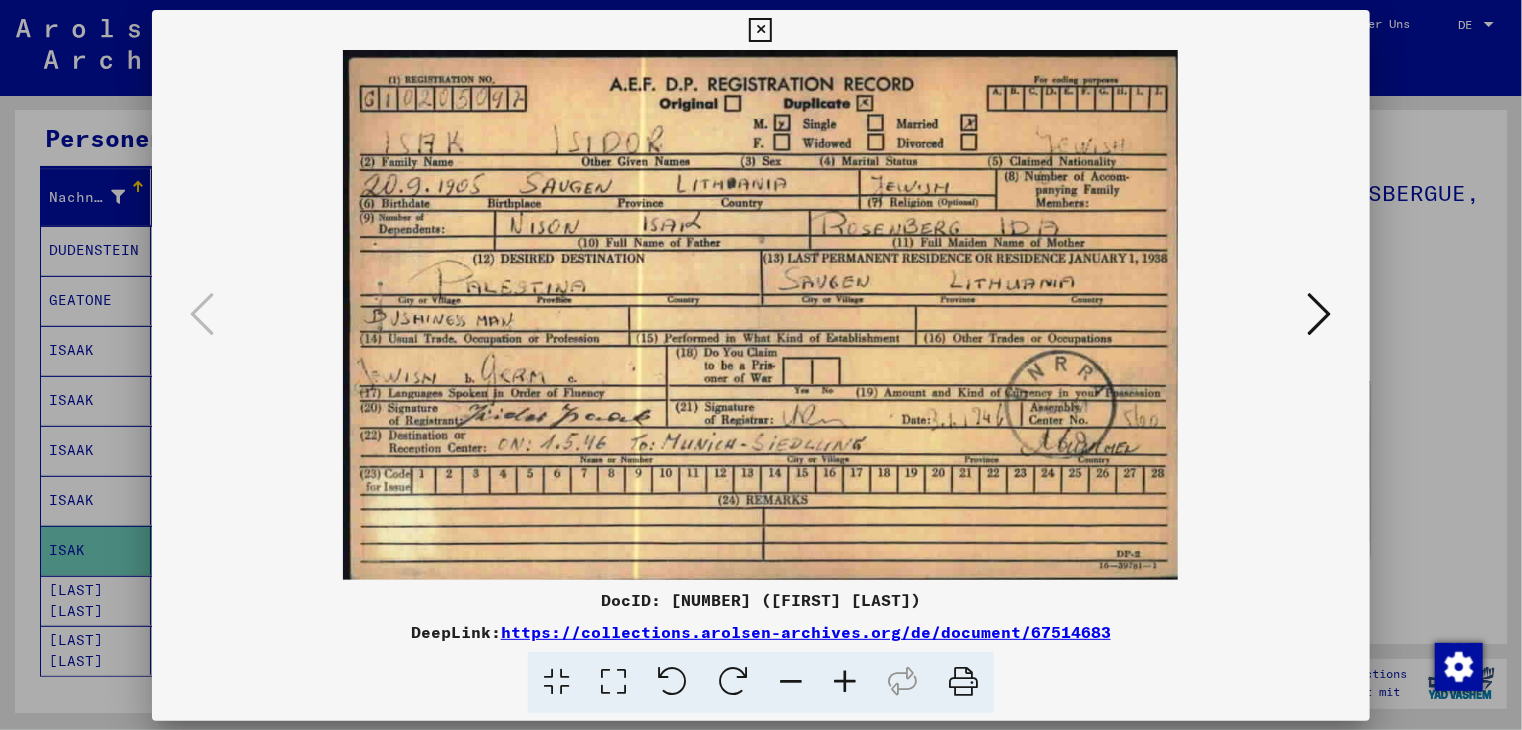 click at bounding box center (761, 315) 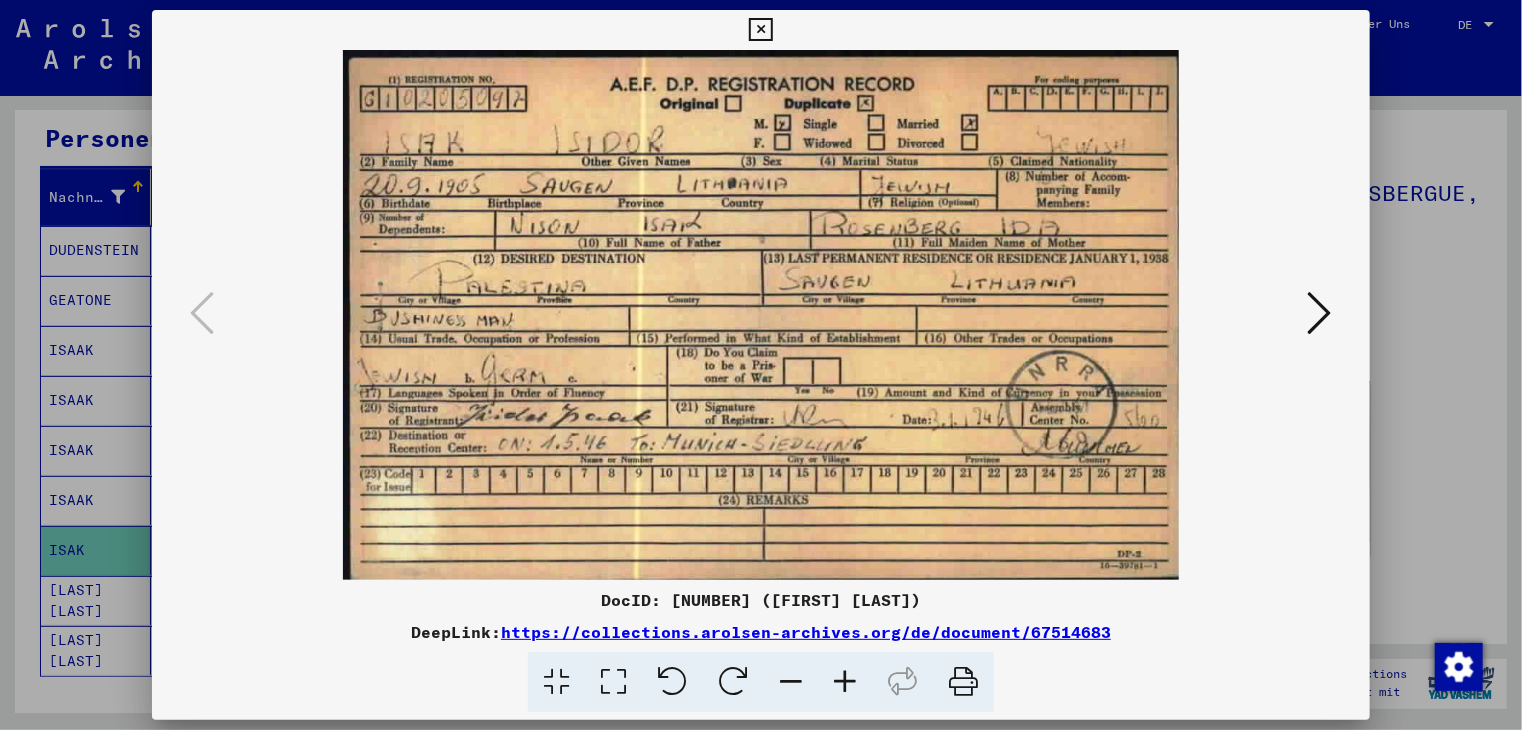click at bounding box center (760, 30) 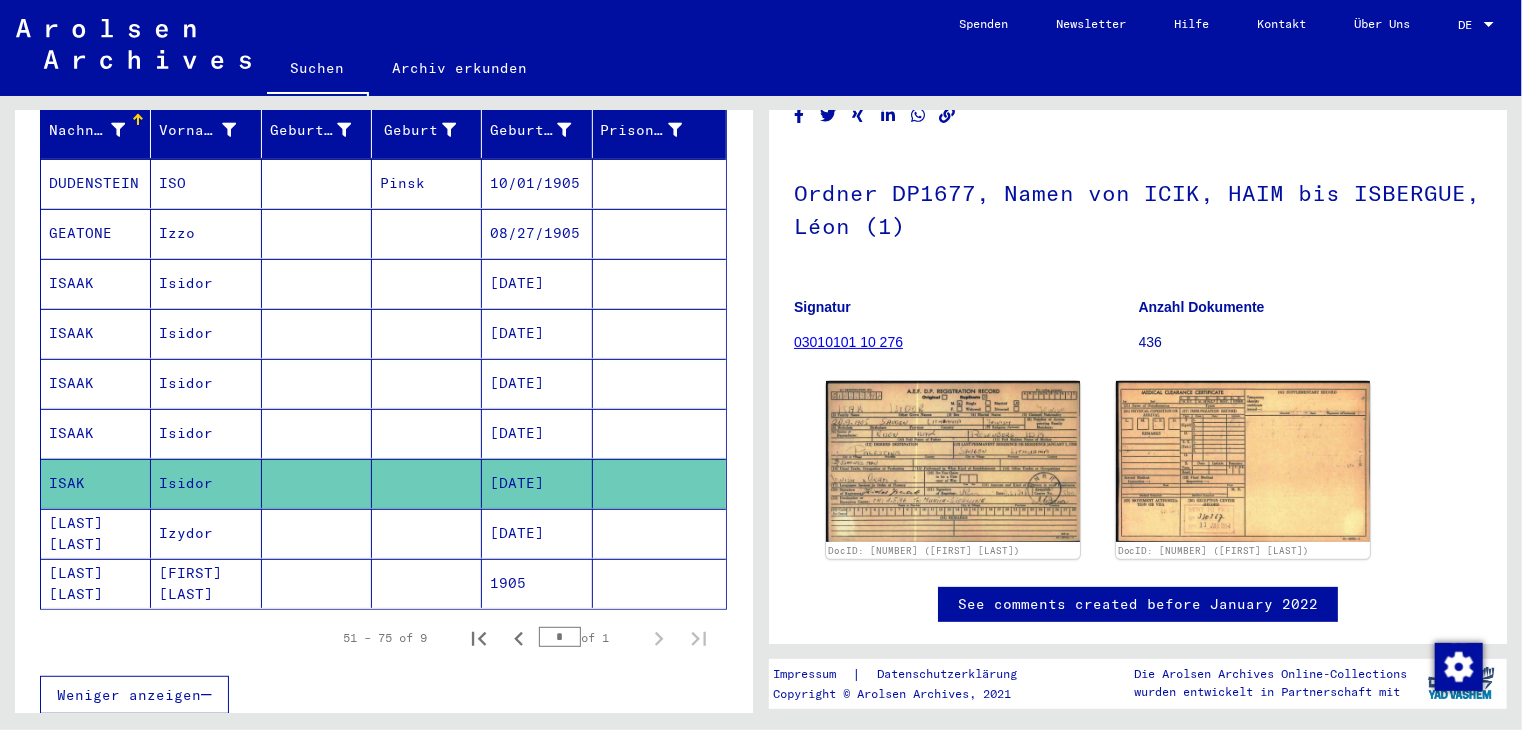 scroll, scrollTop: 300, scrollLeft: 0, axis: vertical 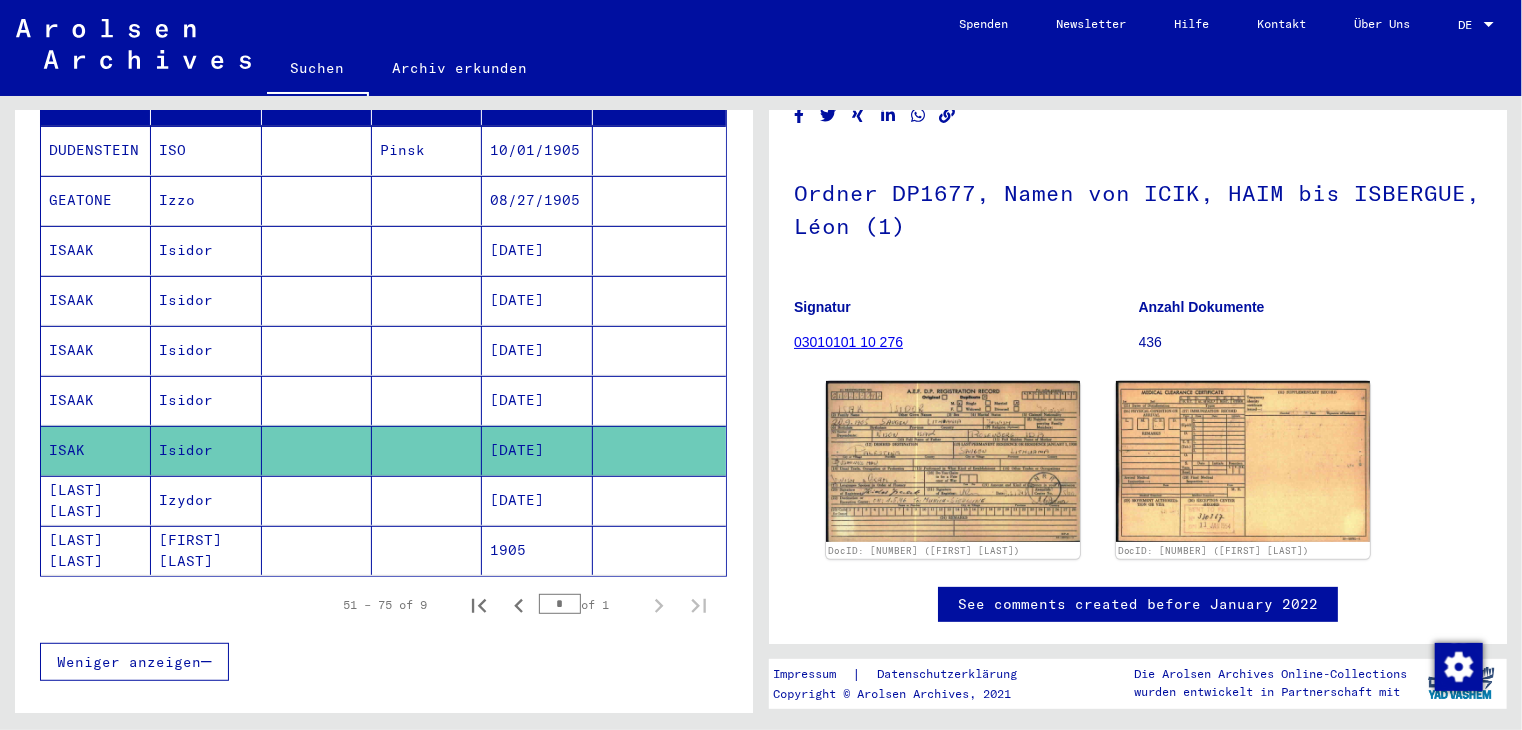 click on "[DATE]" at bounding box center [537, 550] 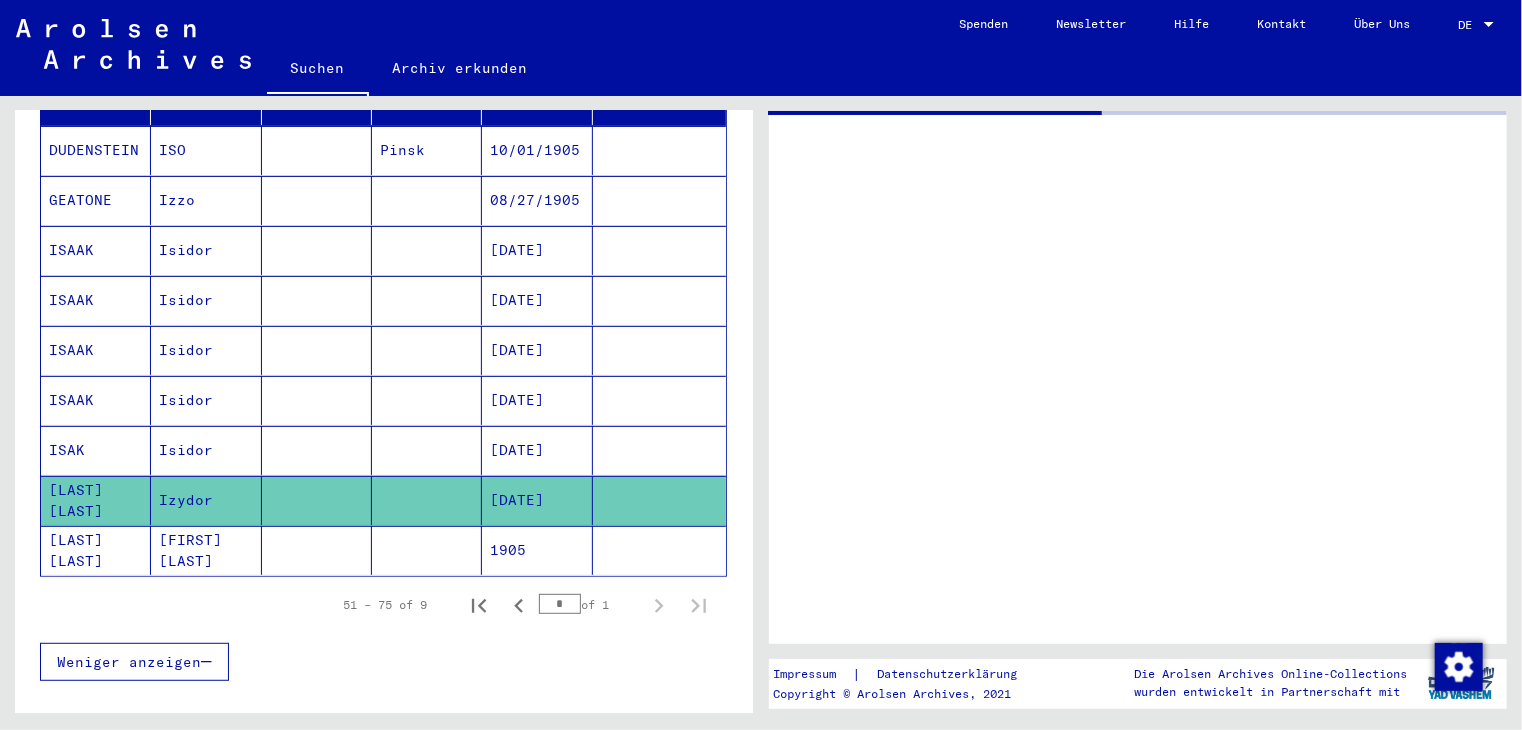 scroll, scrollTop: 0, scrollLeft: 0, axis: both 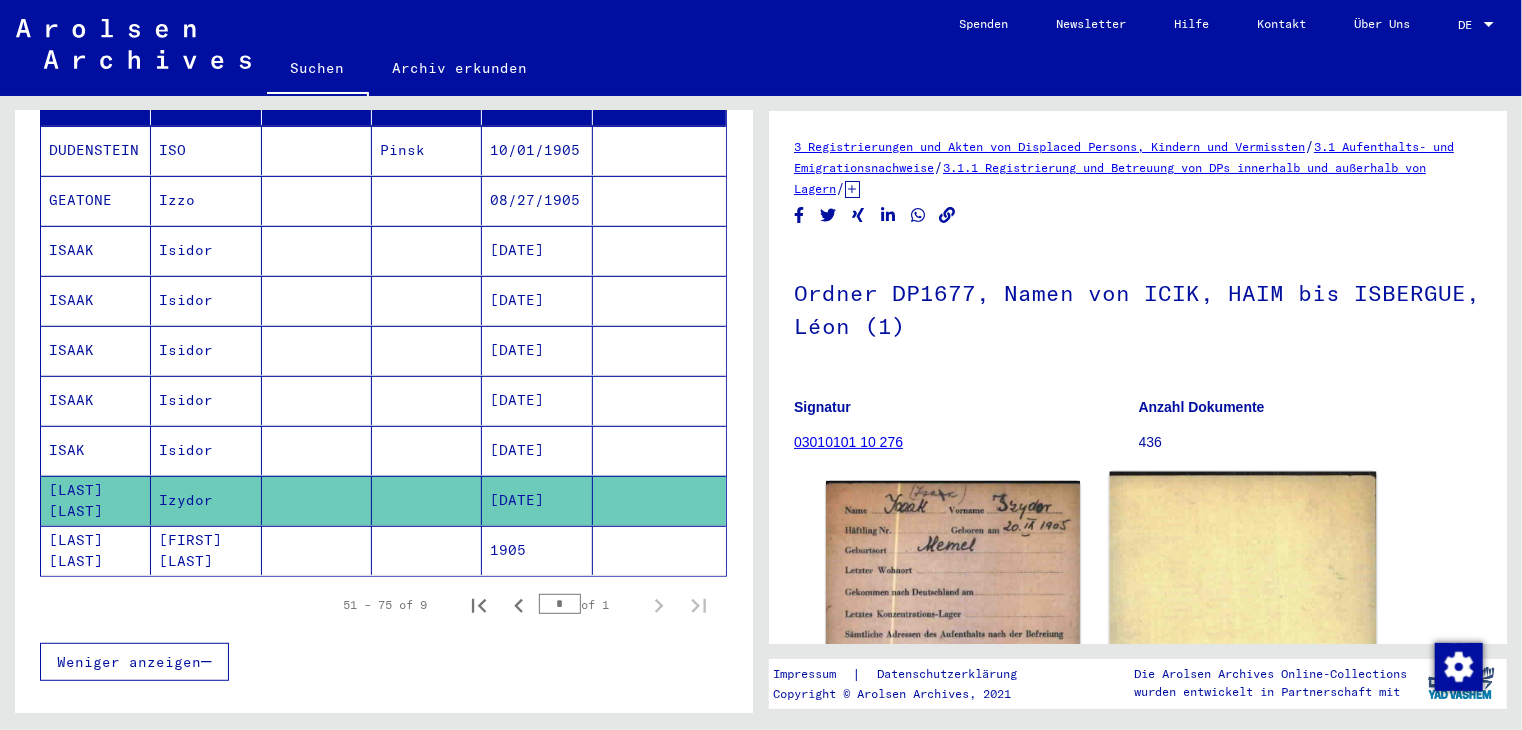 click 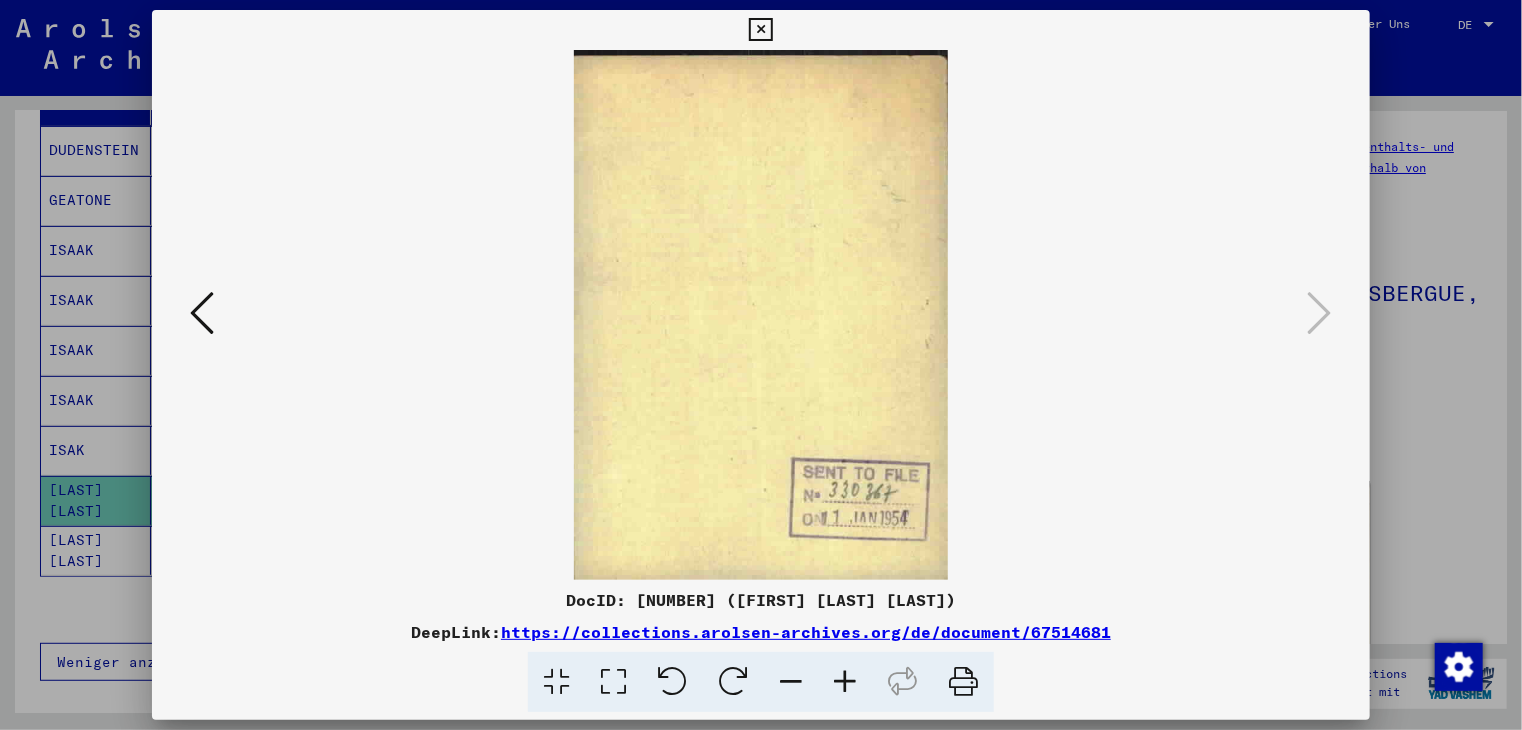 click at bounding box center [761, 315] 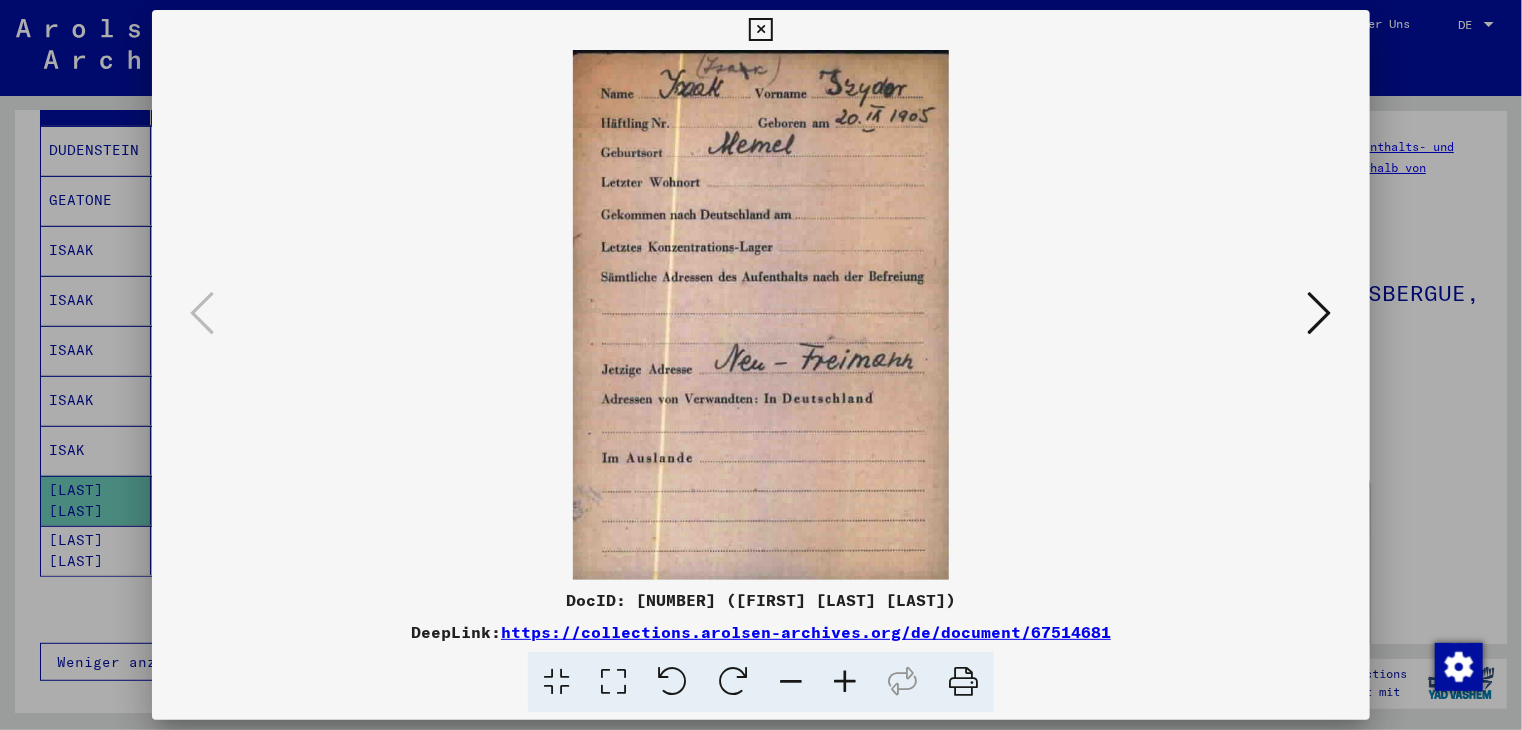 click at bounding box center [760, 30] 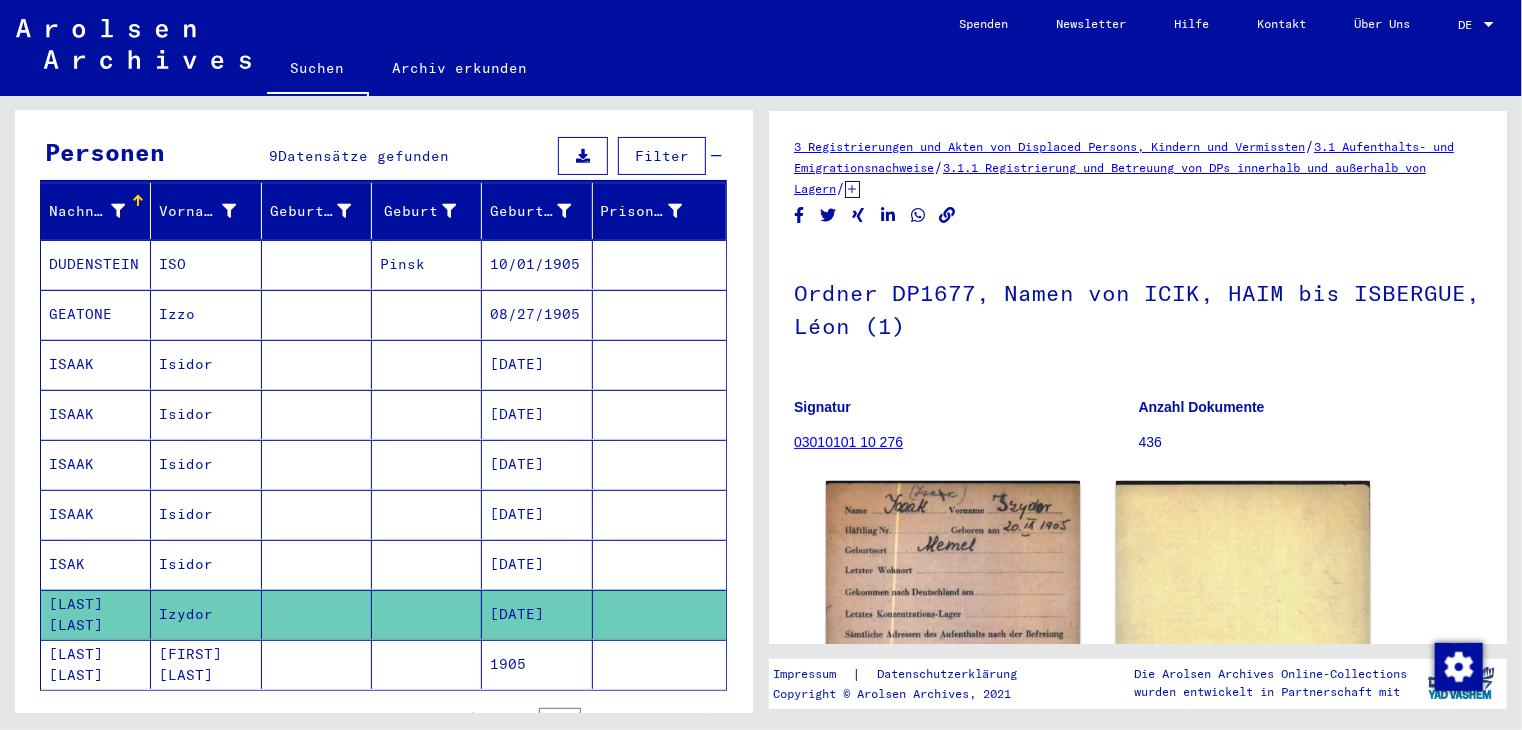 scroll, scrollTop: 0, scrollLeft: 0, axis: both 